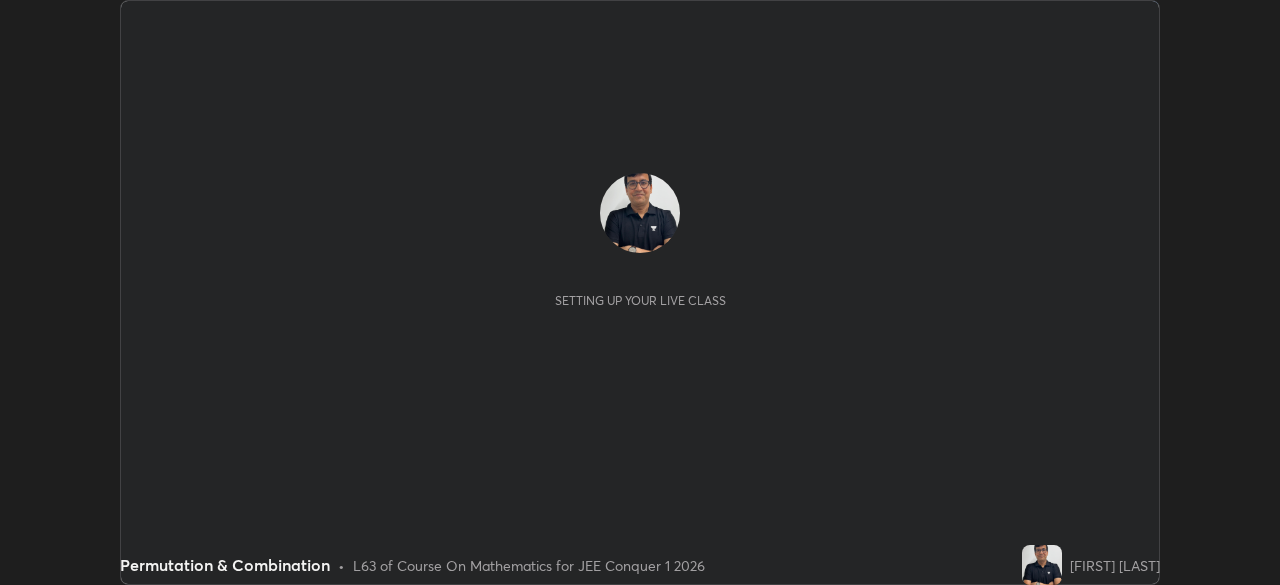 scroll, scrollTop: 0, scrollLeft: 0, axis: both 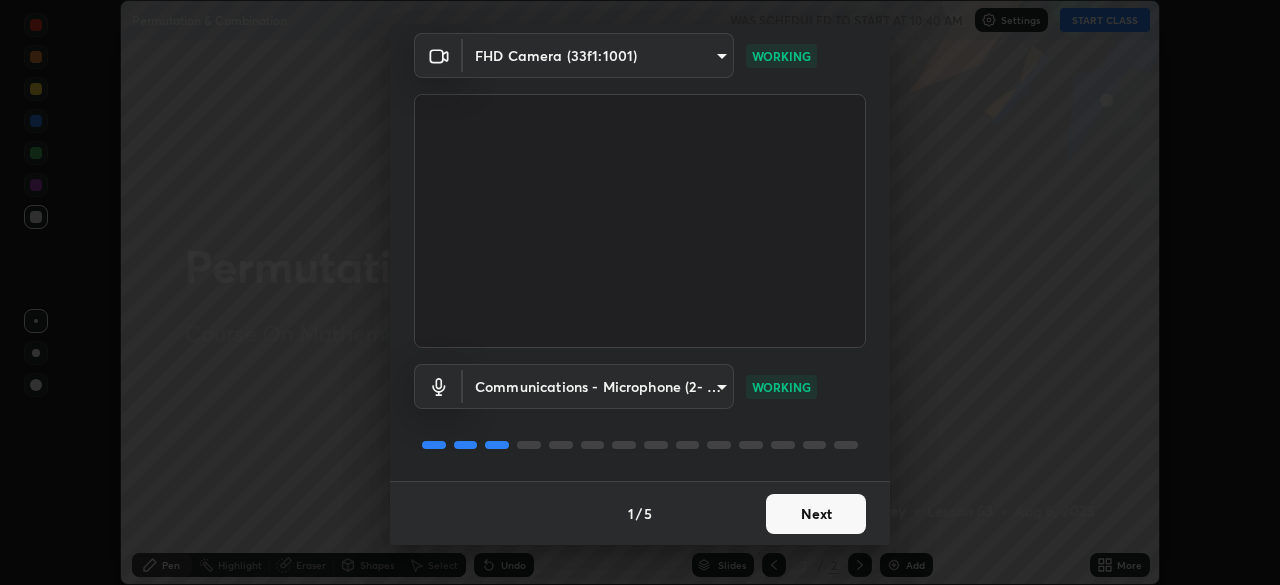 click on "Next" at bounding box center [816, 514] 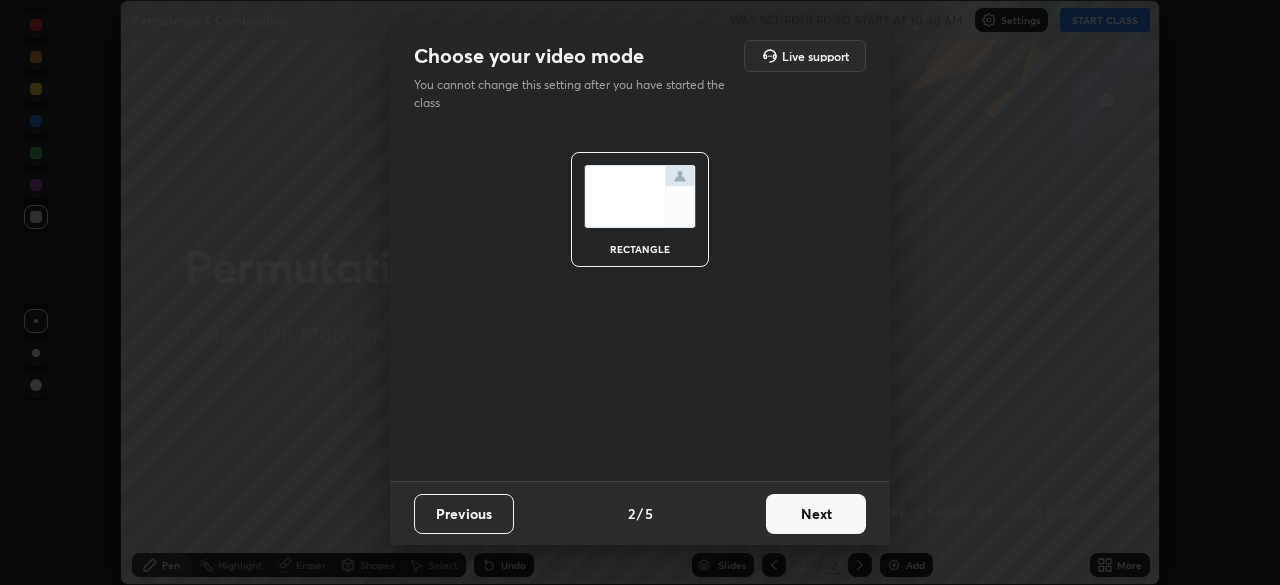 scroll, scrollTop: 0, scrollLeft: 0, axis: both 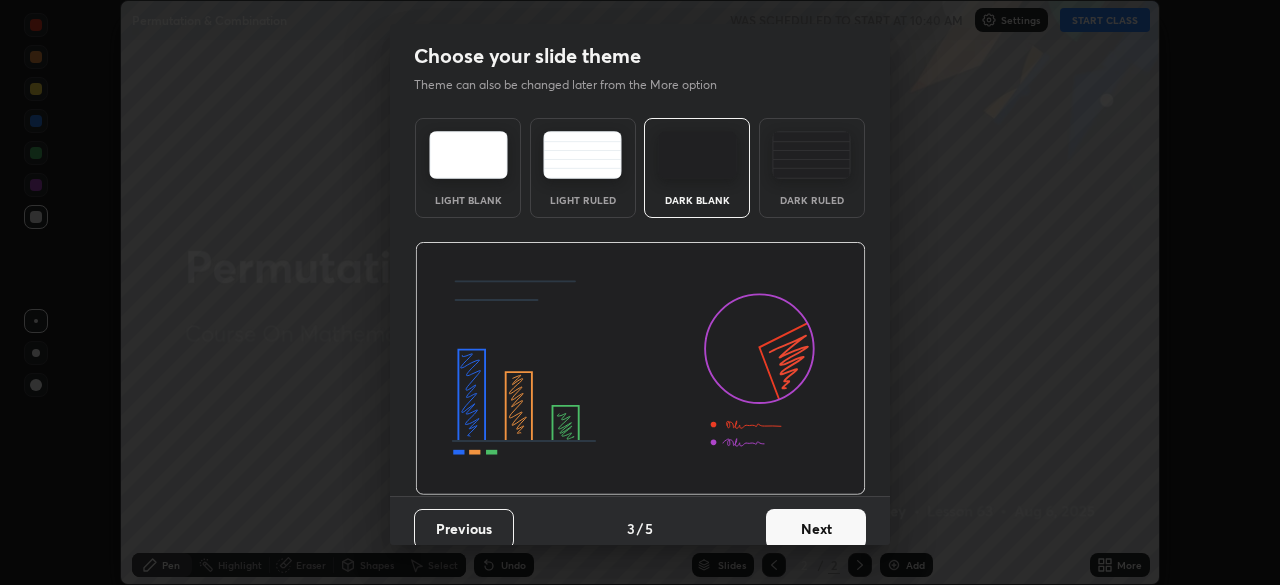 click on "Next" at bounding box center (816, 529) 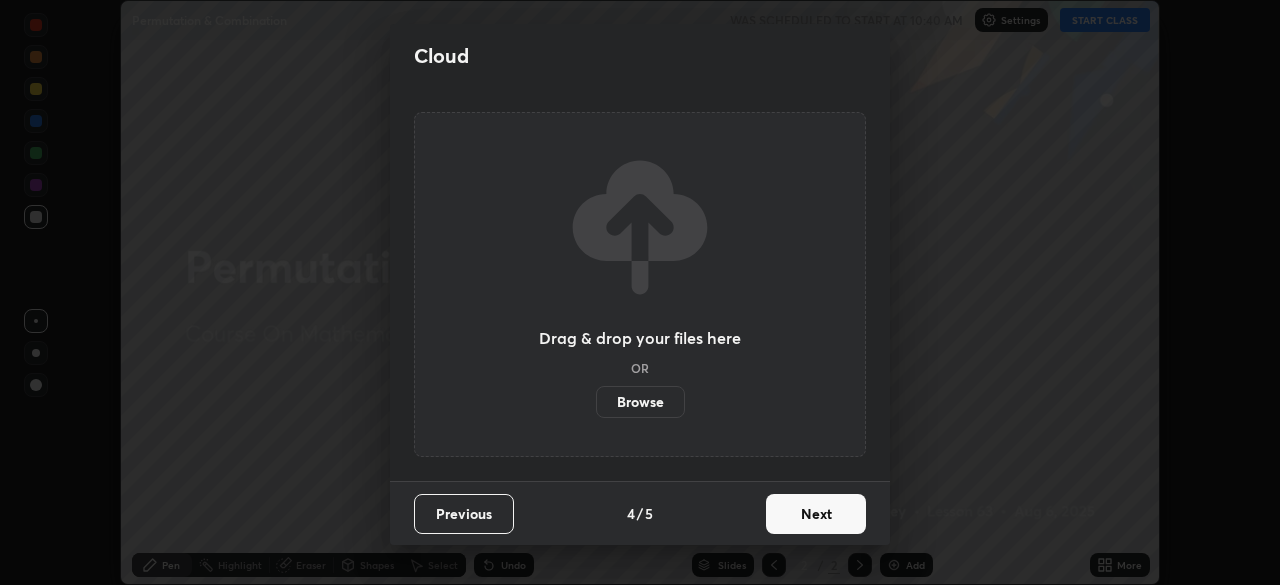 click on "Next" at bounding box center [816, 514] 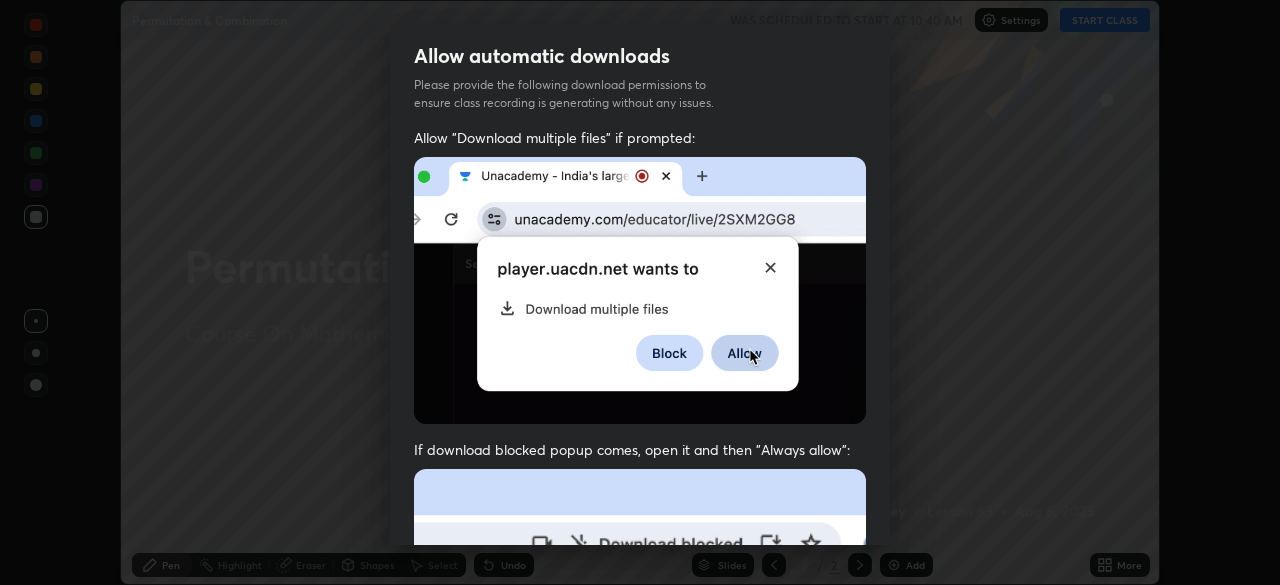 click on "Previous 5 / 5 Done" at bounding box center (640, 1002) 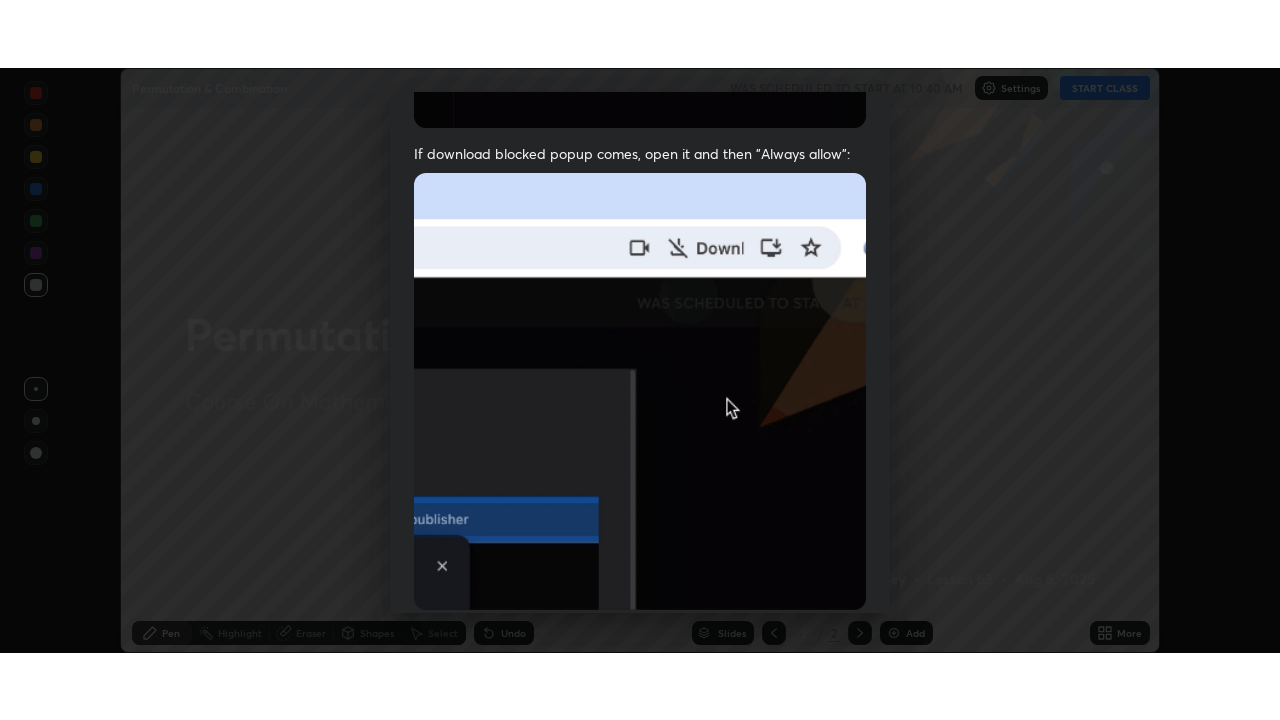 scroll, scrollTop: 479, scrollLeft: 0, axis: vertical 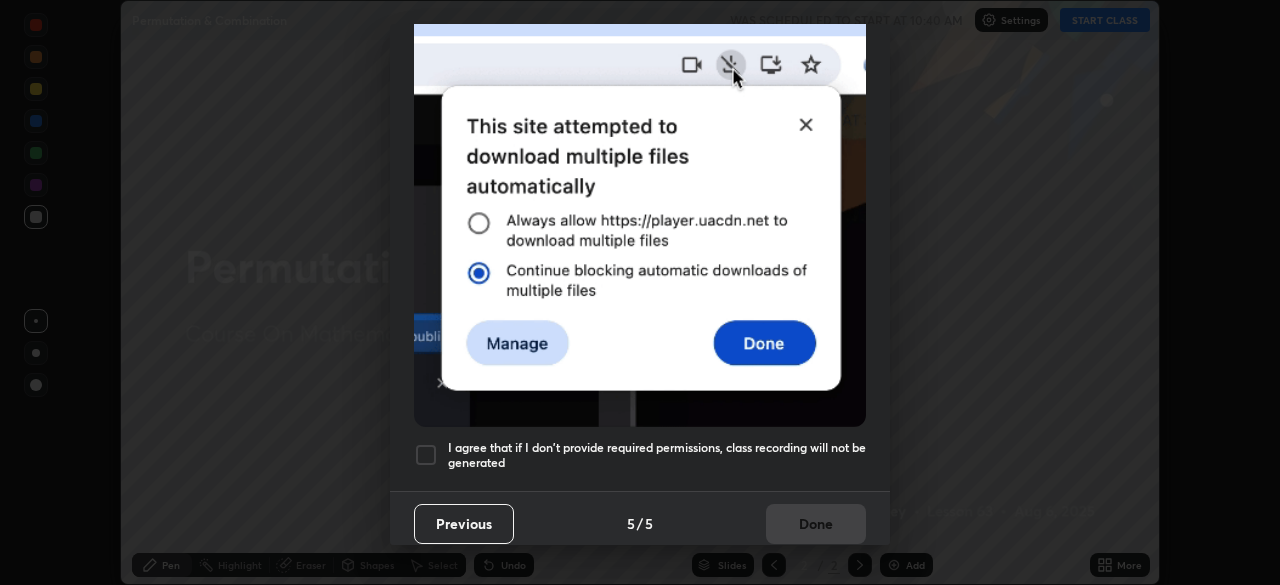 click at bounding box center (426, 455) 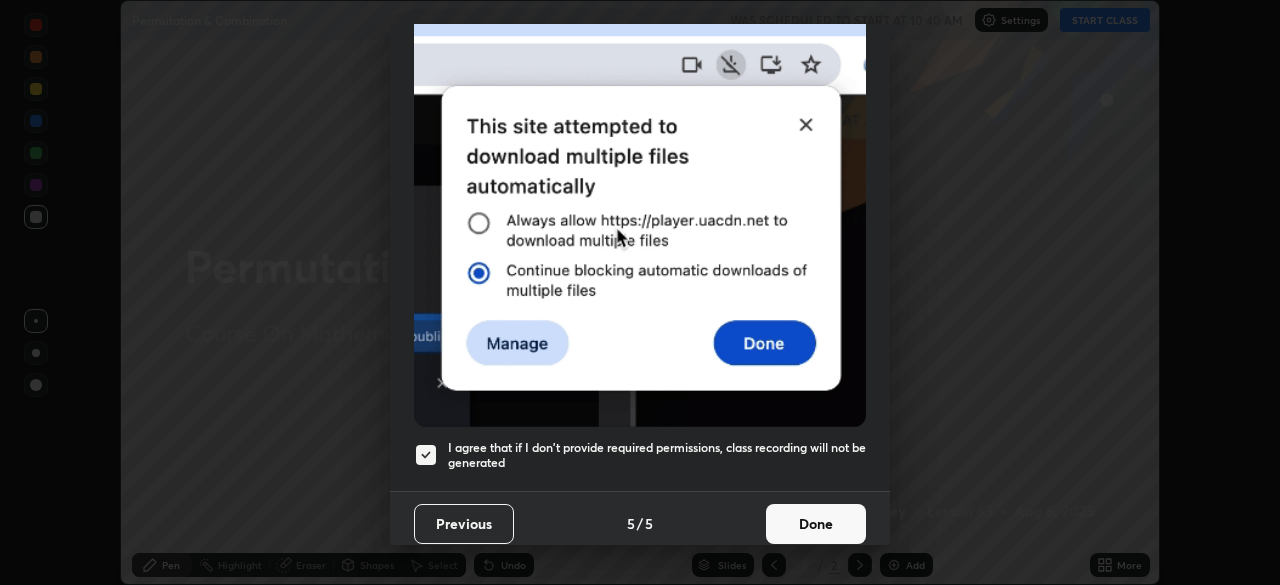 click on "Done" at bounding box center (816, 524) 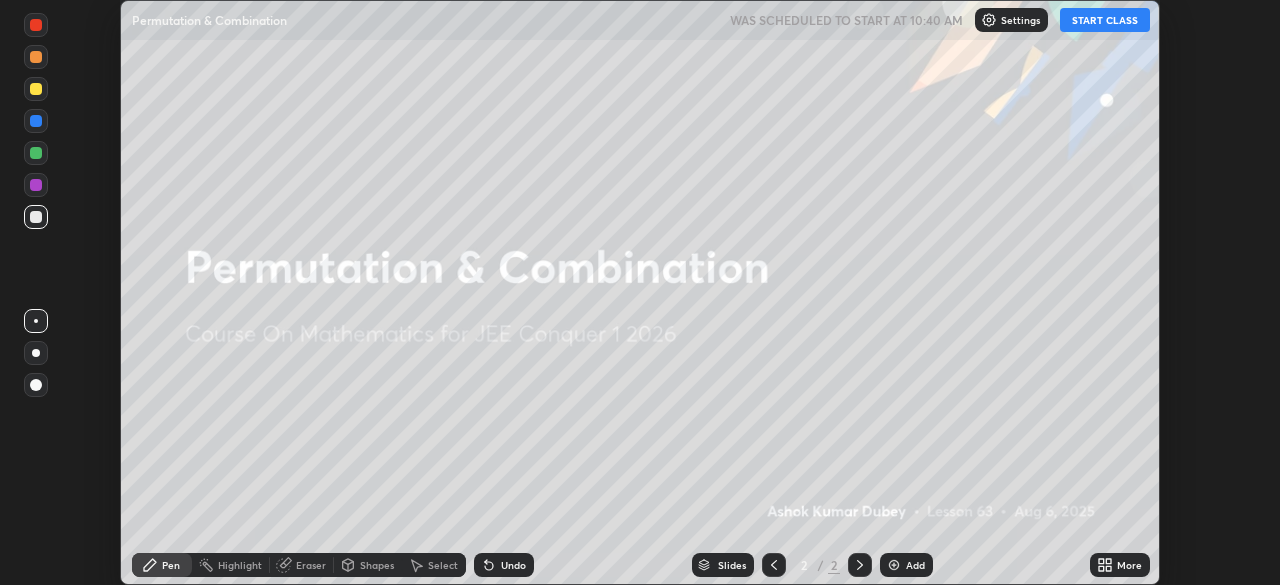 click on "More" at bounding box center [1129, 565] 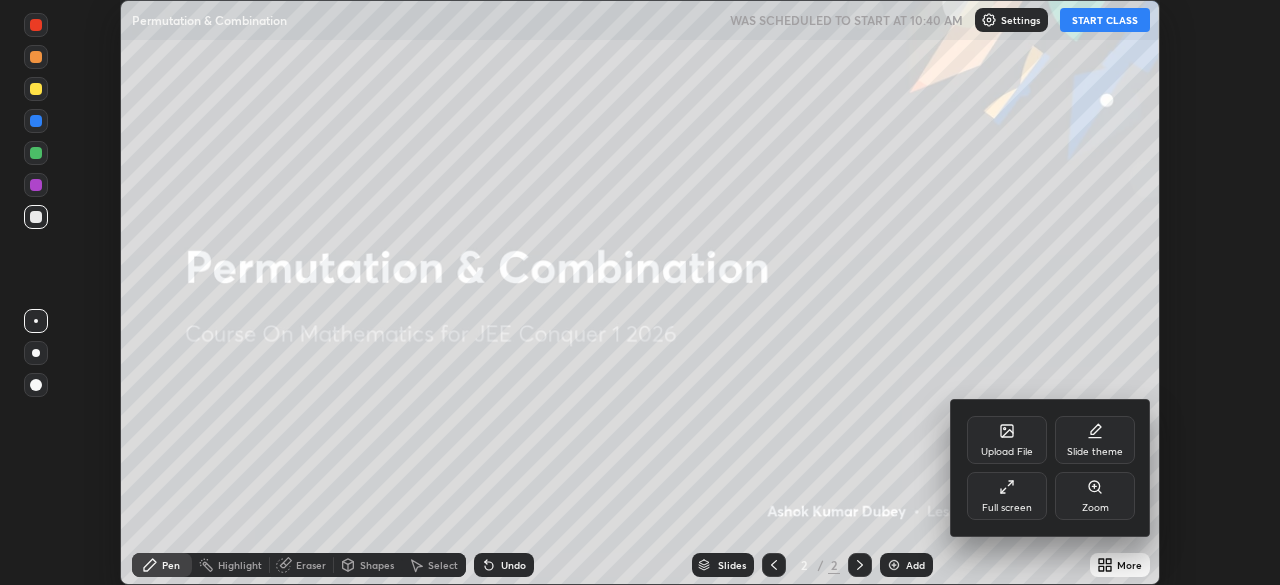 click on "Full screen" at bounding box center [1007, 496] 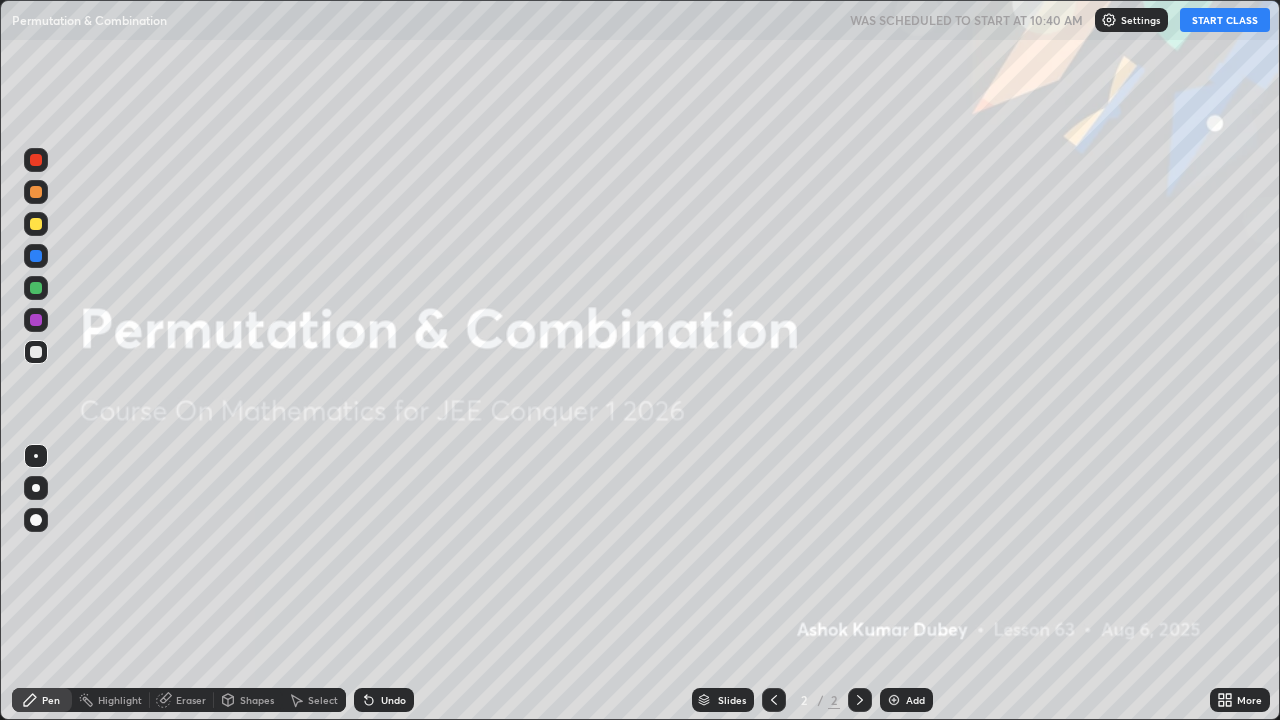 scroll, scrollTop: 99280, scrollLeft: 98720, axis: both 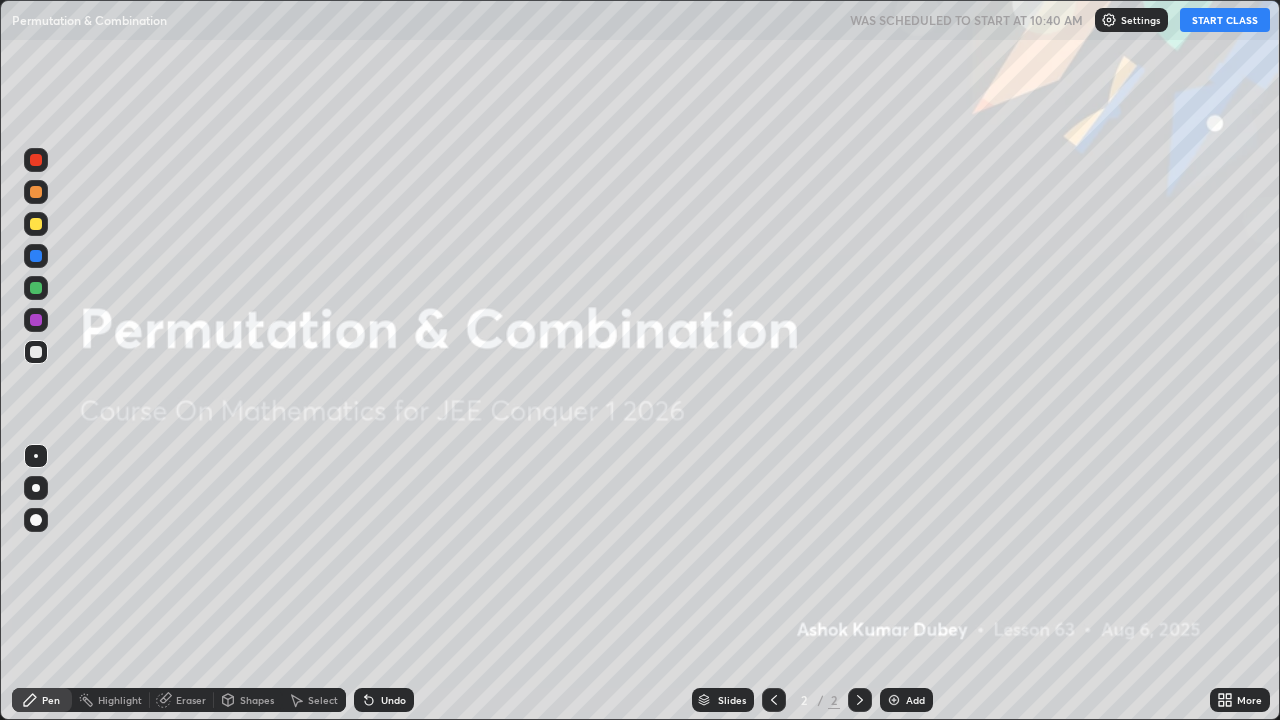 click on "Slides 2 / 2 Add" at bounding box center [812, 700] 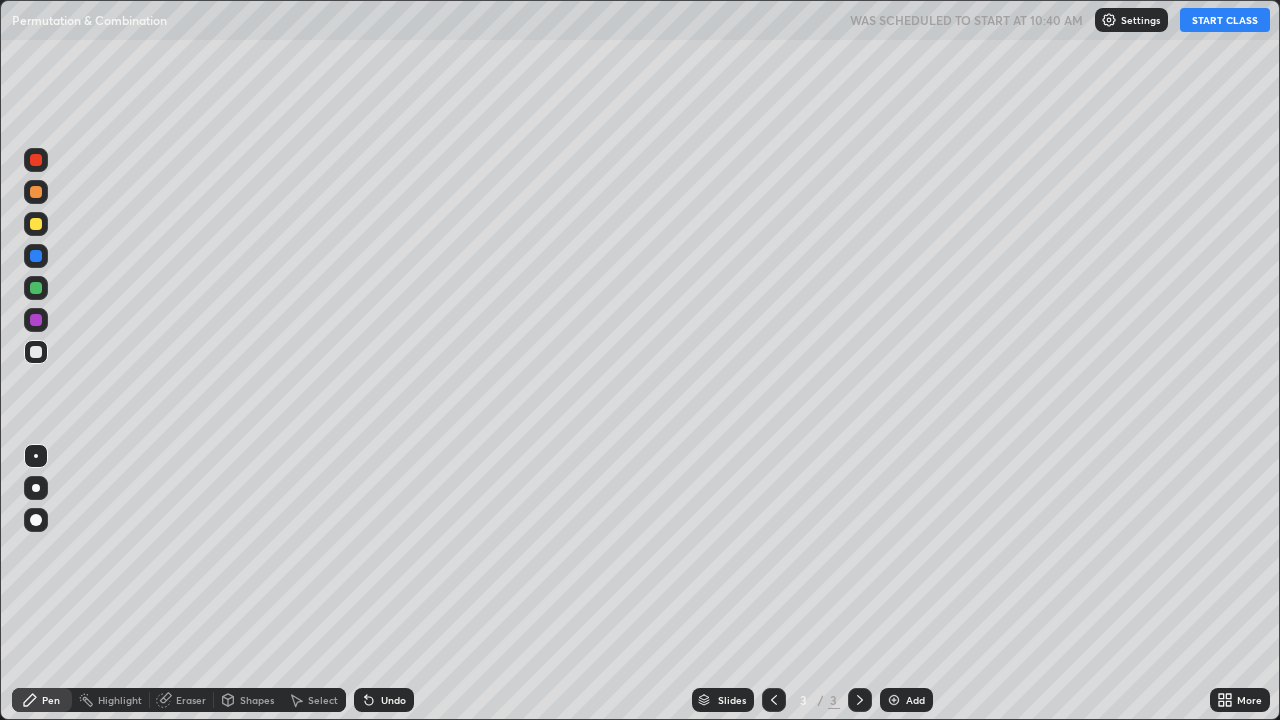 click on "START CLASS" at bounding box center [1225, 20] 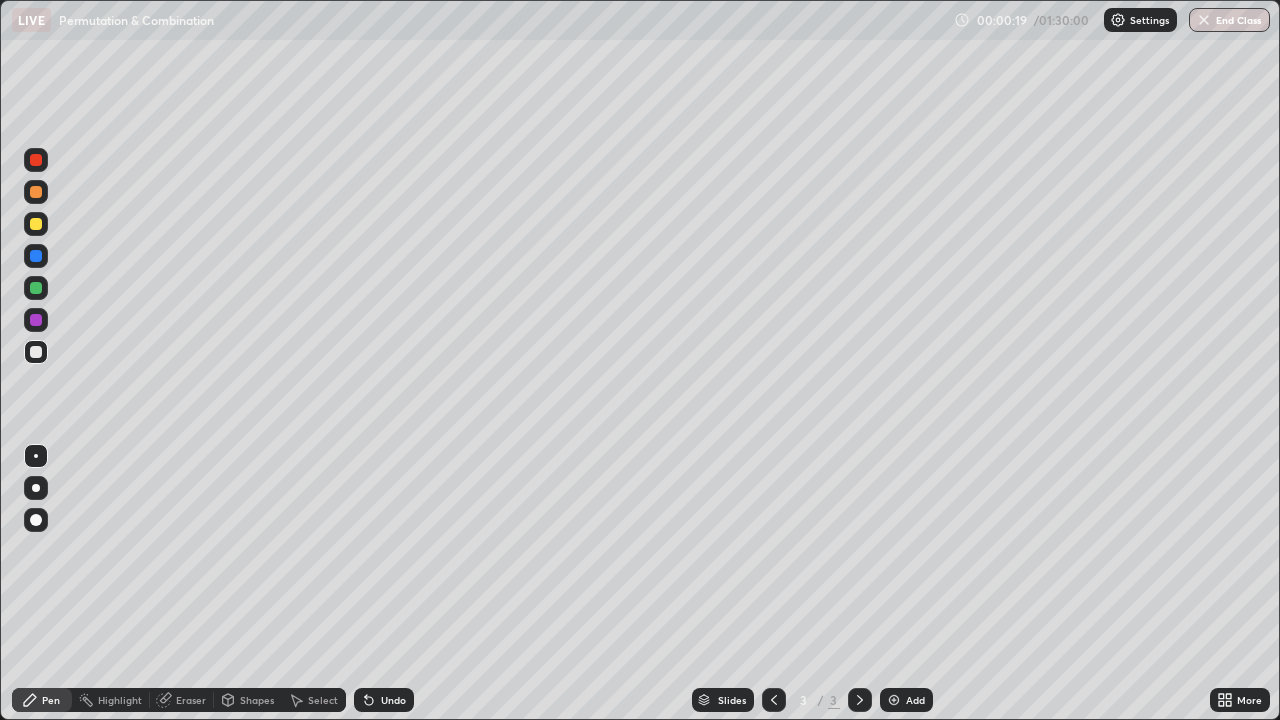 click 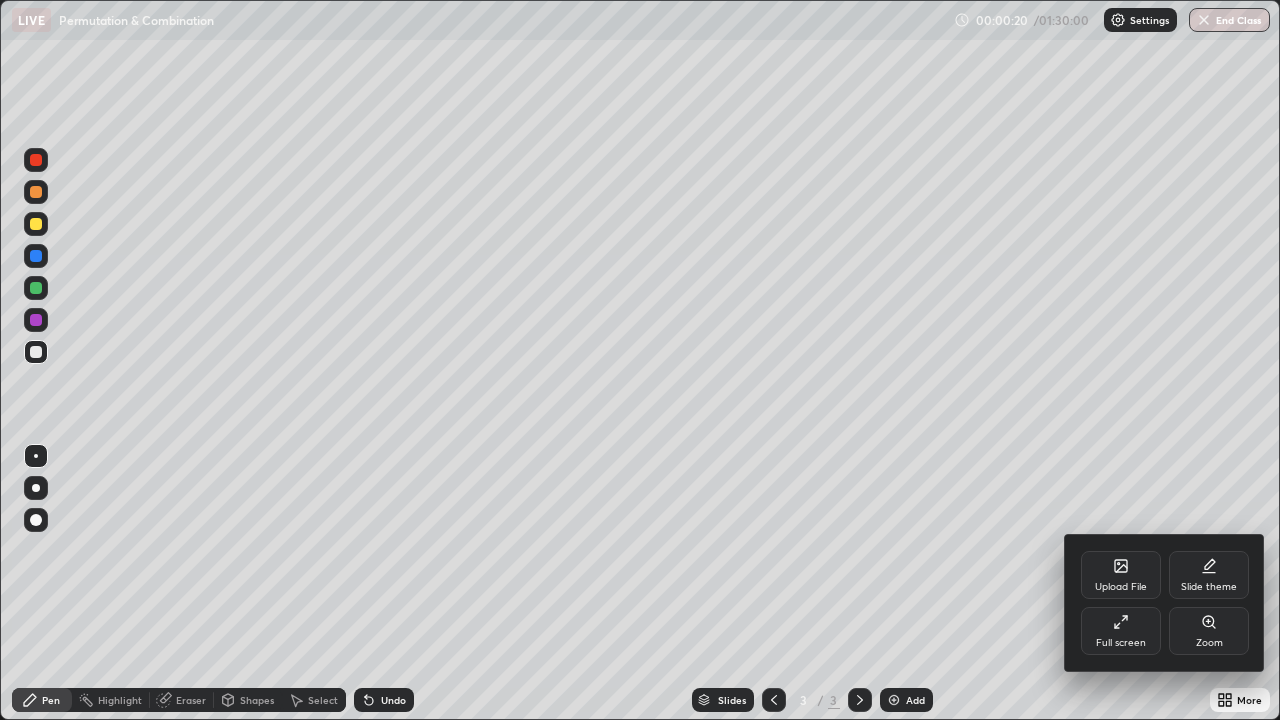 click on "Full screen" at bounding box center [1121, 631] 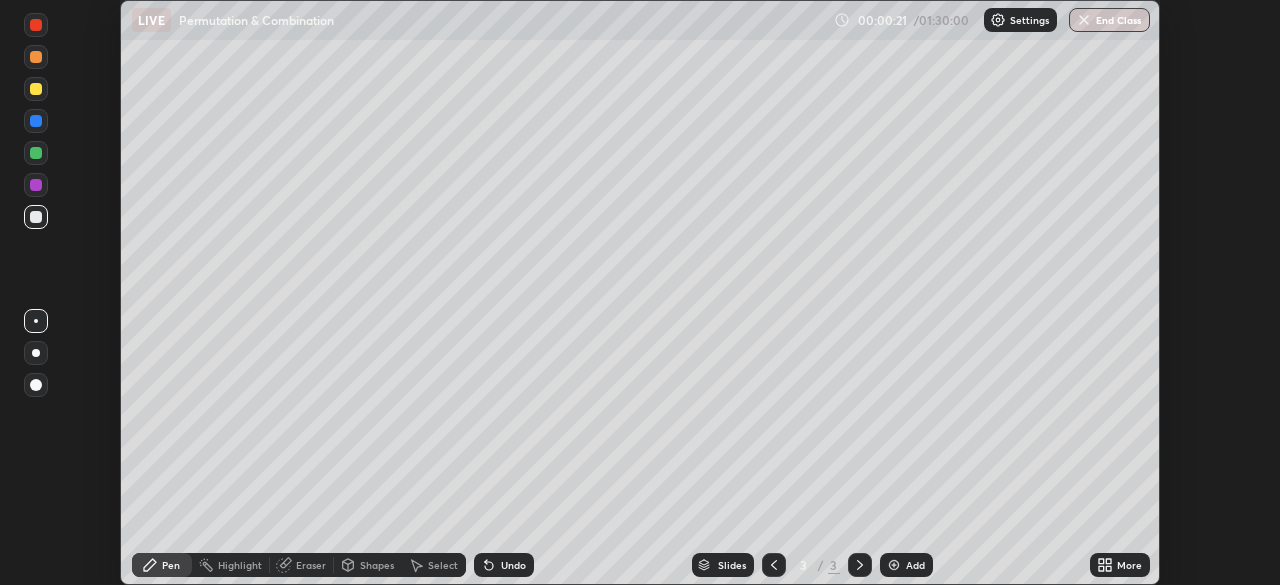 scroll, scrollTop: 585, scrollLeft: 1280, axis: both 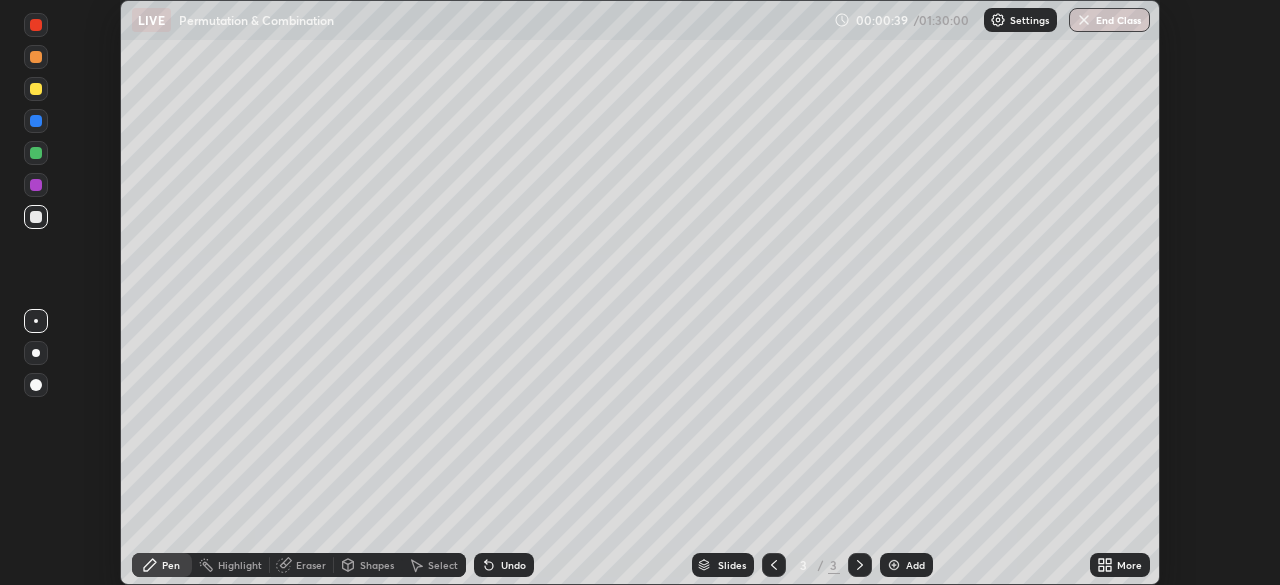 click on "More" at bounding box center [1129, 565] 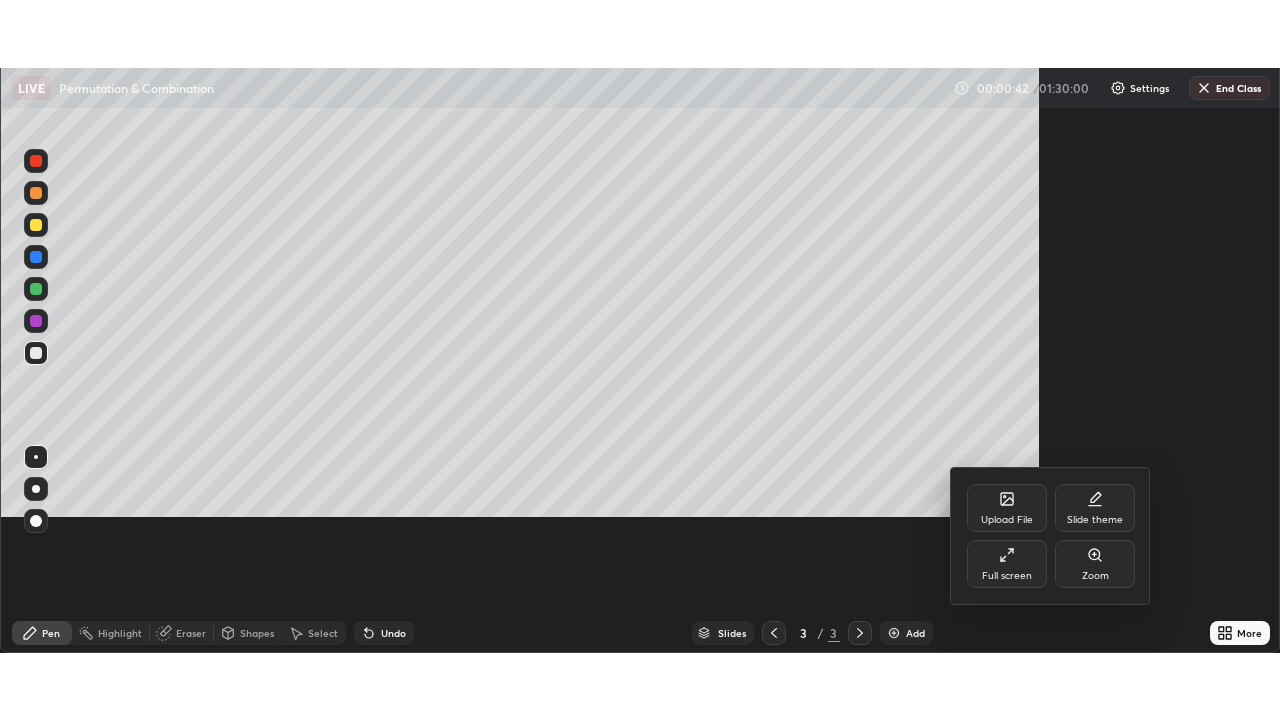 scroll, scrollTop: 99280, scrollLeft: 98720, axis: both 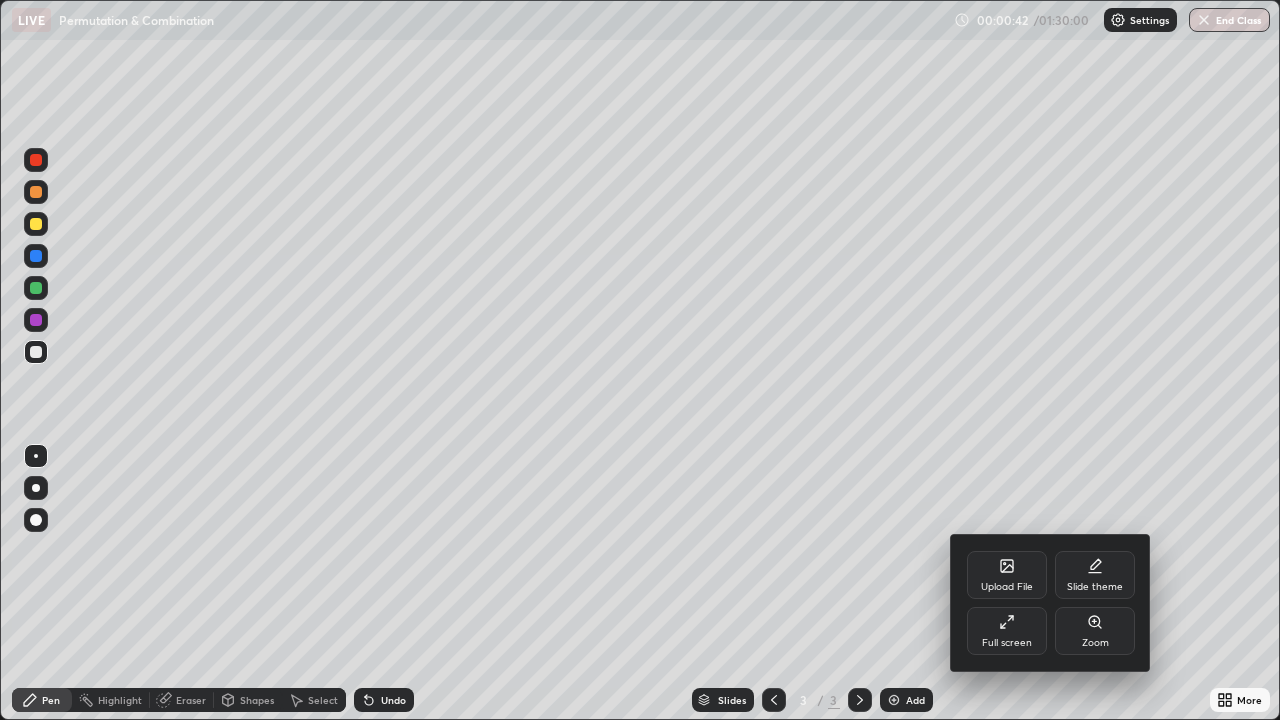 click on "Upload File" at bounding box center (1007, 587) 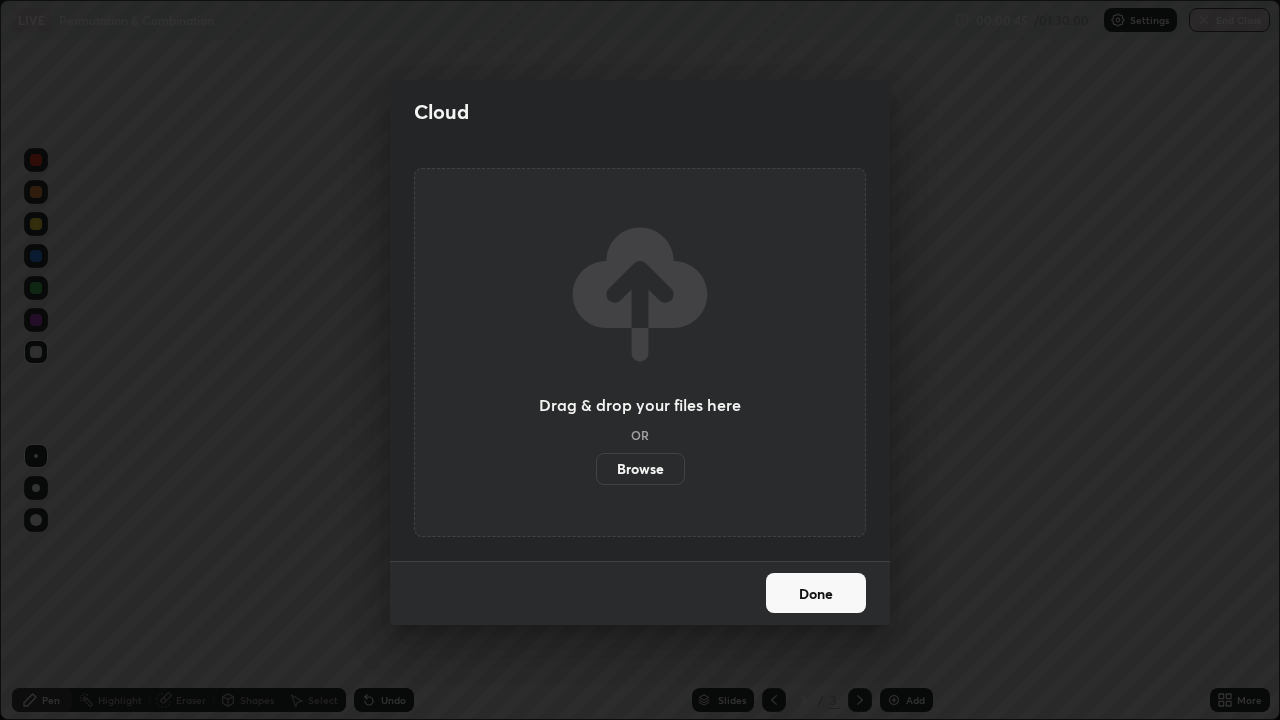 click on "Done" at bounding box center (816, 593) 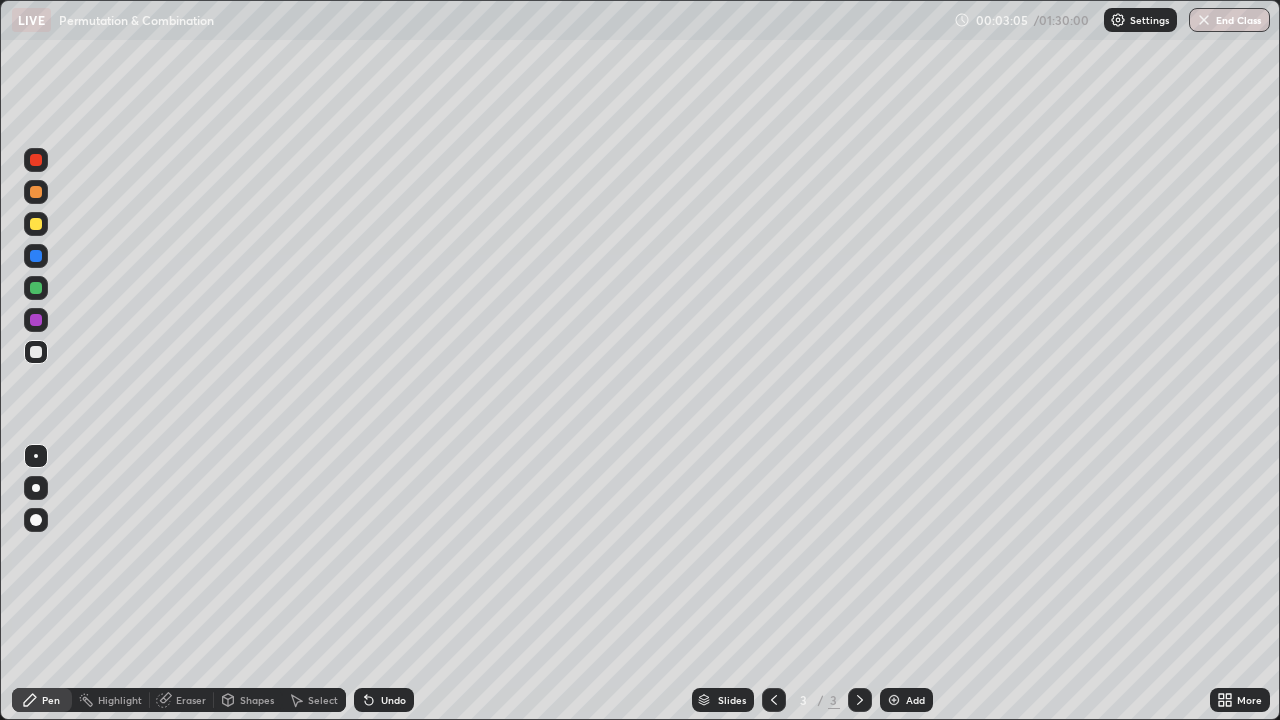 click at bounding box center [36, 224] 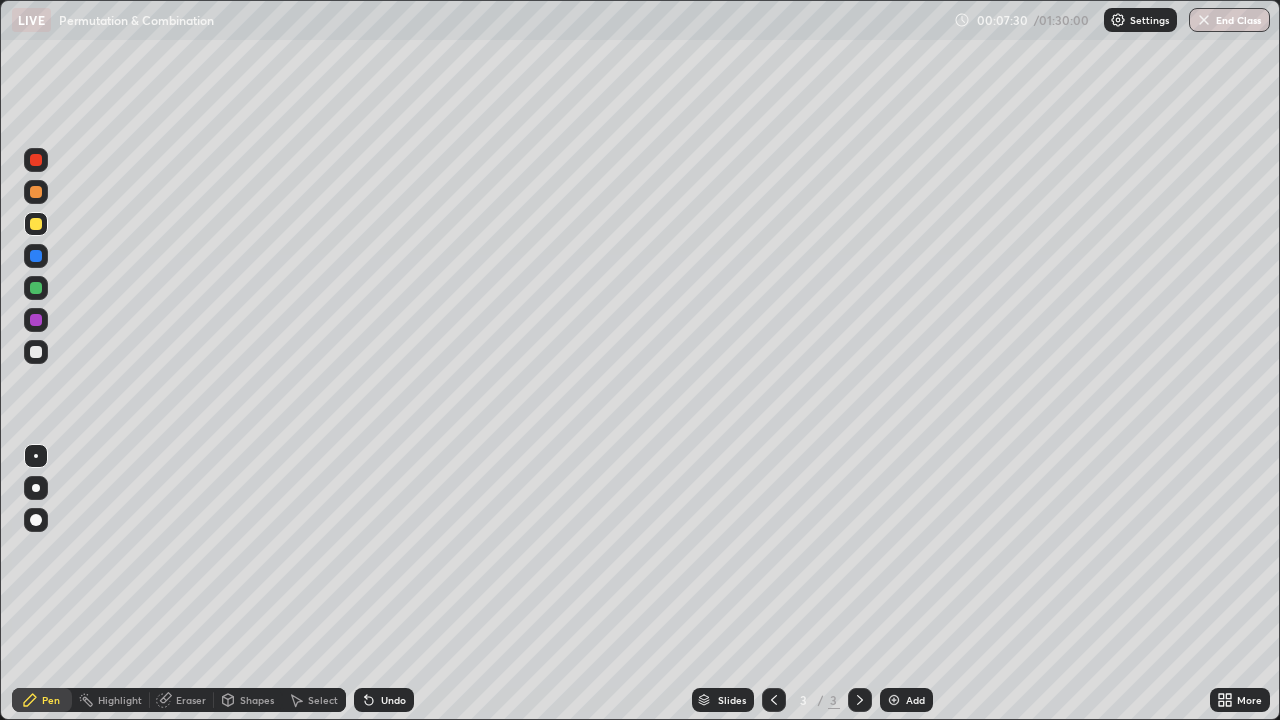 click 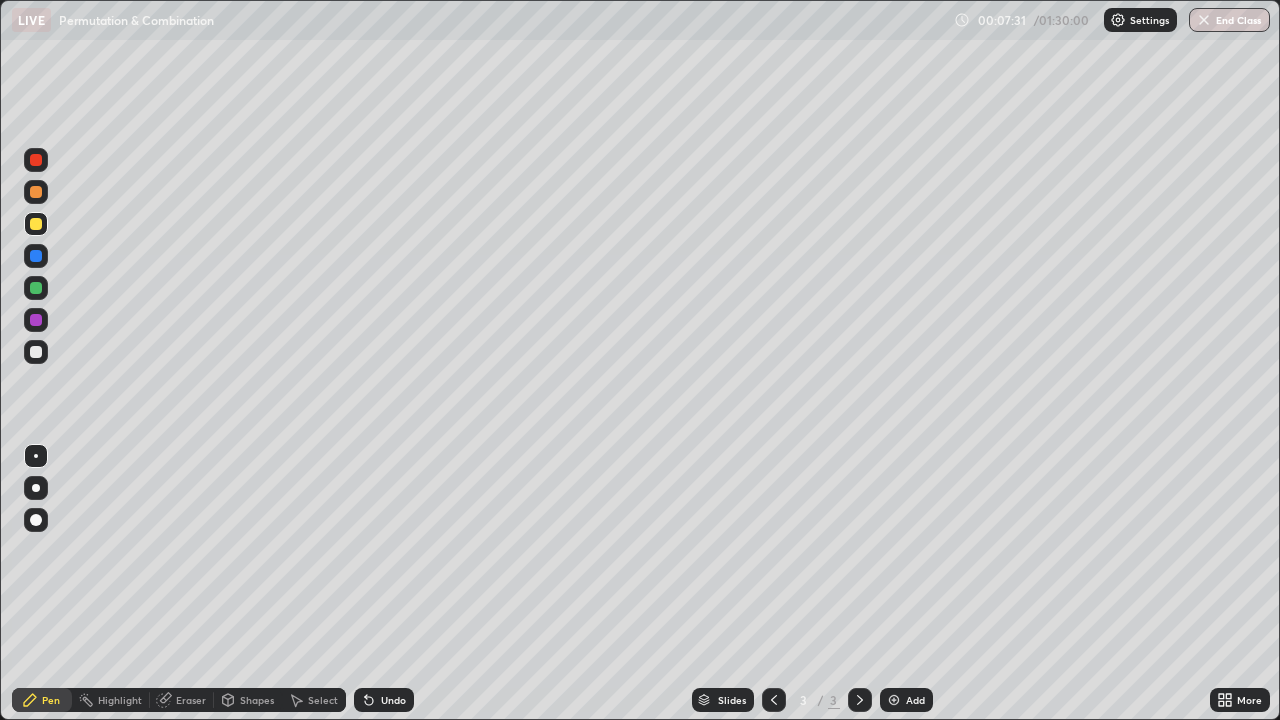 click at bounding box center (894, 700) 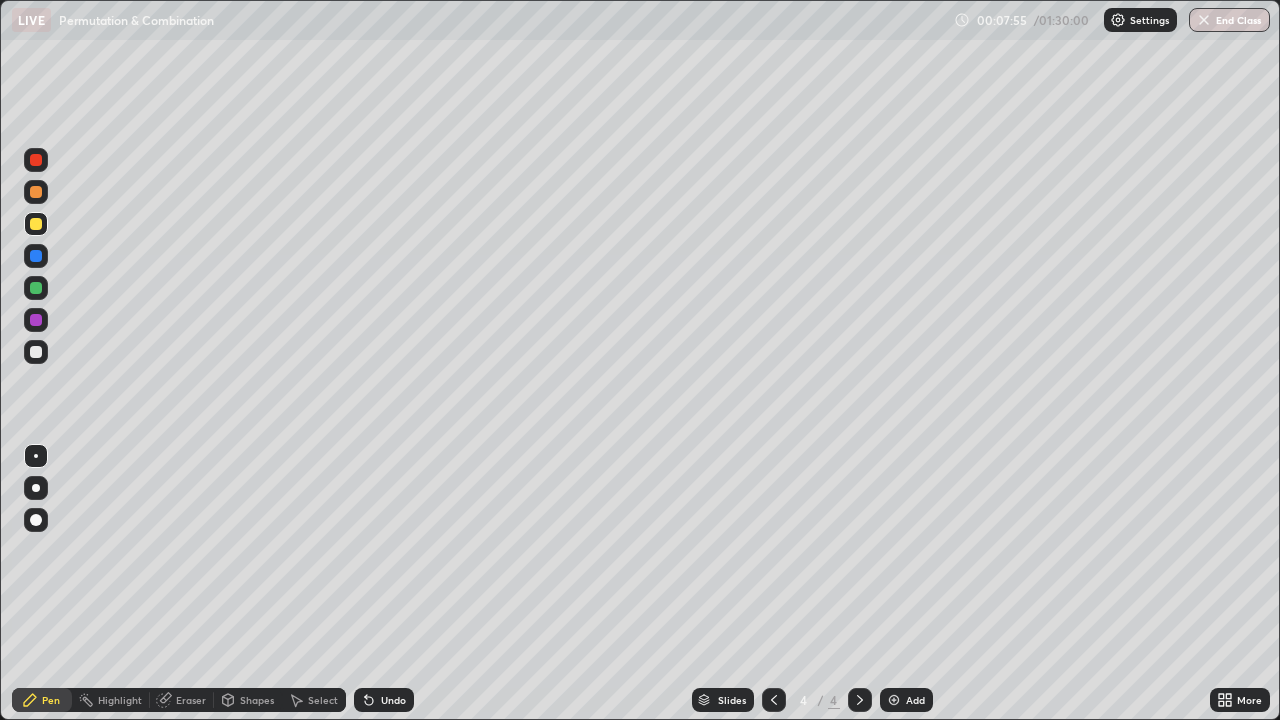 click at bounding box center [36, 224] 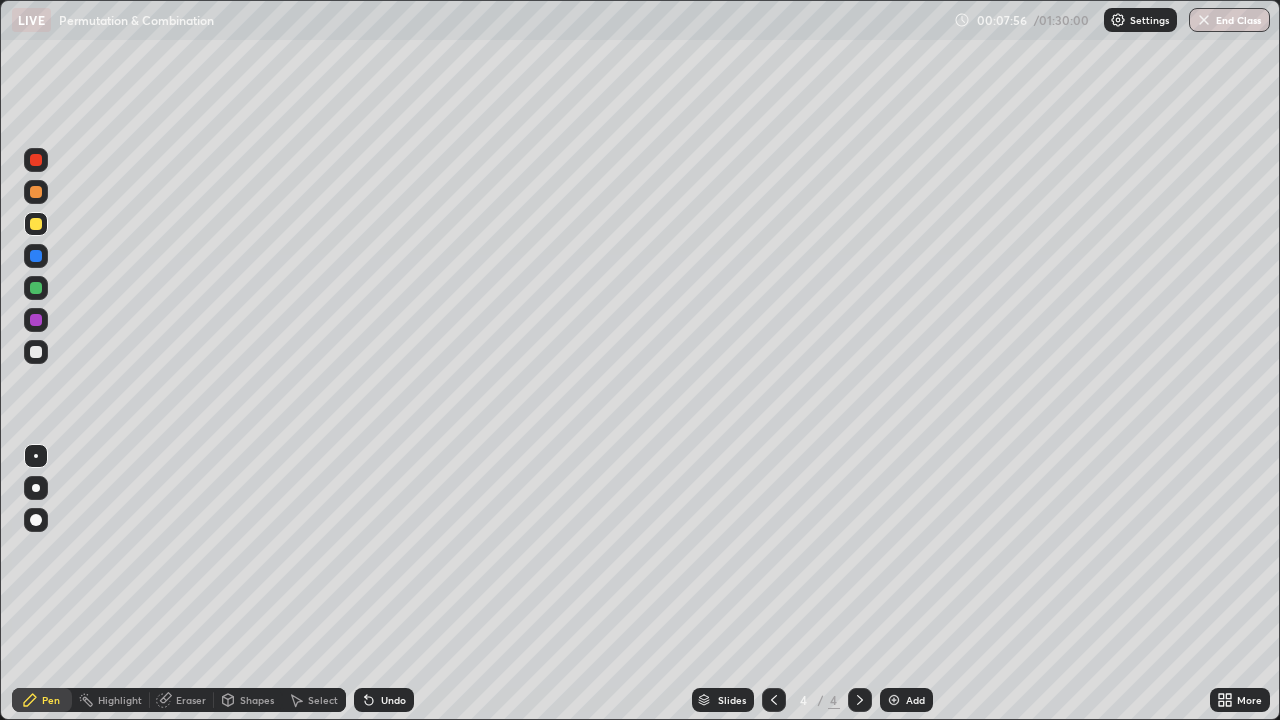 click at bounding box center [36, 352] 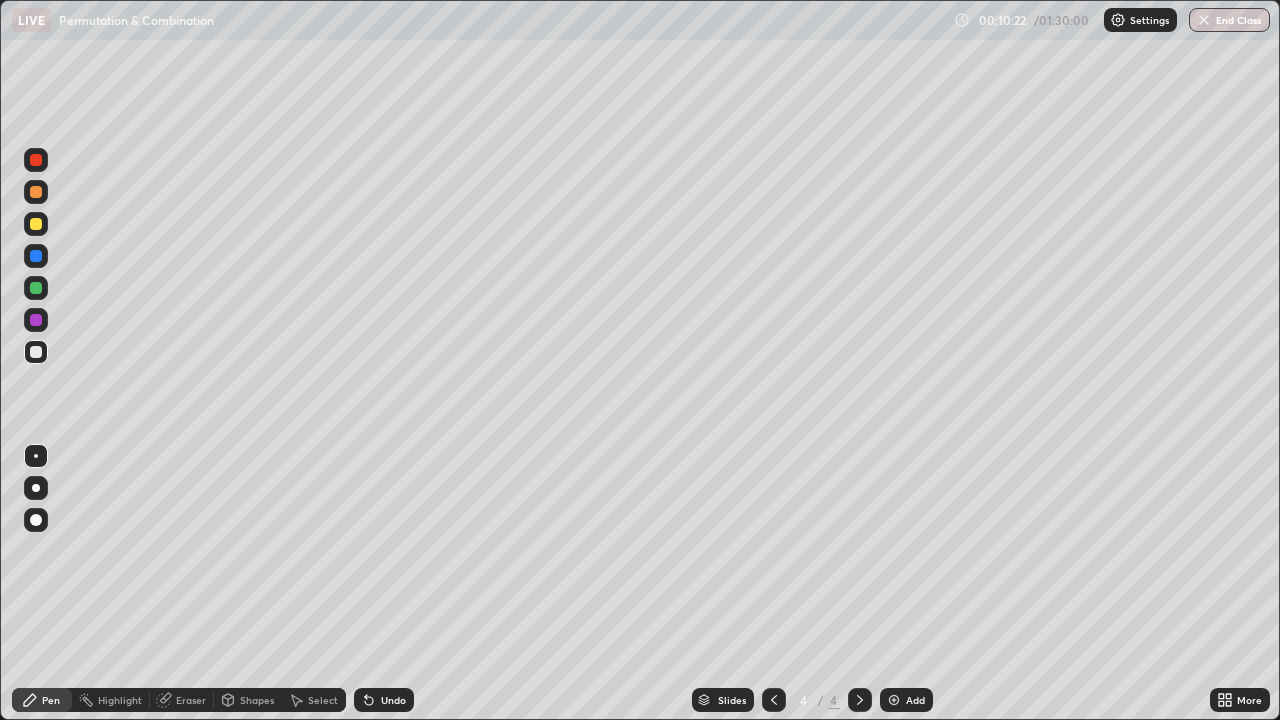 click at bounding box center (36, 224) 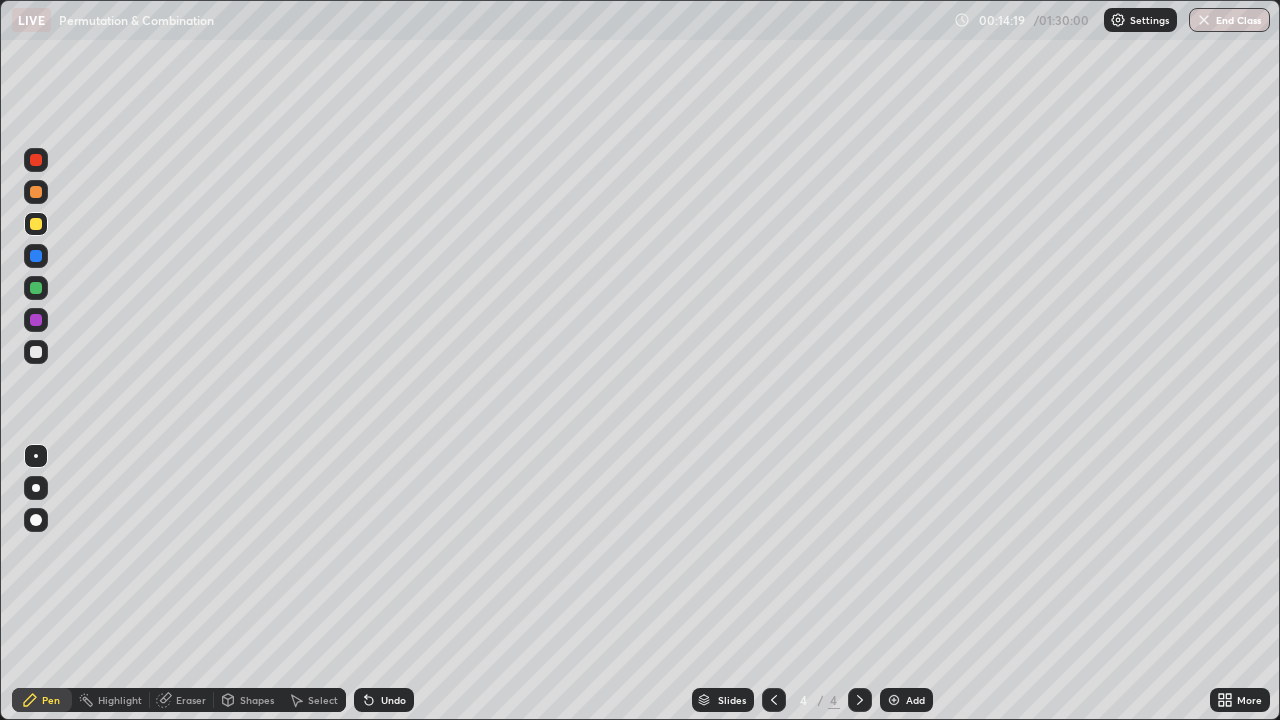 click 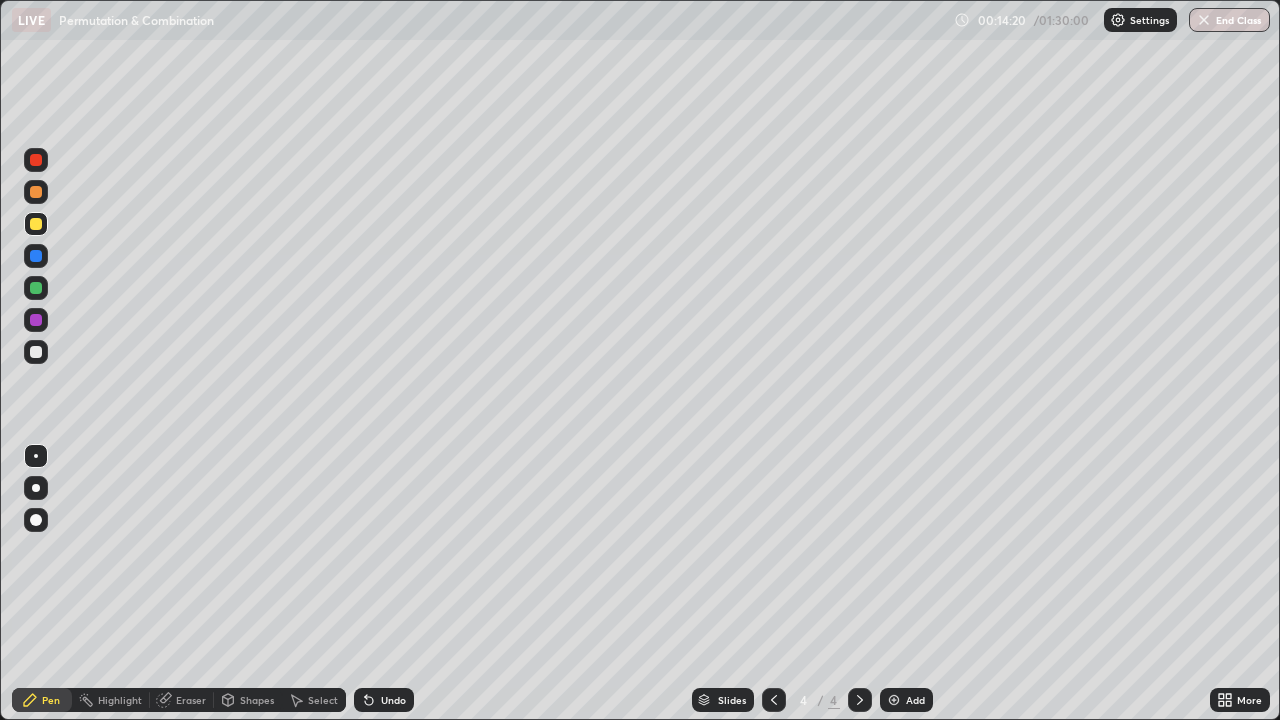 click on "Add" at bounding box center [906, 700] 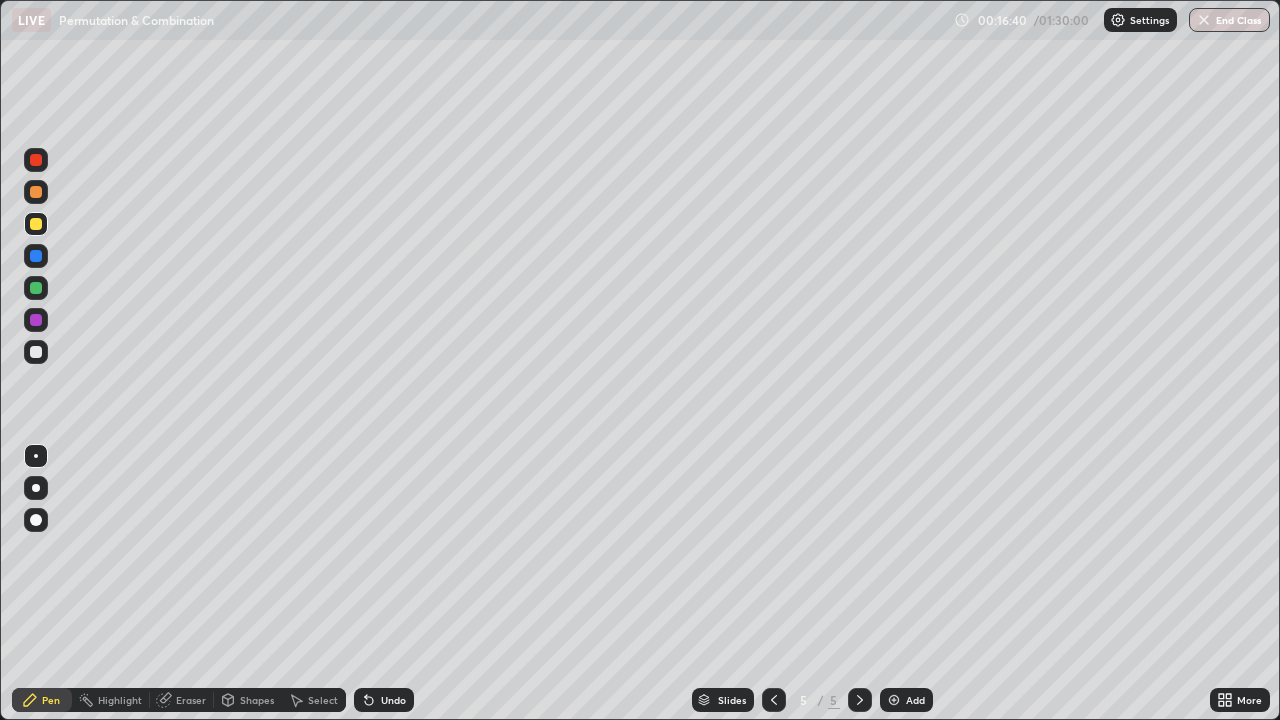 click on "Eraser" at bounding box center (182, 700) 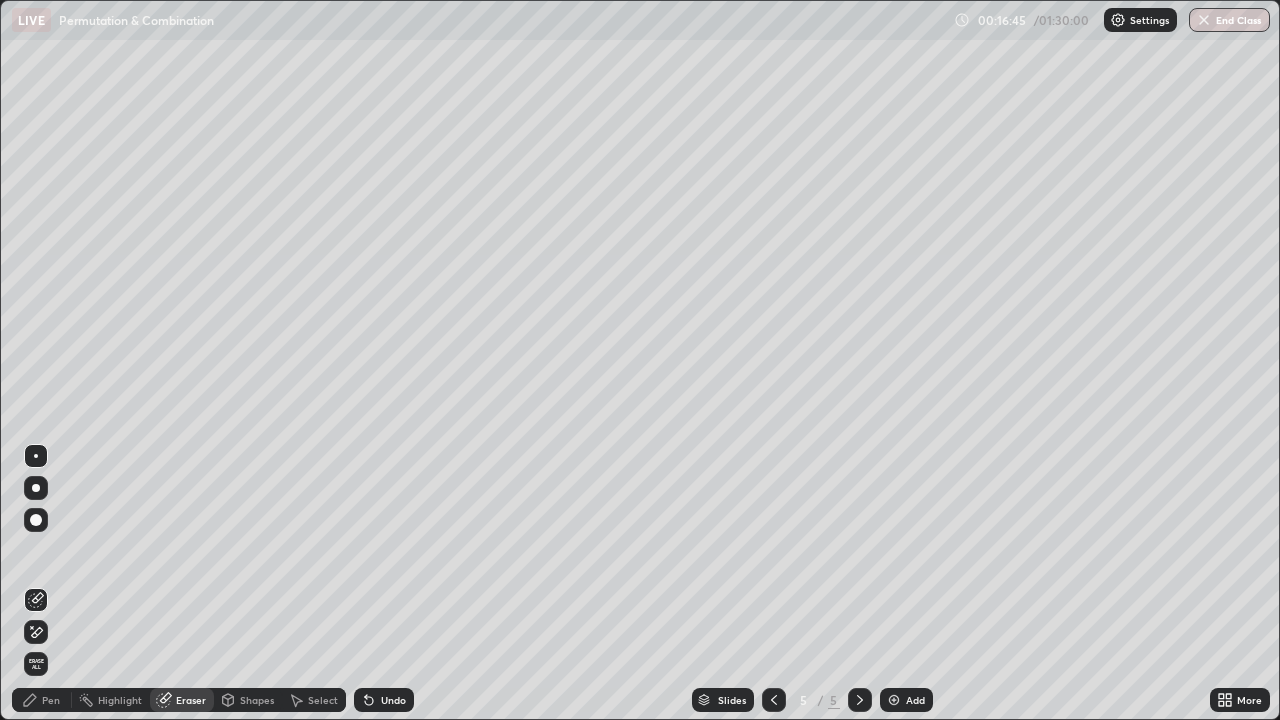 click on "Pen" at bounding box center (51, 700) 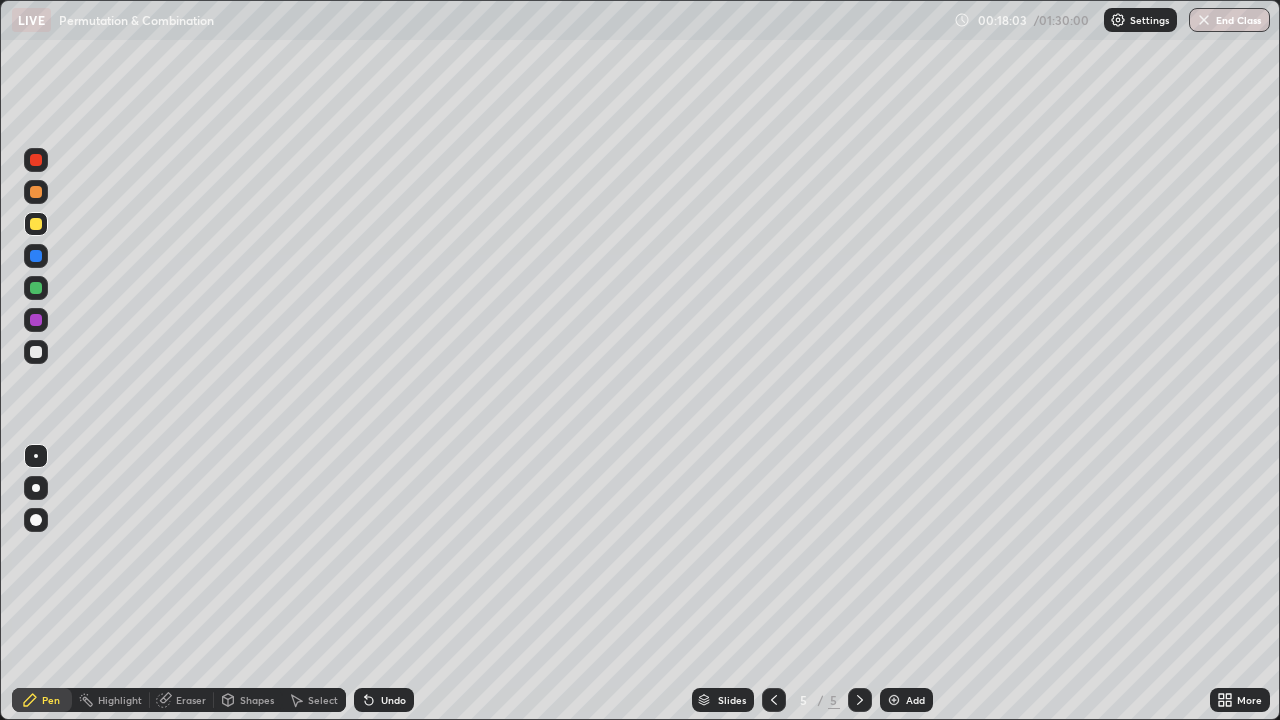 click at bounding box center (36, 352) 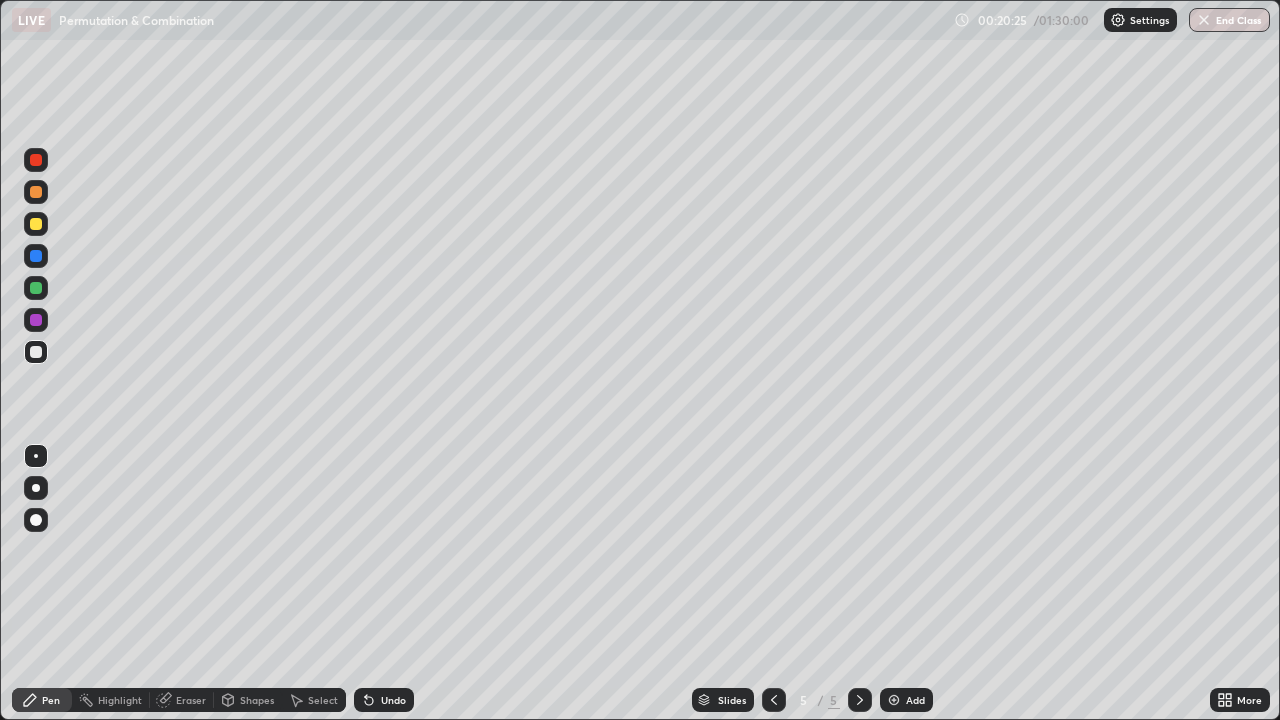 click 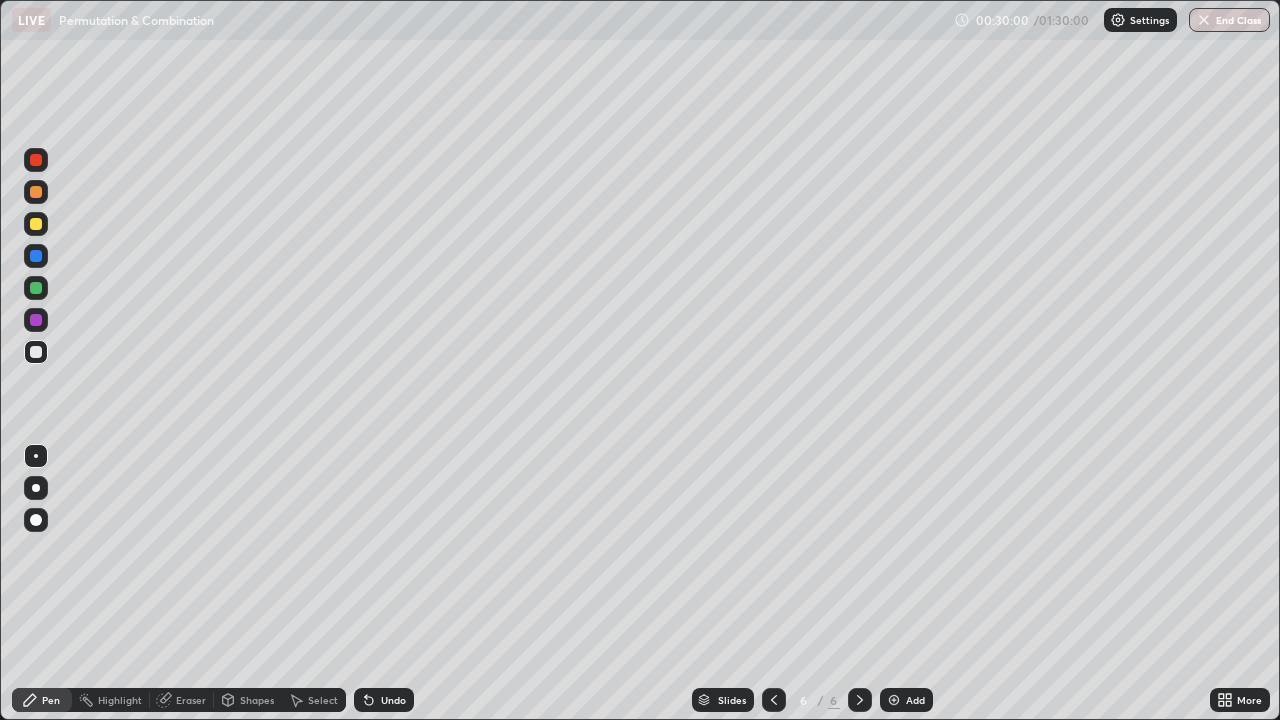 click 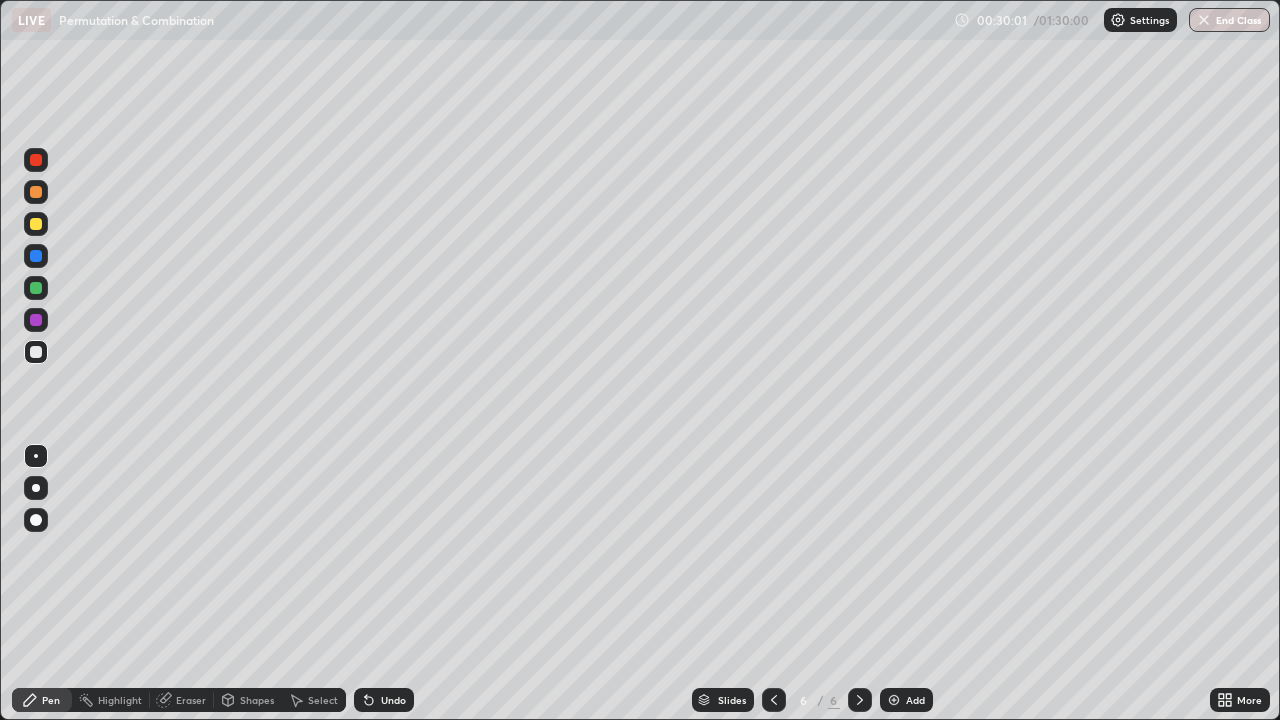 click at bounding box center [894, 700] 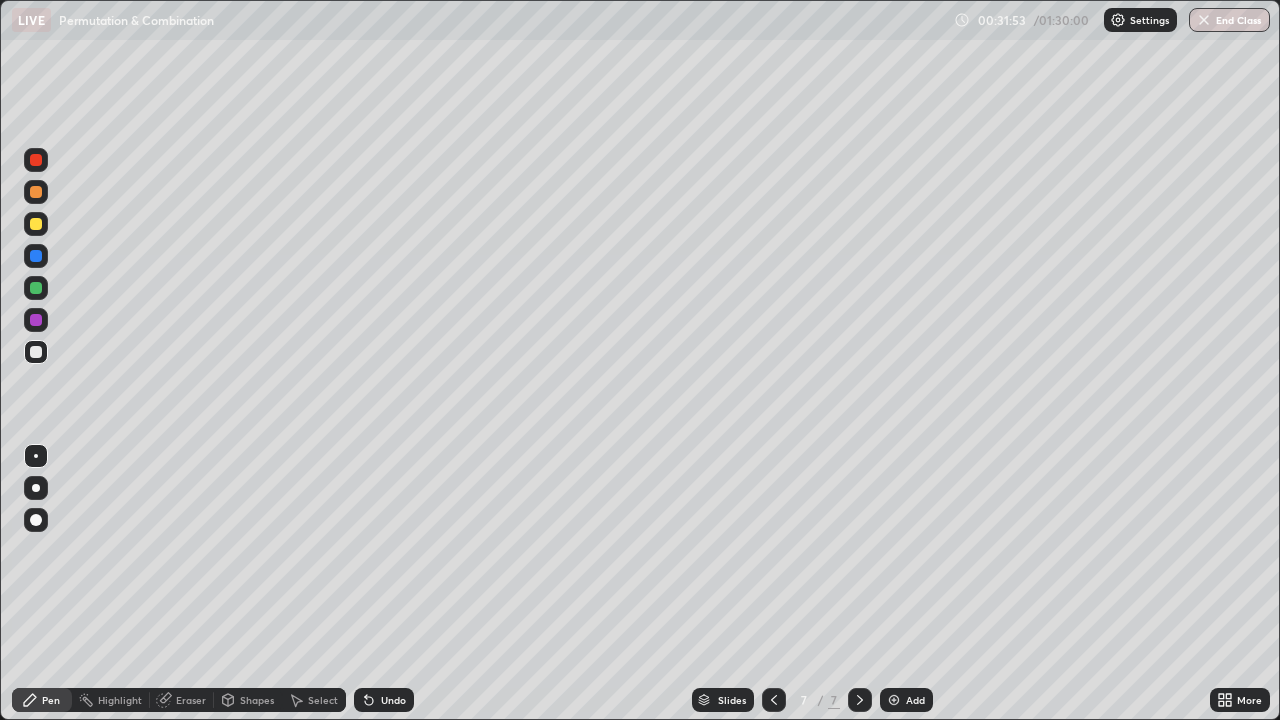 click on "Eraser" at bounding box center (191, 700) 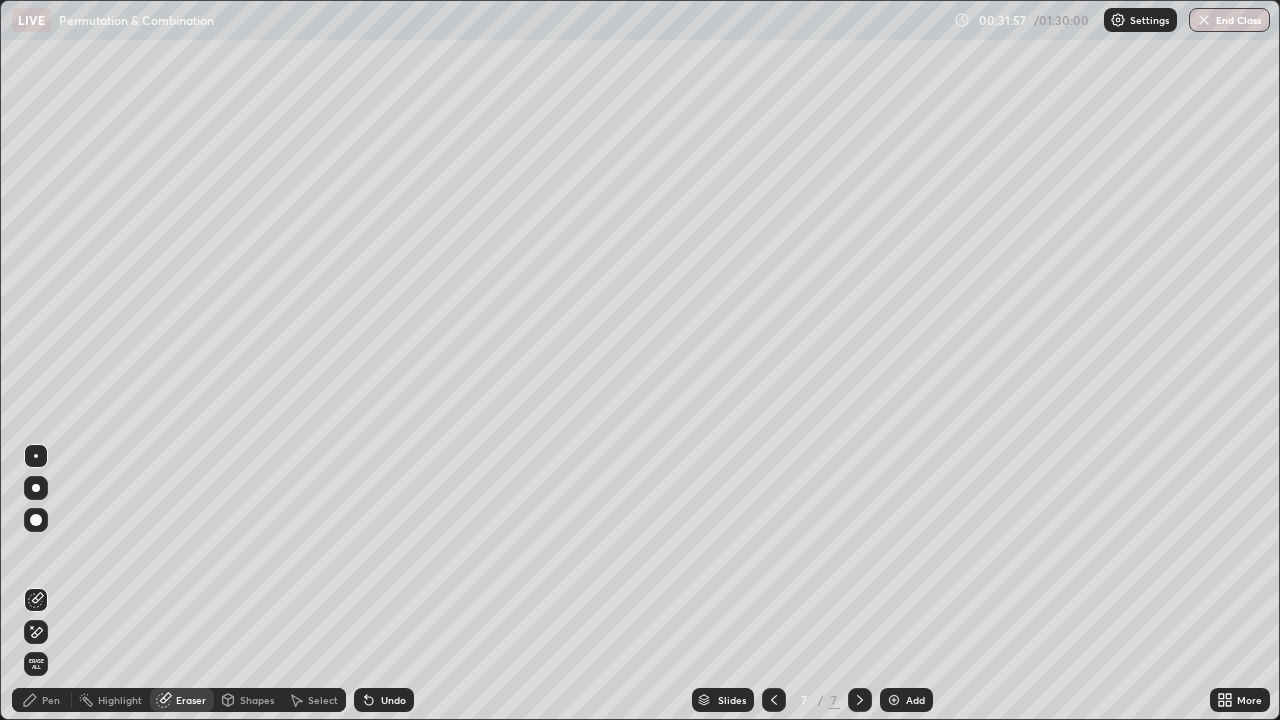 click on "Pen" at bounding box center [51, 700] 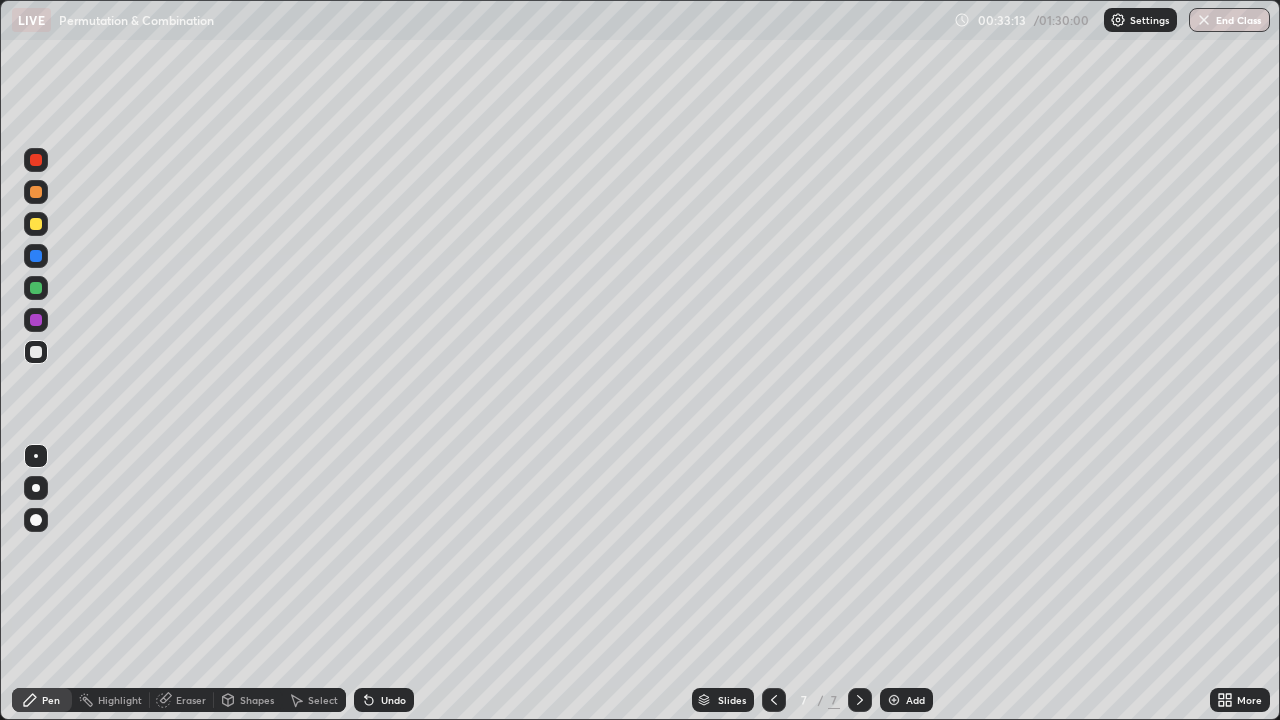 click at bounding box center (36, 560) 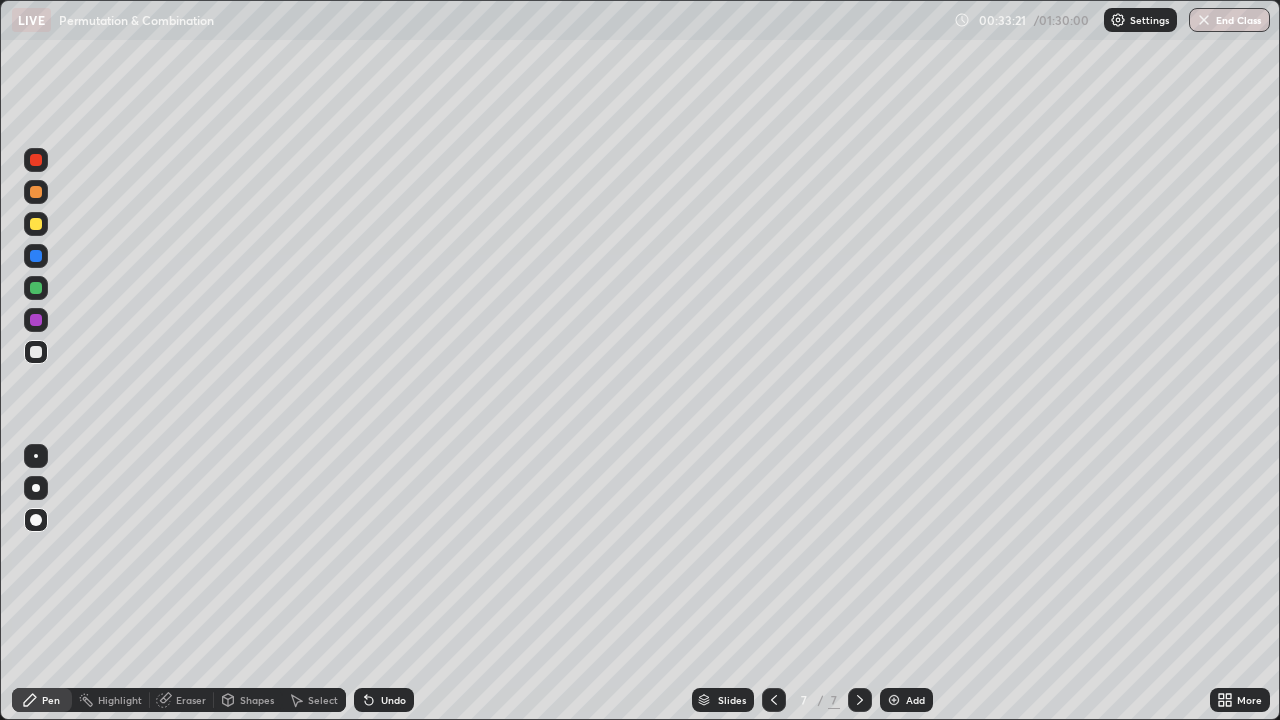click at bounding box center (36, 456) 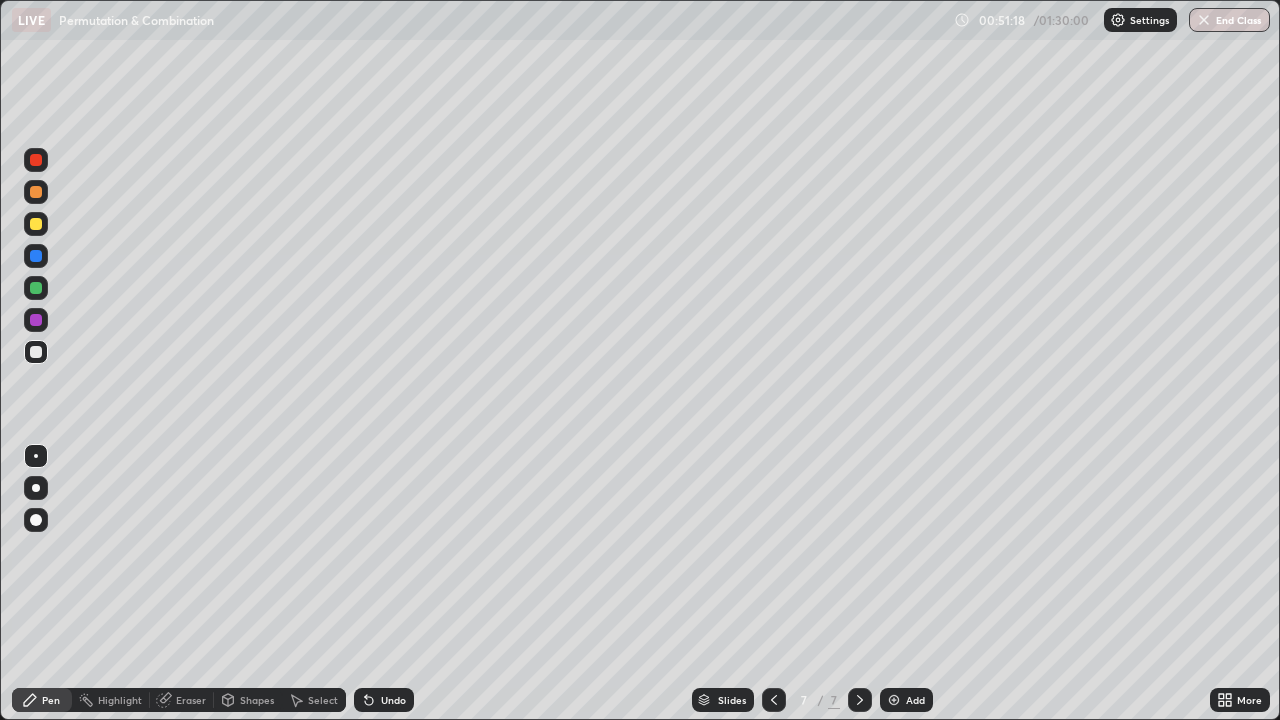 click on "Eraser" at bounding box center [191, 700] 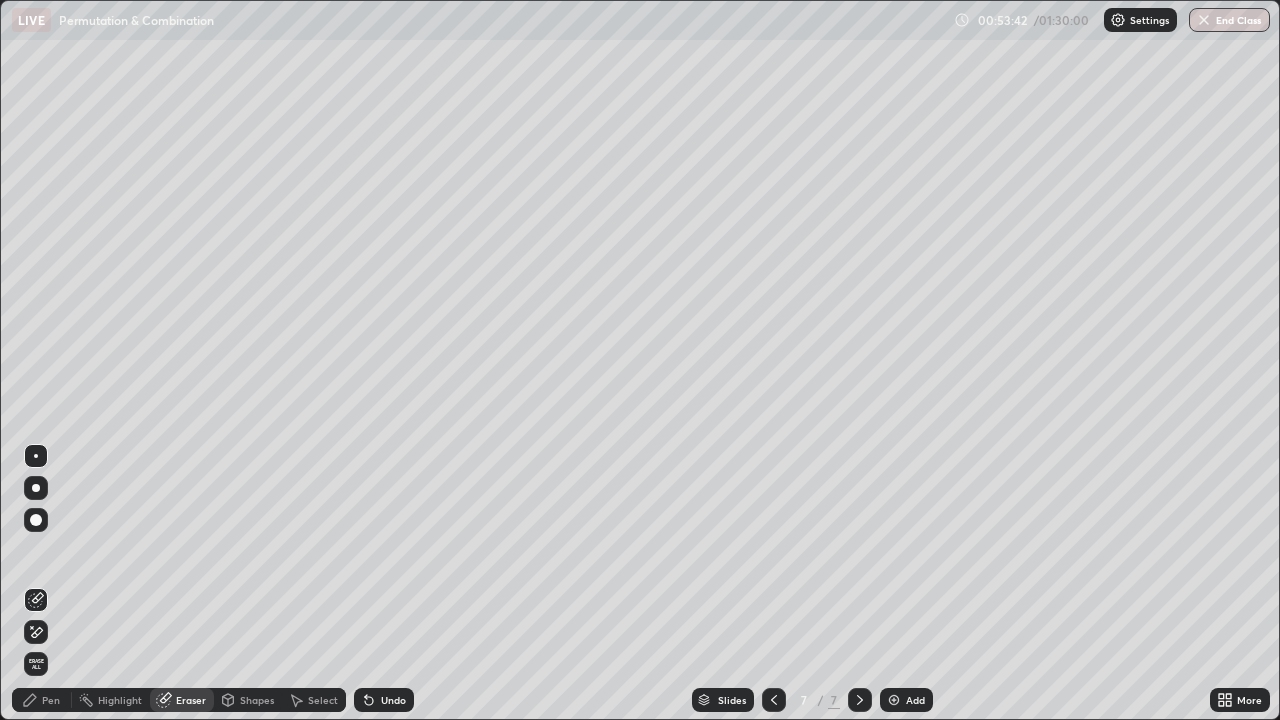 click 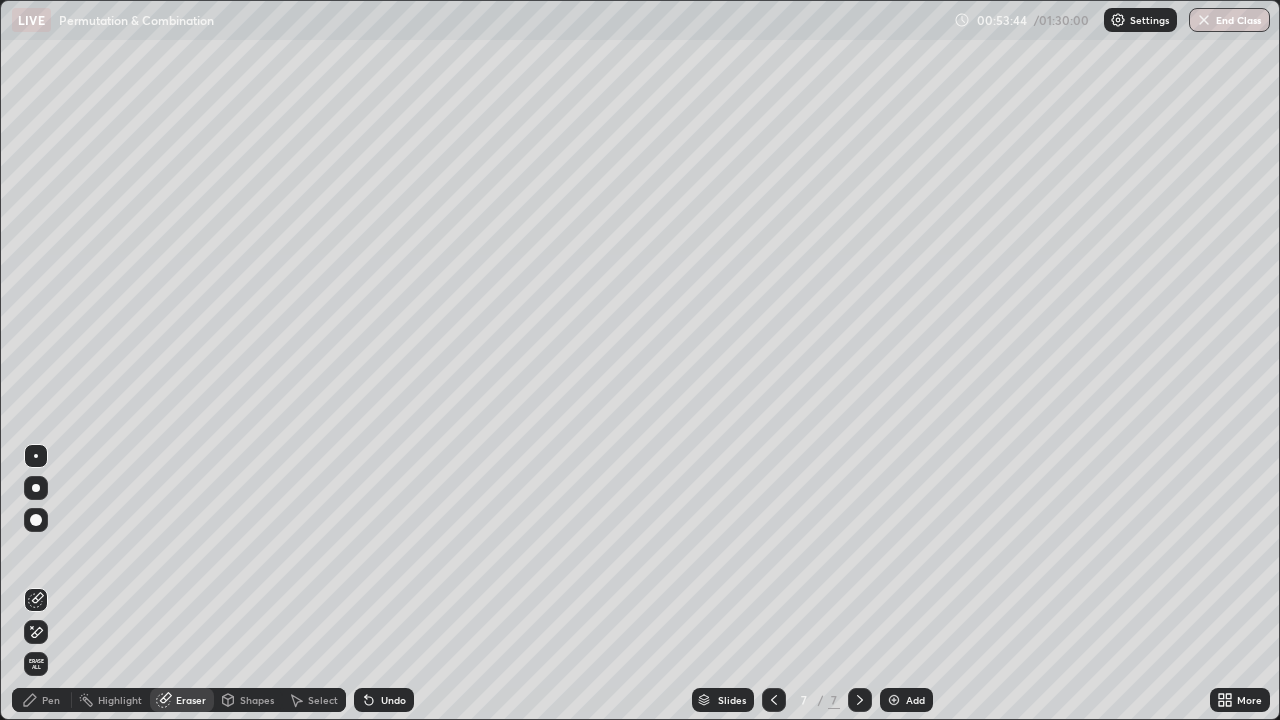 click at bounding box center [894, 700] 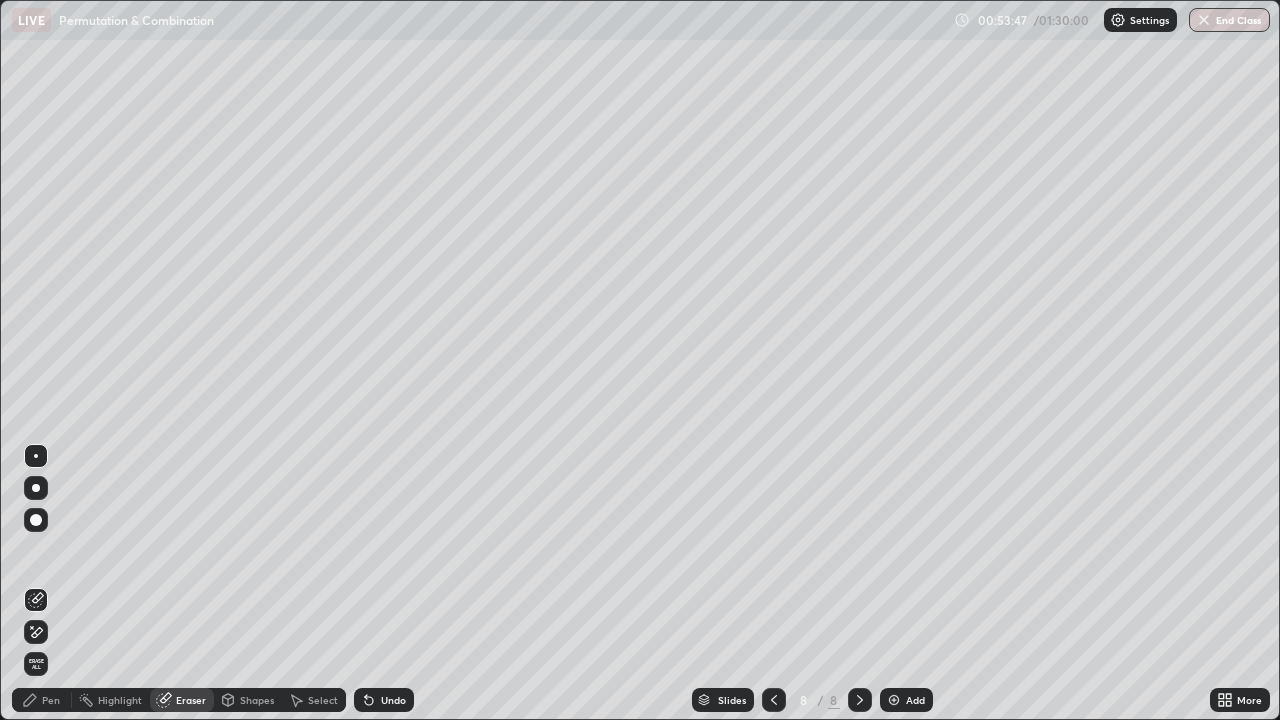 click on "Pen" at bounding box center [51, 700] 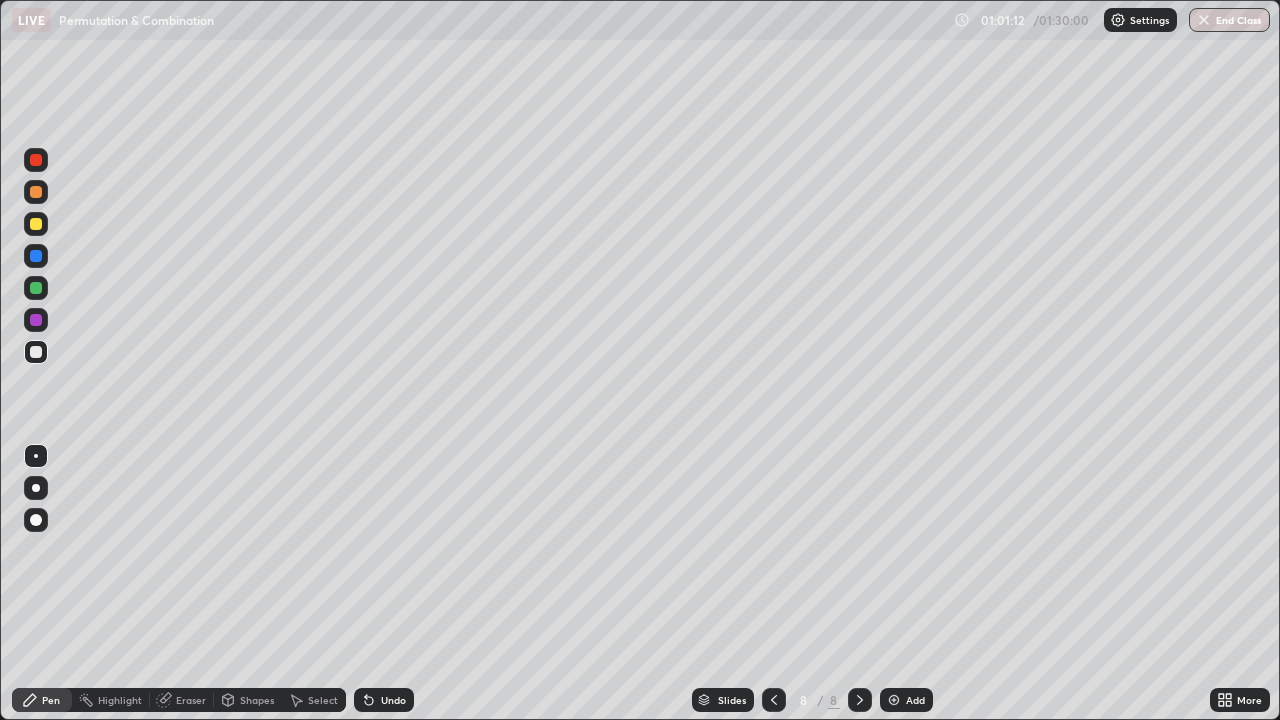 click 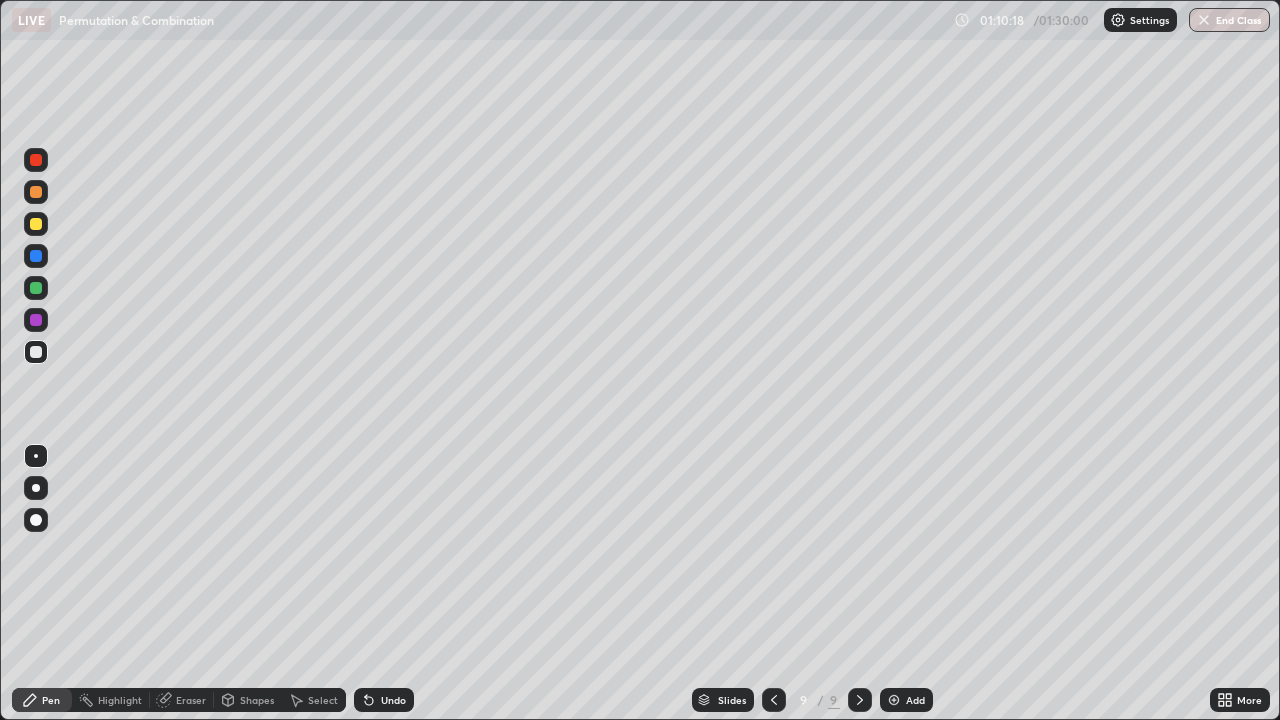 click at bounding box center (894, 700) 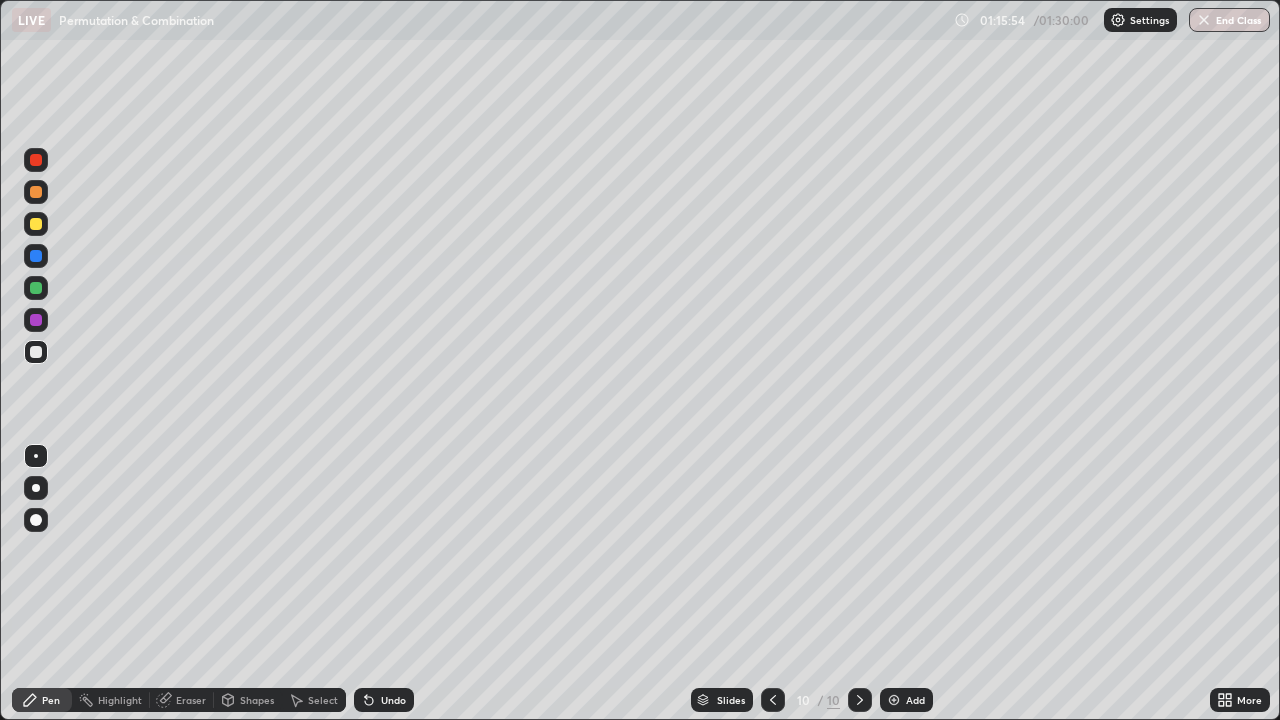 click 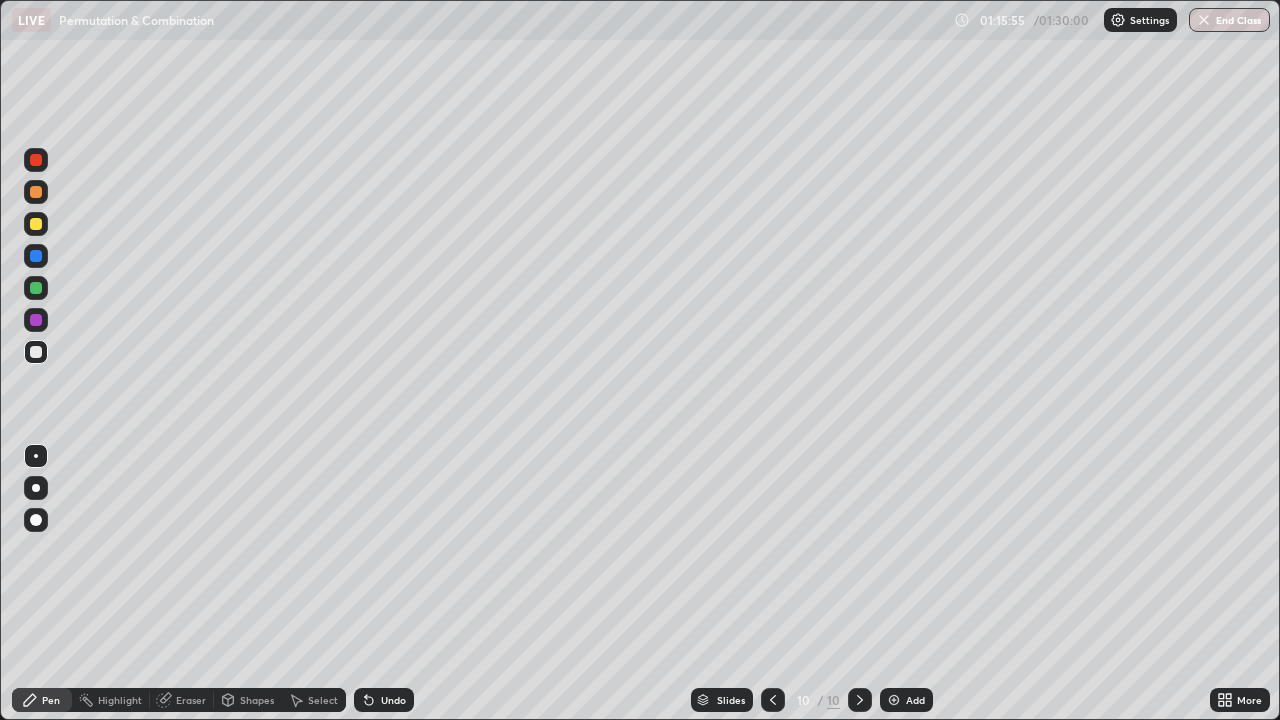 click at bounding box center [894, 700] 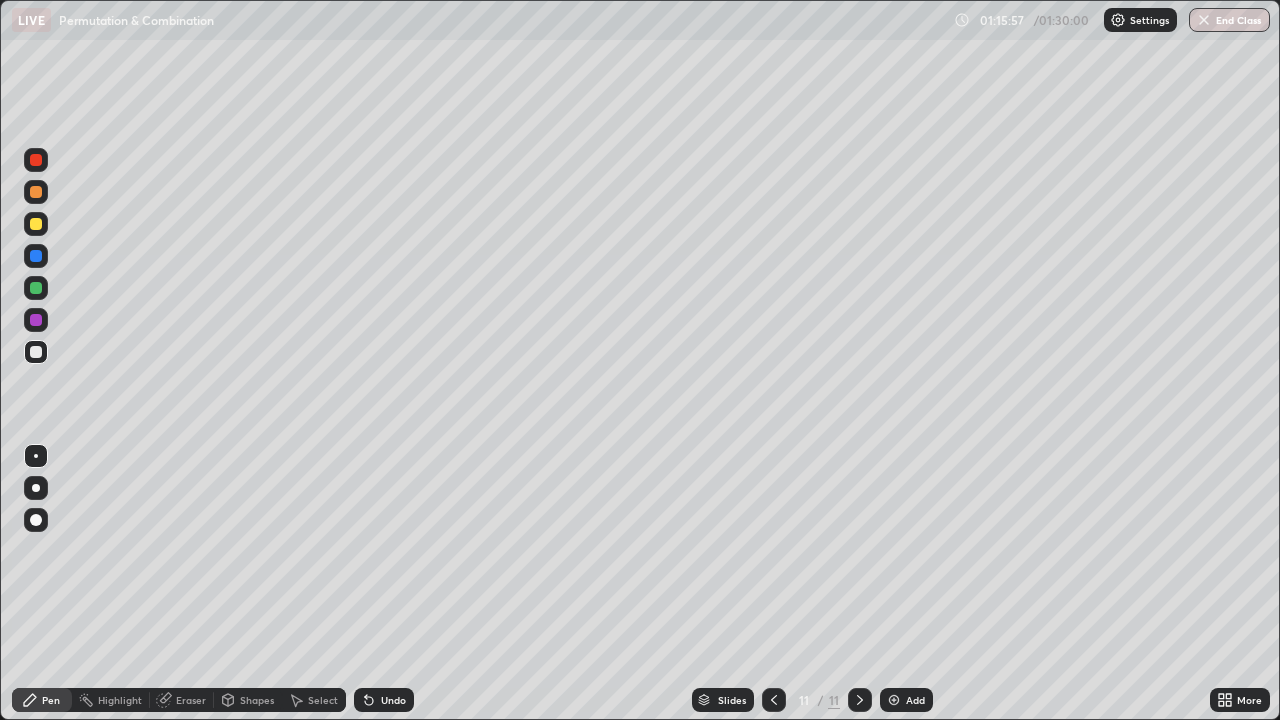 click at bounding box center [36, 224] 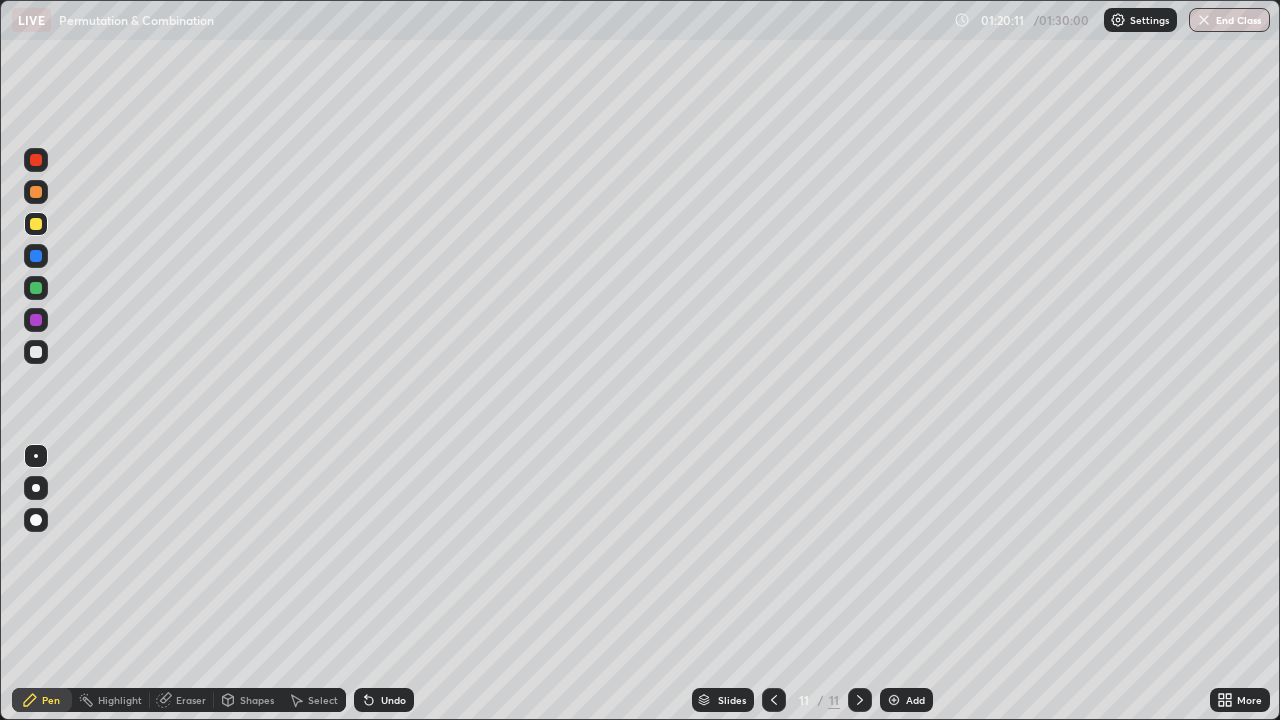 click at bounding box center [36, 160] 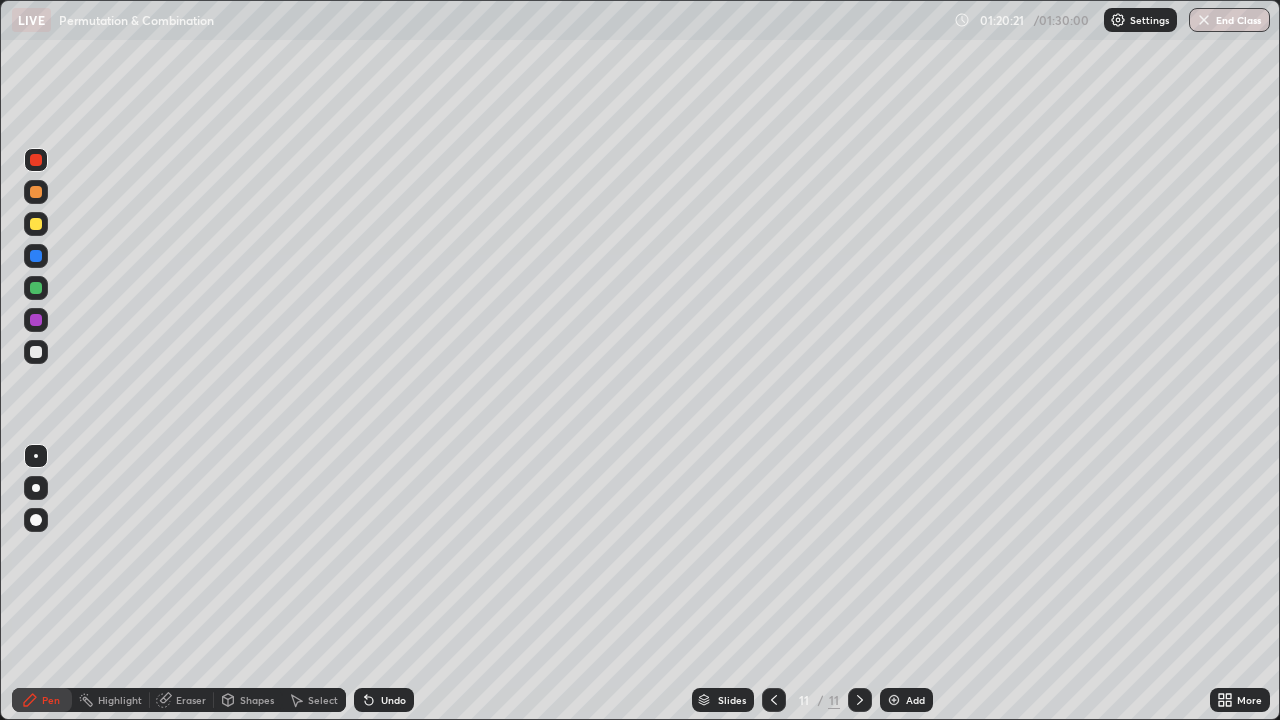 click at bounding box center (36, 224) 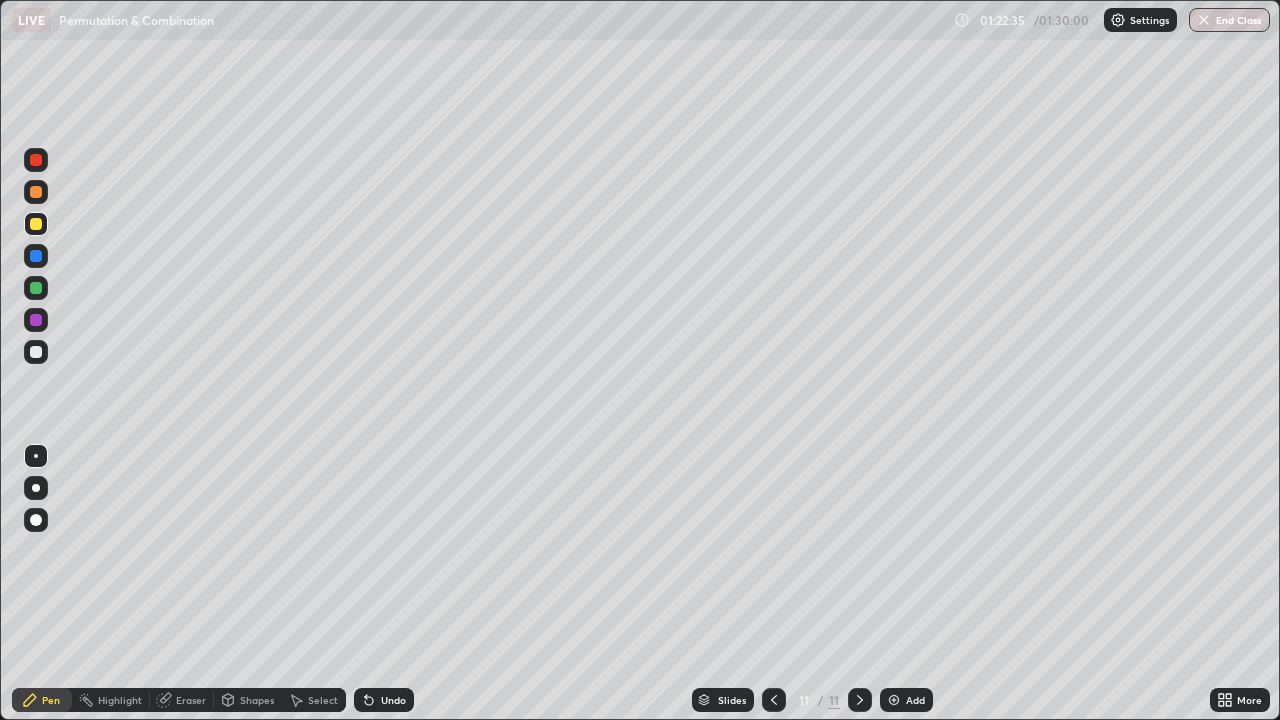click 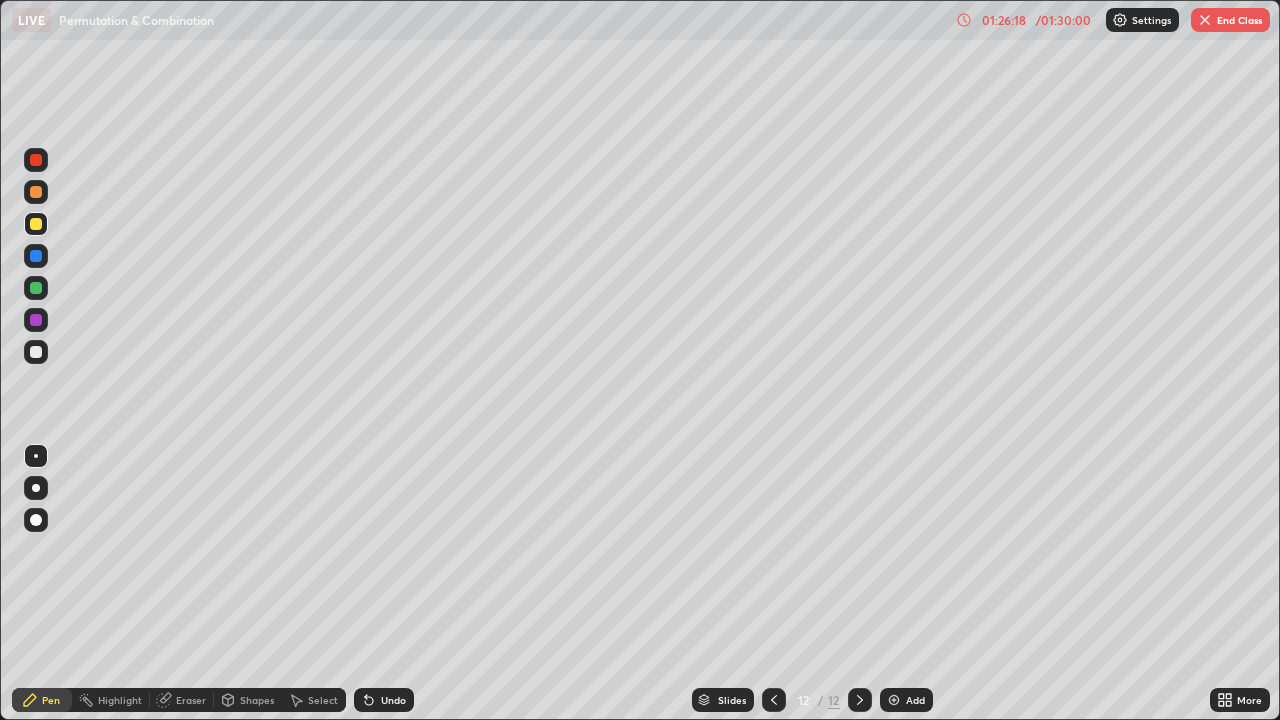 click on "Eraser" at bounding box center [191, 700] 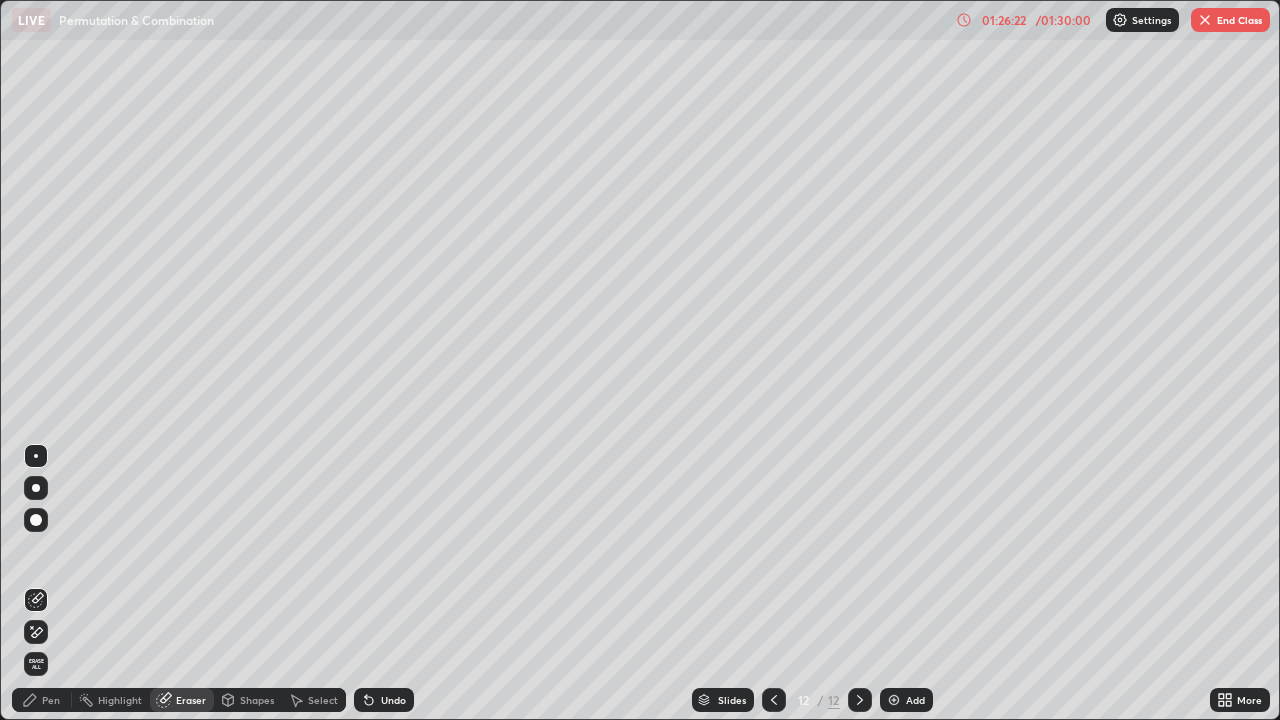 click on "Pen" at bounding box center (51, 700) 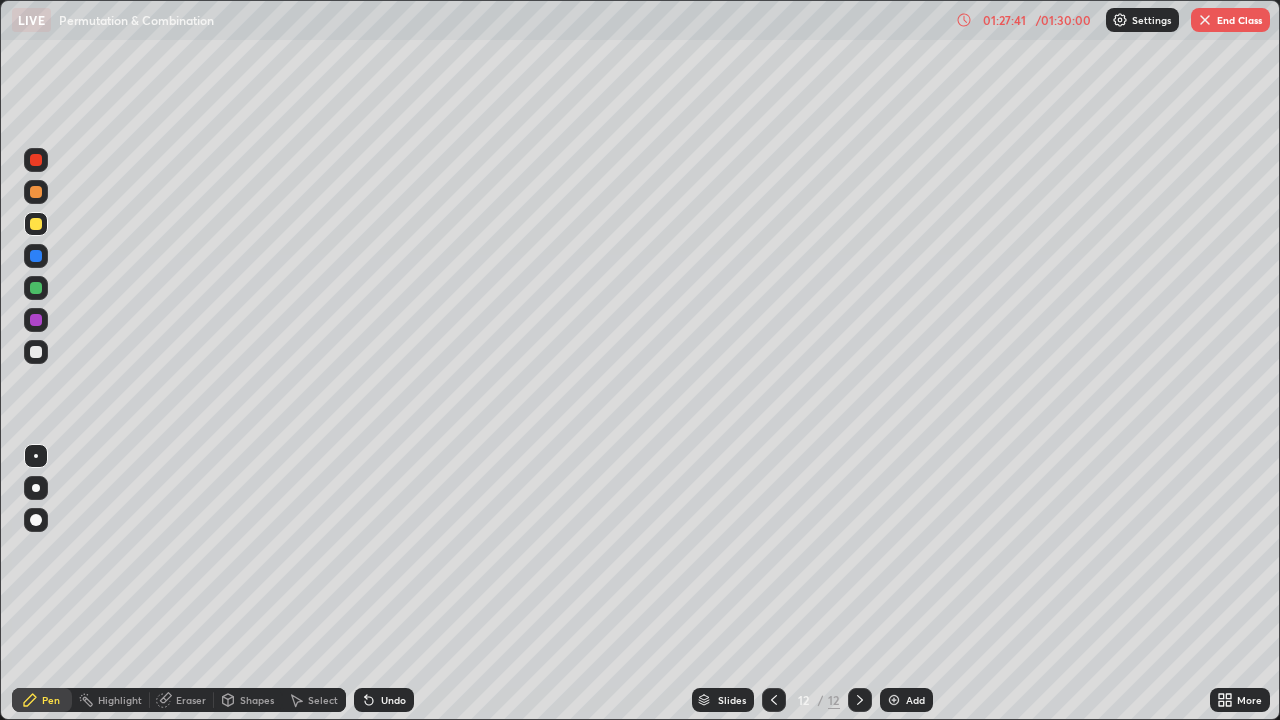 click on "End Class" at bounding box center (1230, 20) 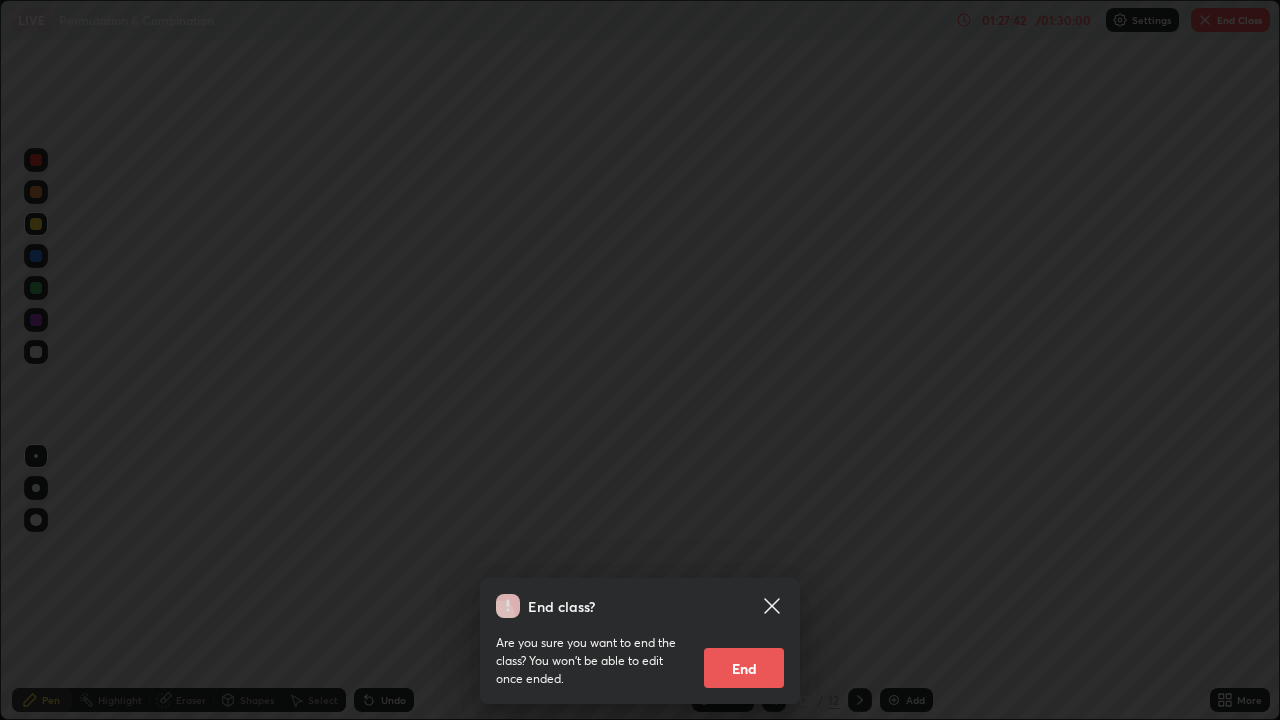 click on "End" at bounding box center (744, 668) 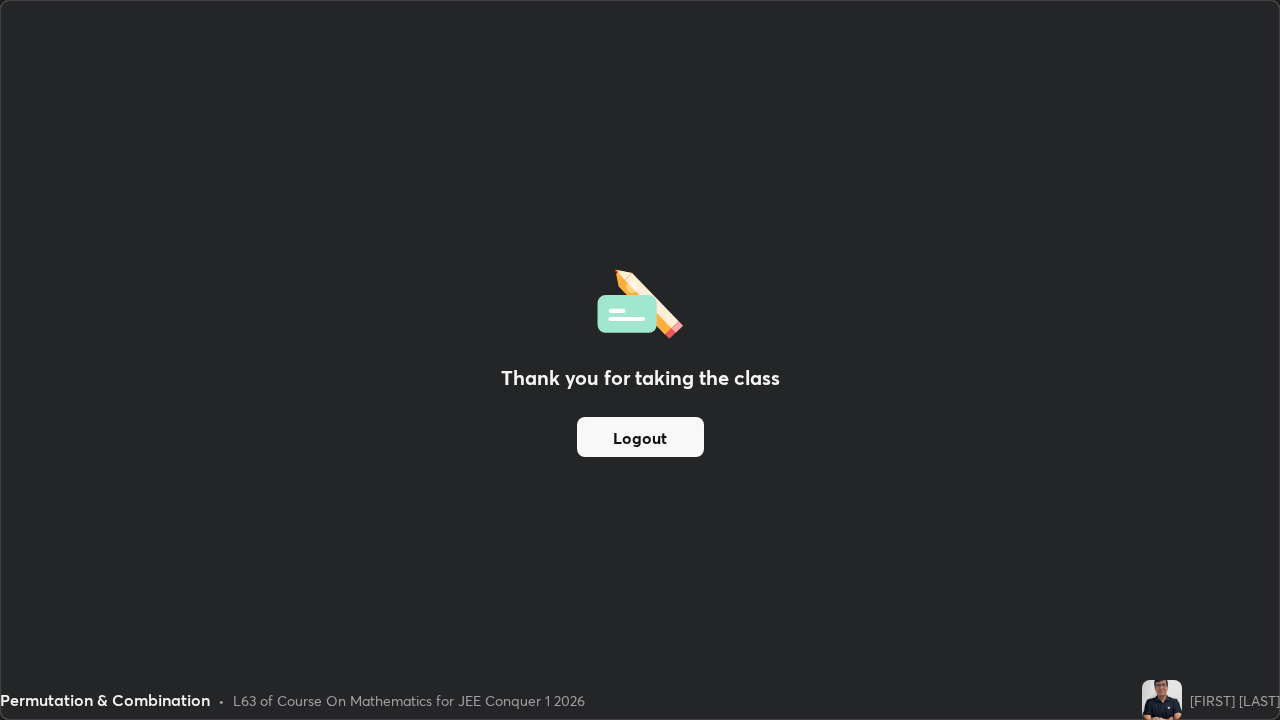 click on "Logout" at bounding box center (640, 437) 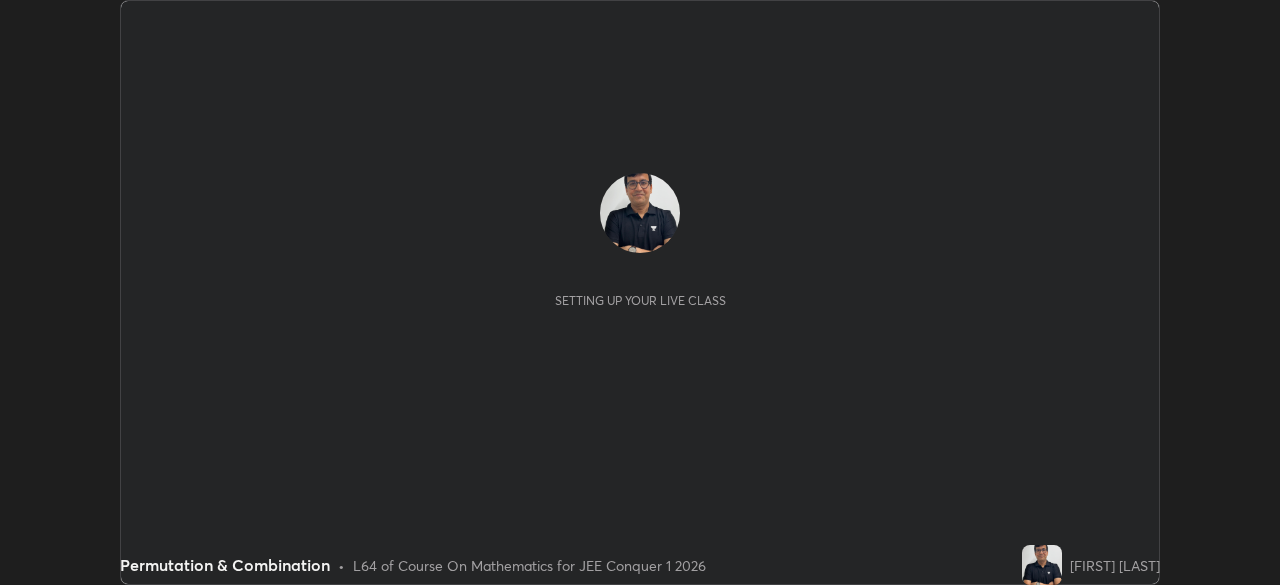 scroll, scrollTop: 0, scrollLeft: 0, axis: both 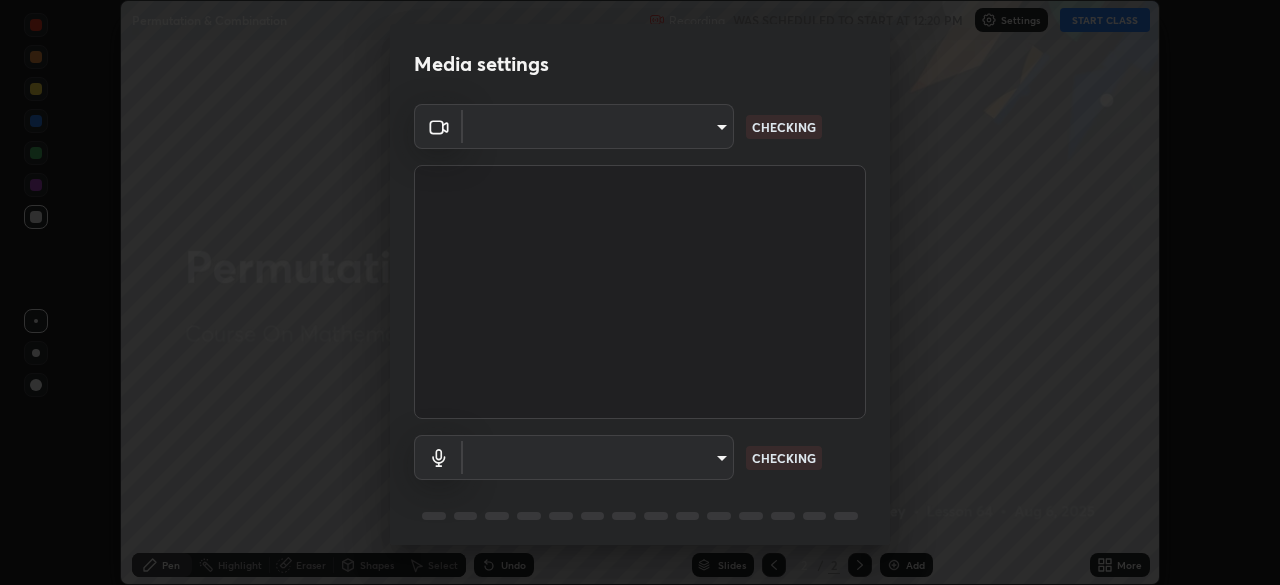 type on "d8da04792d8d419c00ebc7b8039bcda09c48d1cec471963f7d160d07b4585662" 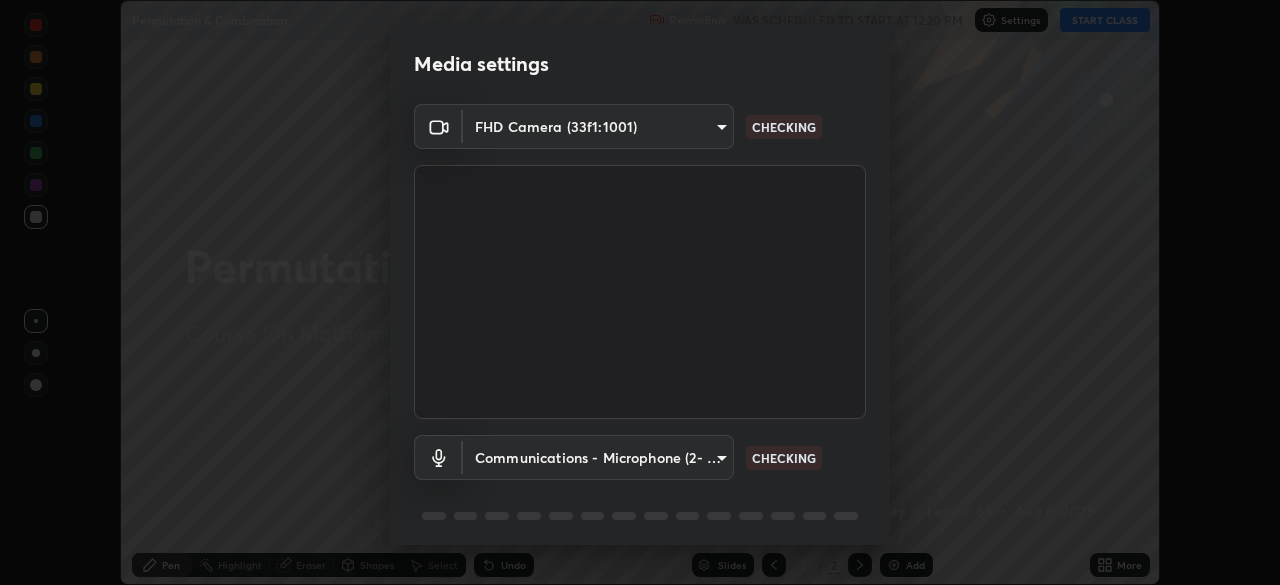 click on "Media settings FHD Camera (33f1:1001) d8da04792d8d419c00ebc7b8039bcda09c48d1cec471963f7d160d07b4585662 CHECKING Communications - Microphone (2- USB PnP Sound Device) communications CHECKING 1 / 5 Next" at bounding box center (640, 292) 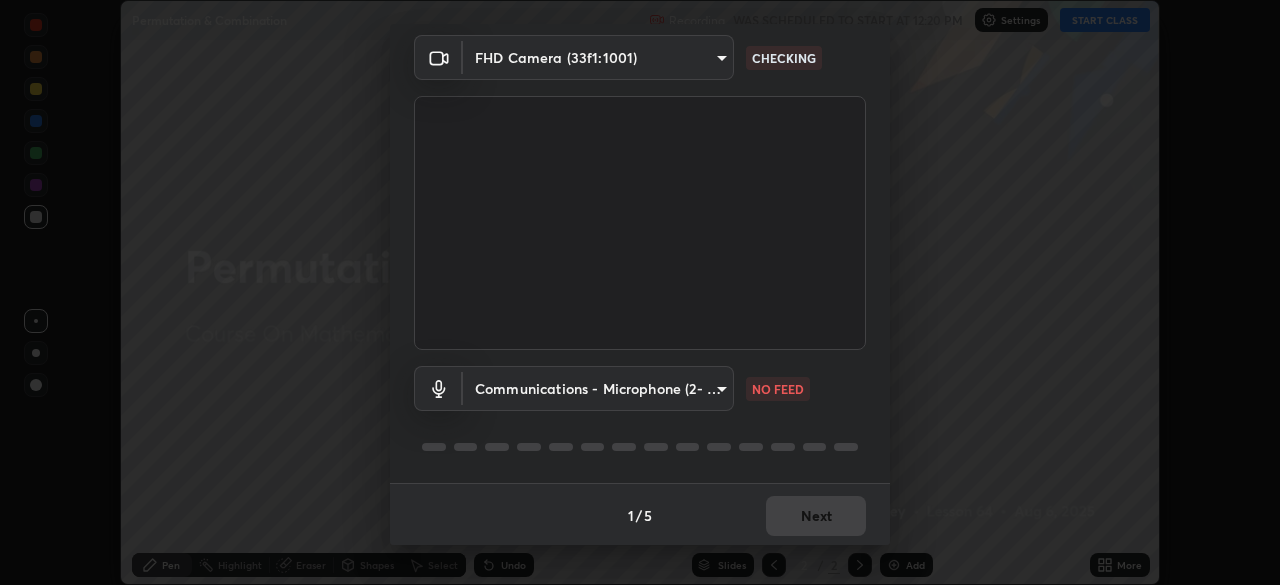 scroll, scrollTop: 71, scrollLeft: 0, axis: vertical 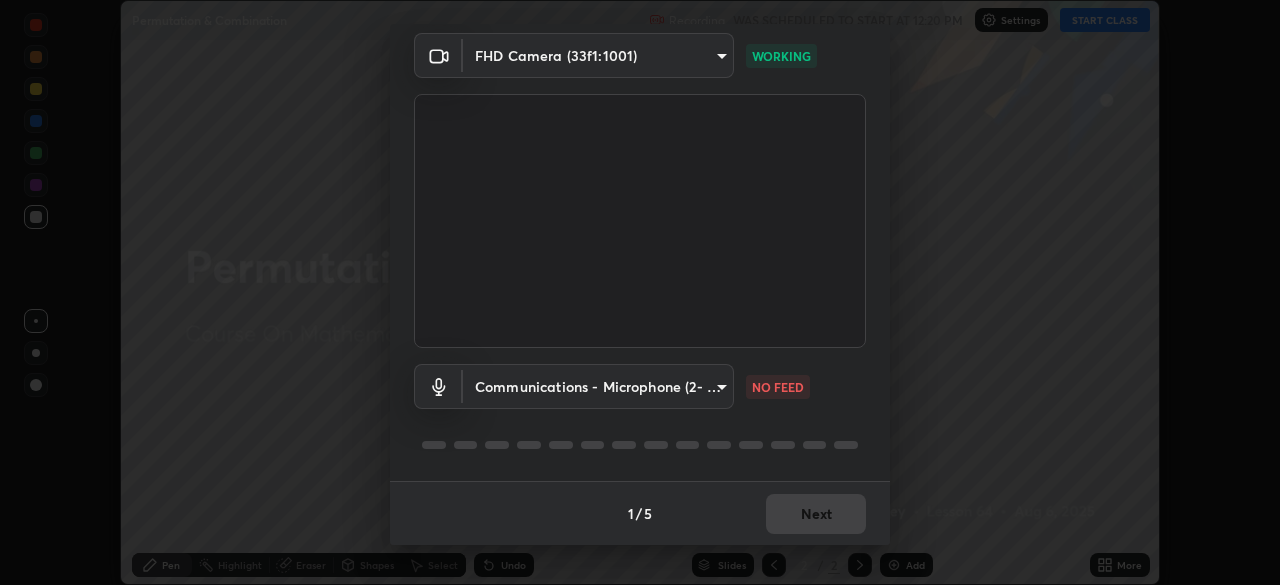 click on "Erase all Permutation & Combination Recording WAS SCHEDULED TO START AT 12:20 PM Settings START CLASS Setting up your live class Permutation & Combination • L64 of Course On Mathematics for JEE Conquer 1 2026 [FIRST] [LAST] Pen Highlight Eraser Shapes Select Undo Slides 2 / 2 Add More No doubts shared Encourage your learners to ask a doubt for better clarity Report an issue Reason for reporting Buffering Chat not working Audio - Video sync issue Educator video quality low ​ Attach an image Report Media settings FHD Camera (33f1:1001) d8da04792d8d419c00ebc7b8039bcda09c48d1cec471963f7d160d07b4585662 WORKING Communications - Microphone (2- USB PnP Sound Device) communications NO FEED 1 / 5 Next" at bounding box center [640, 292] 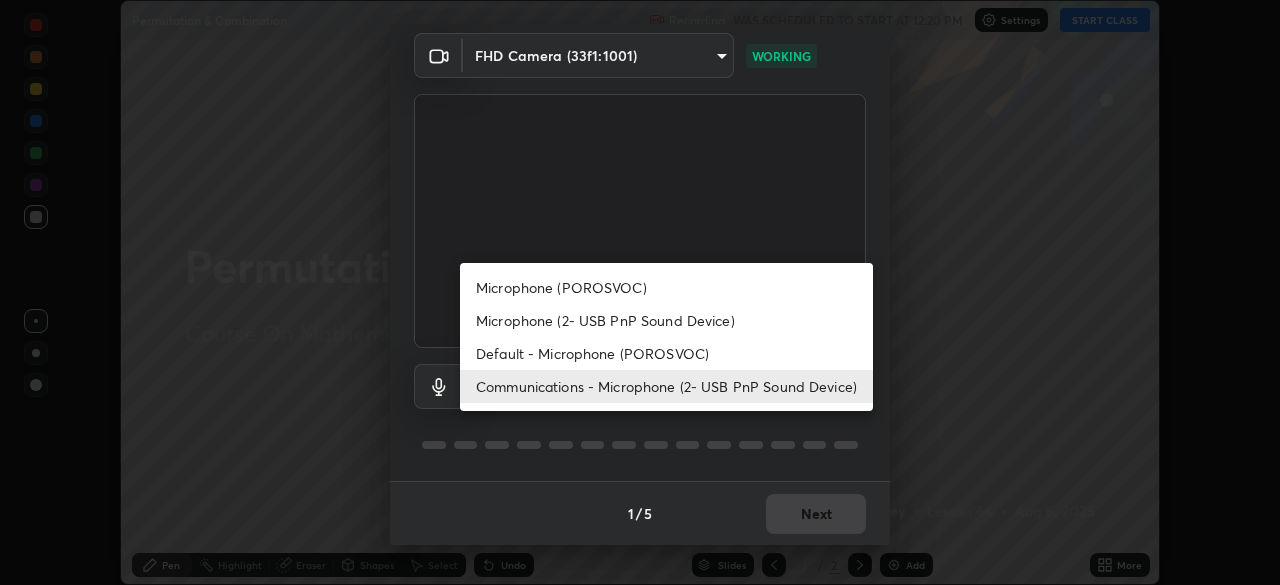 click on "Default - Microphone (POROSVOC)" at bounding box center [666, 353] 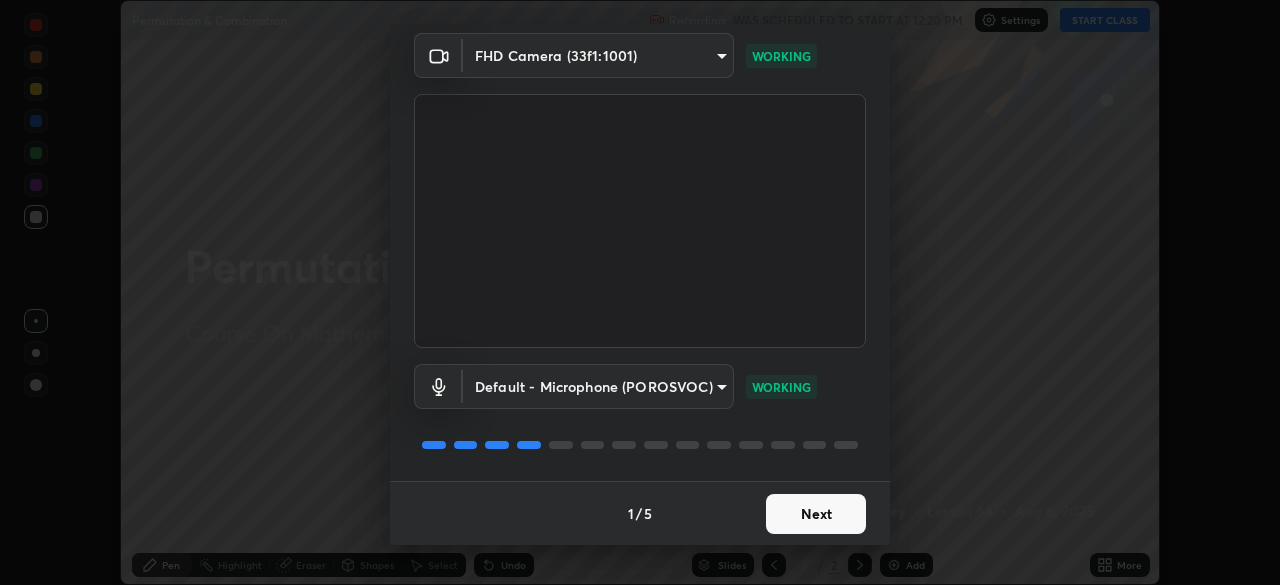 click on "Next" at bounding box center [816, 514] 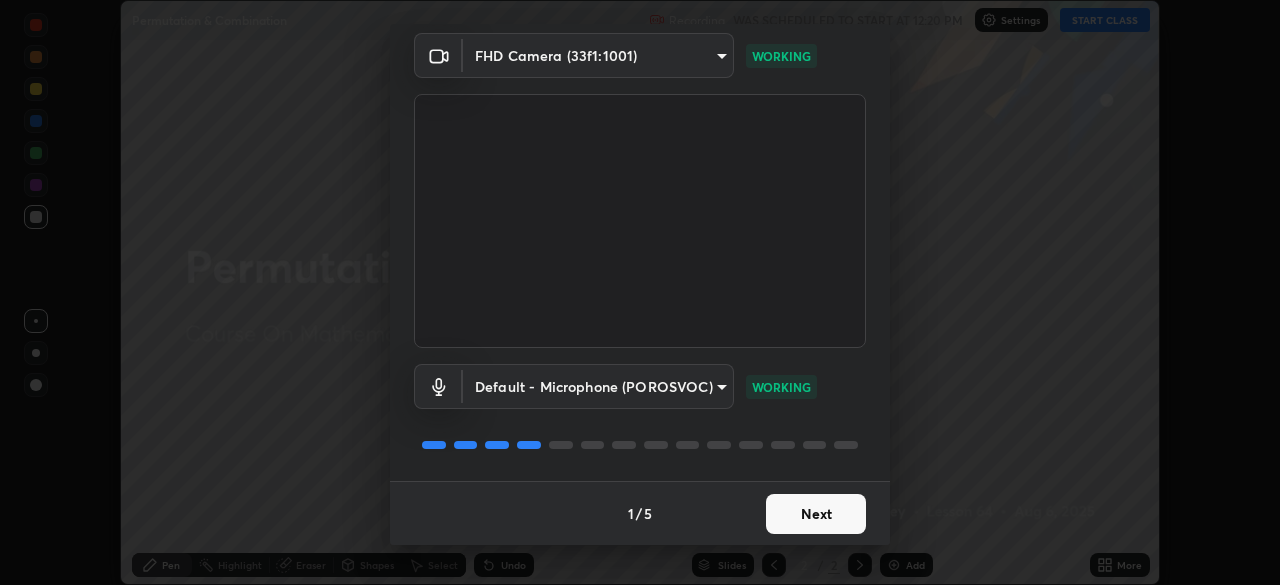 scroll, scrollTop: 0, scrollLeft: 0, axis: both 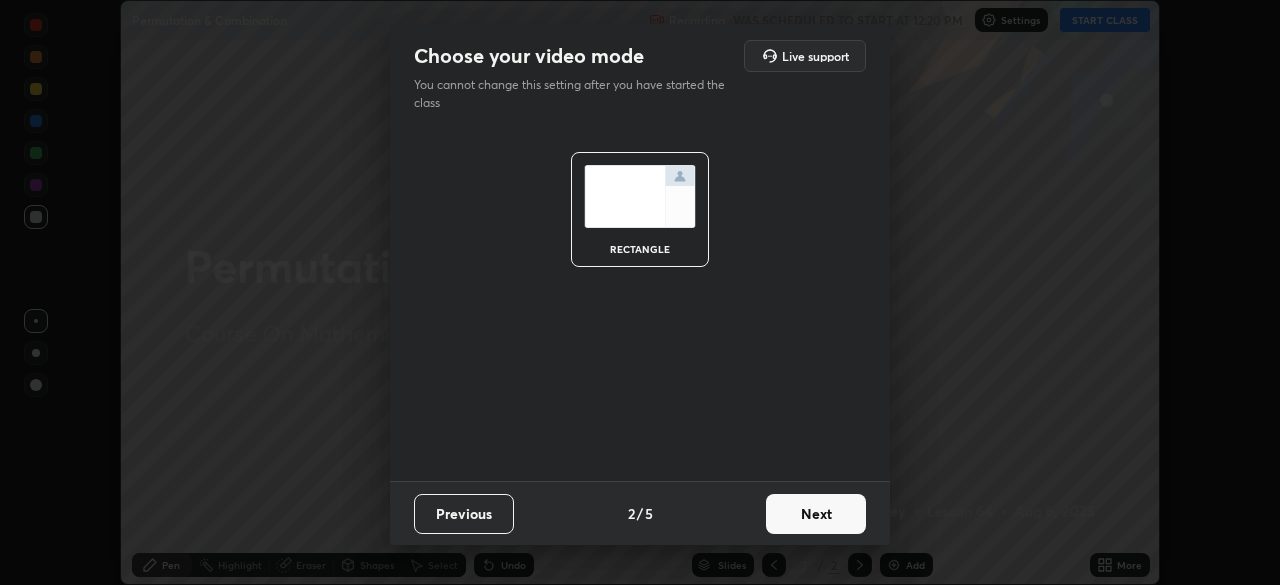 click on "Next" at bounding box center (816, 514) 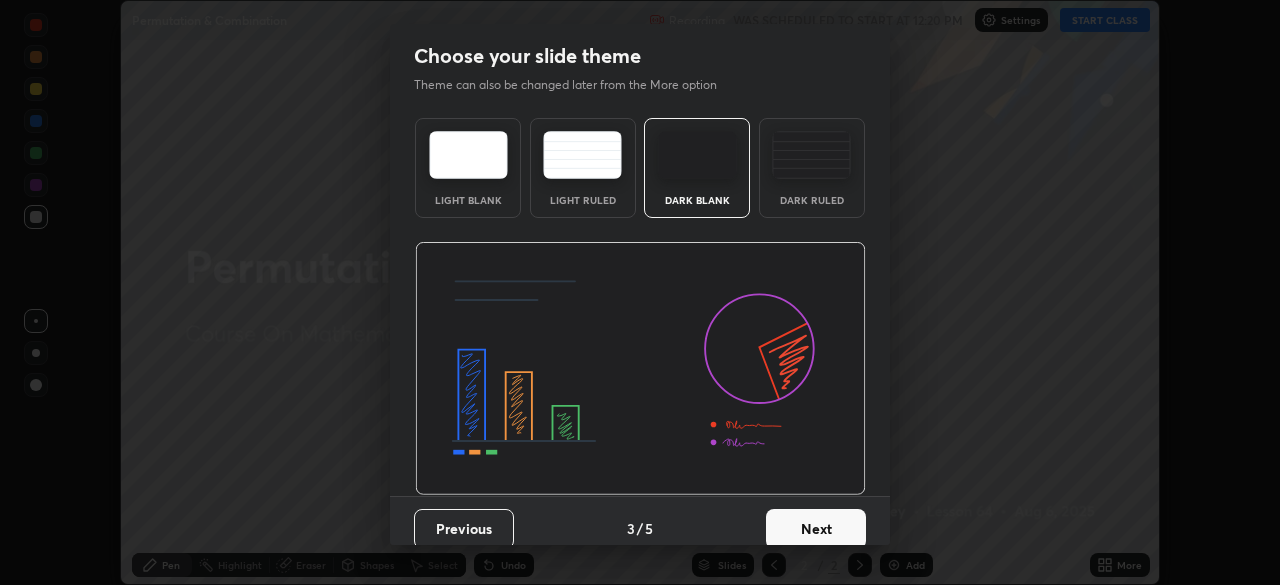 click on "Next" at bounding box center (816, 529) 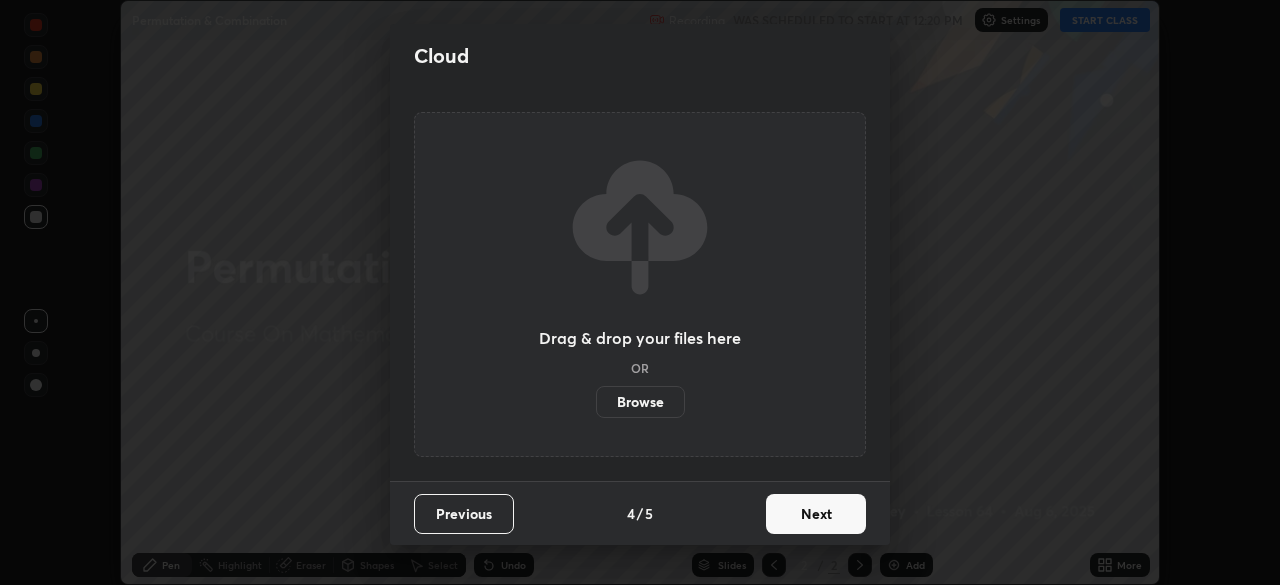 click on "Next" at bounding box center [816, 514] 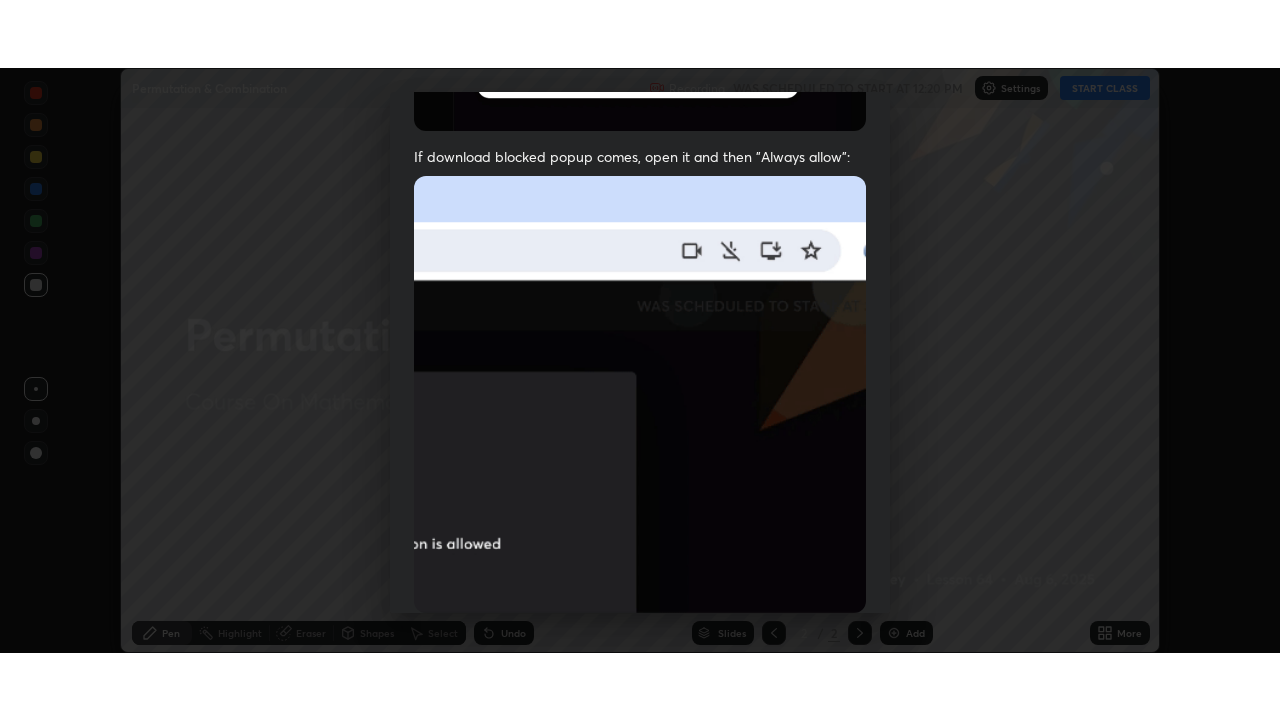 scroll, scrollTop: 479, scrollLeft: 0, axis: vertical 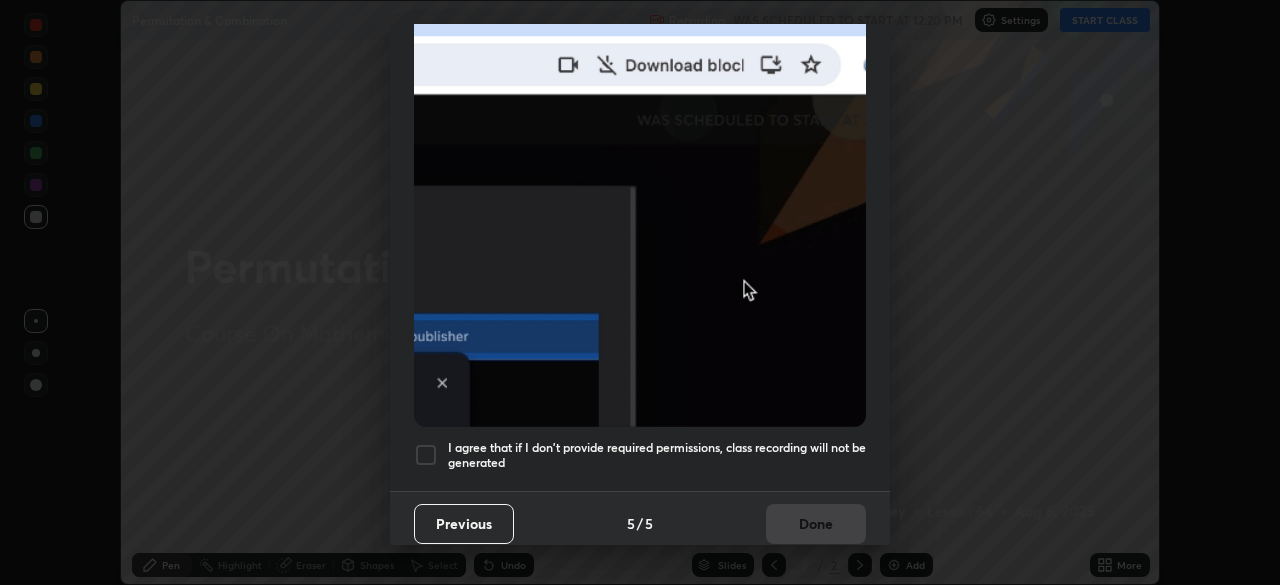 click at bounding box center [426, 455] 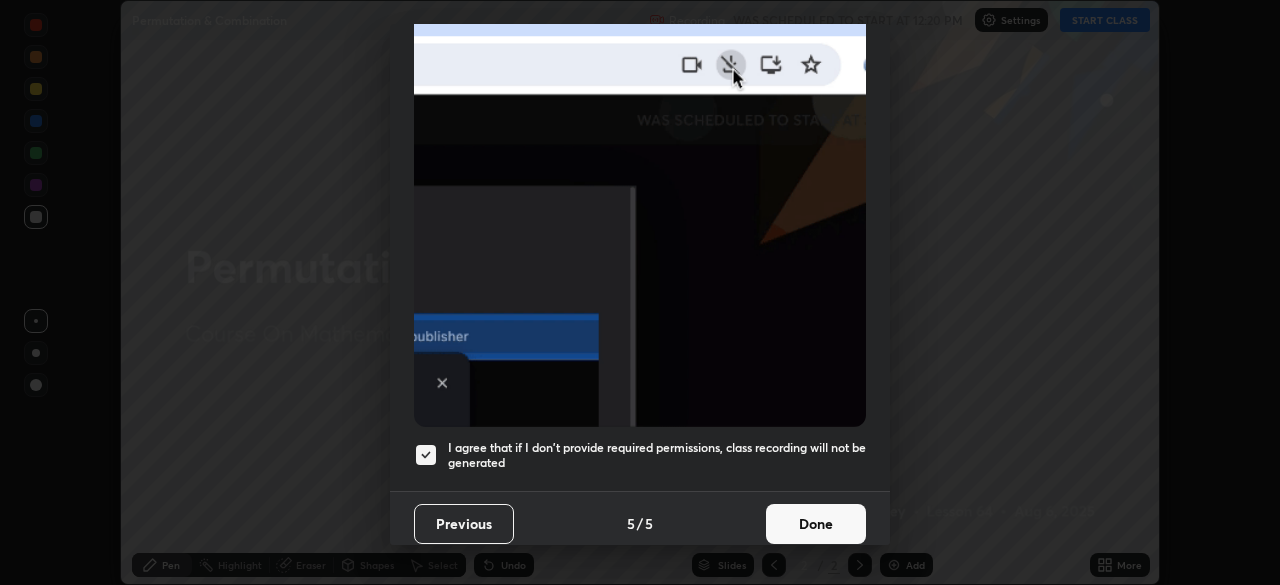 click on "Done" at bounding box center [816, 524] 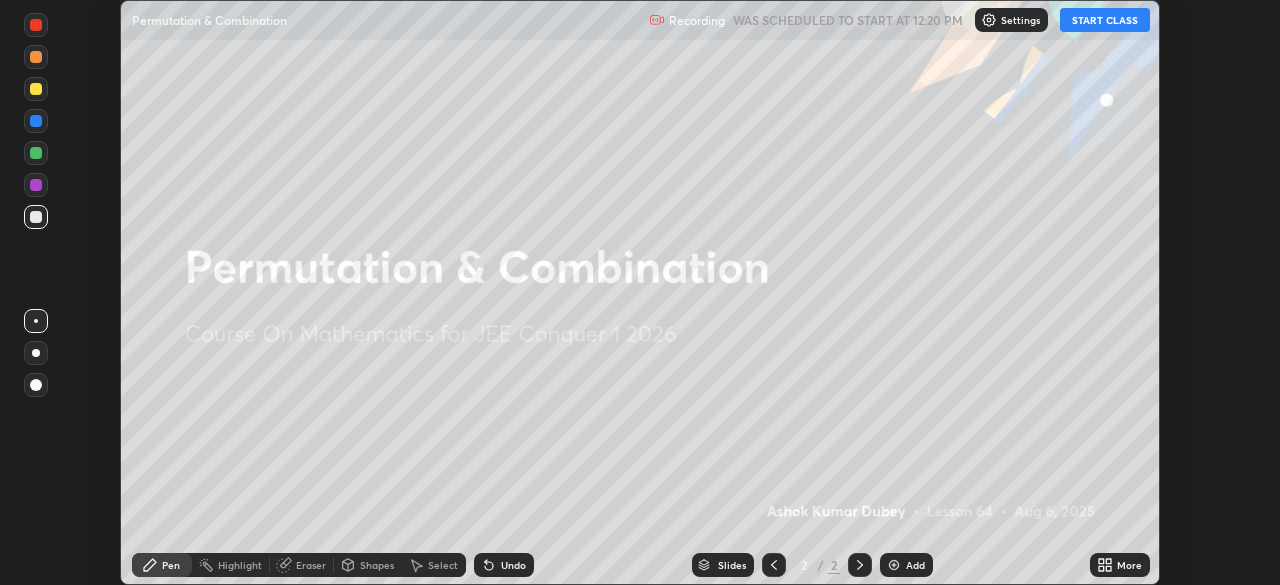 click on "START CLASS" at bounding box center (1105, 20) 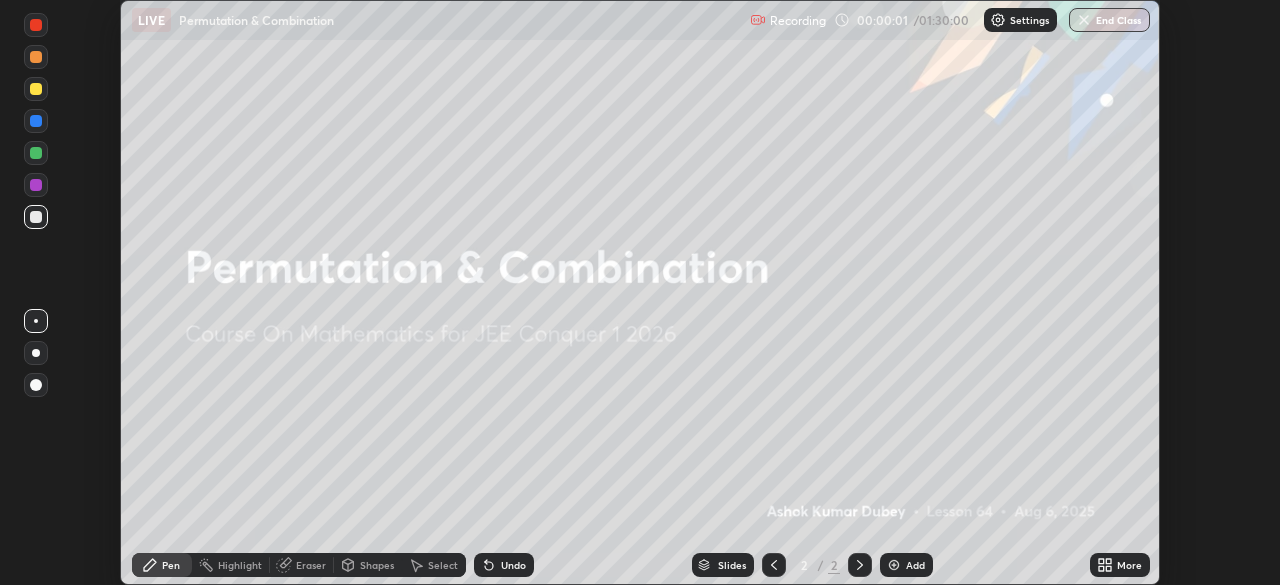 click on "More" at bounding box center (1129, 565) 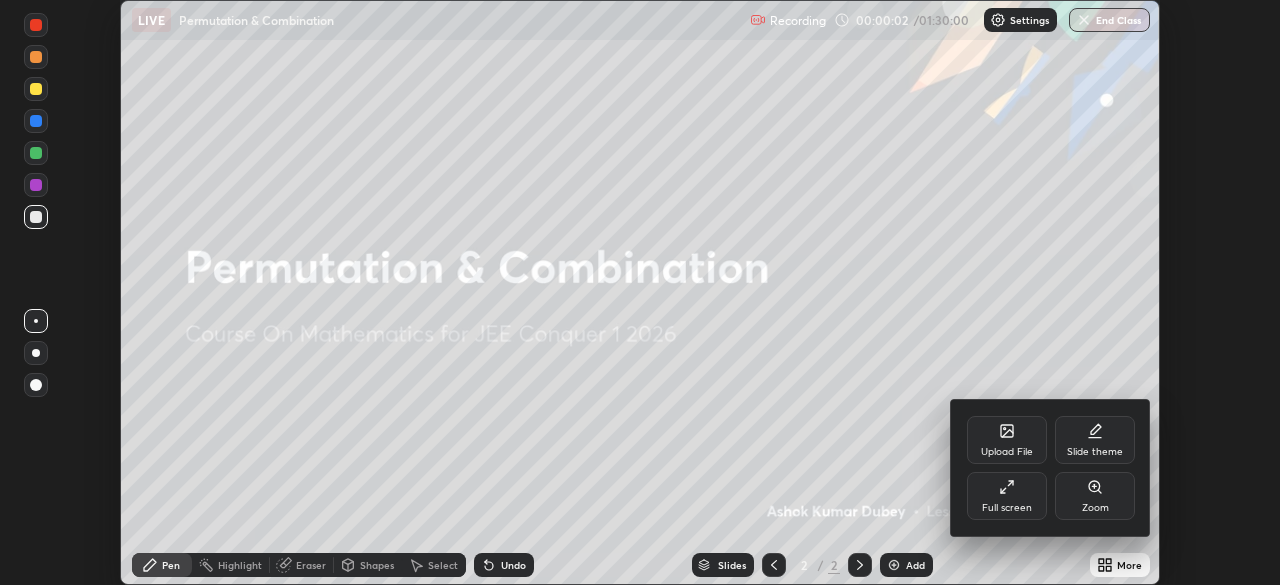 click on "Full screen" at bounding box center [1007, 496] 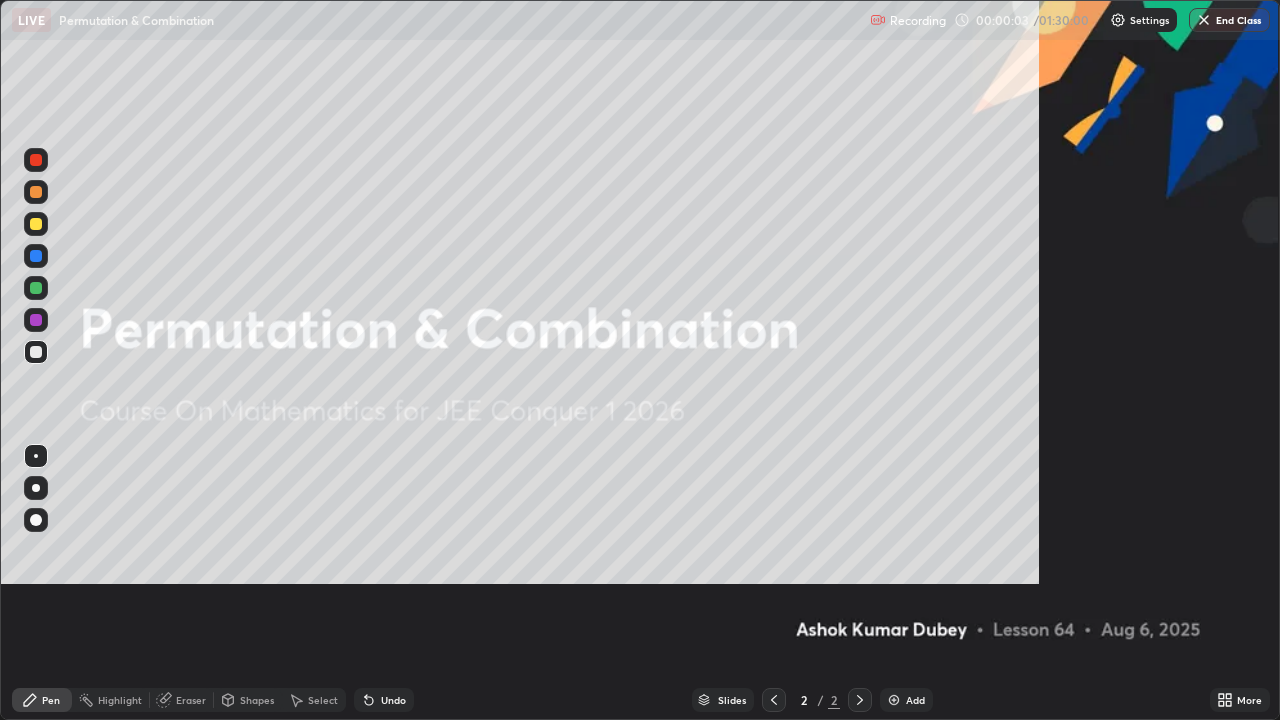 scroll, scrollTop: 99280, scrollLeft: 98720, axis: both 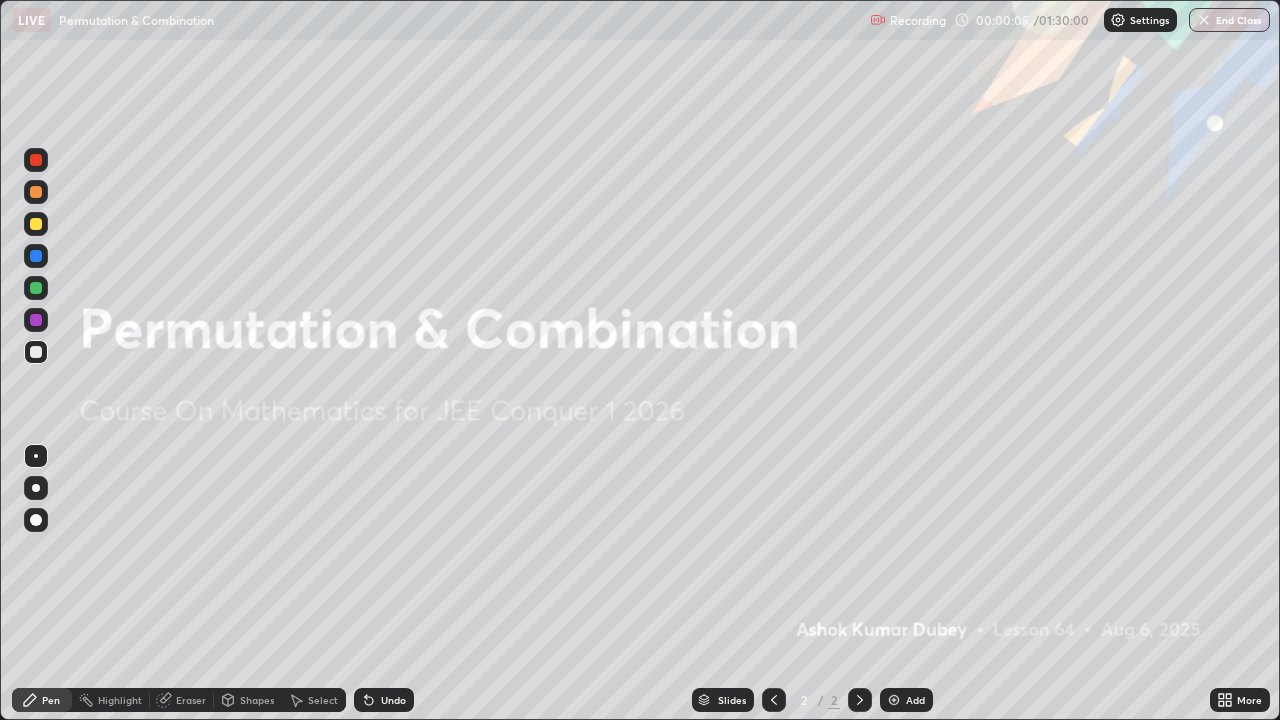 click at bounding box center [894, 700] 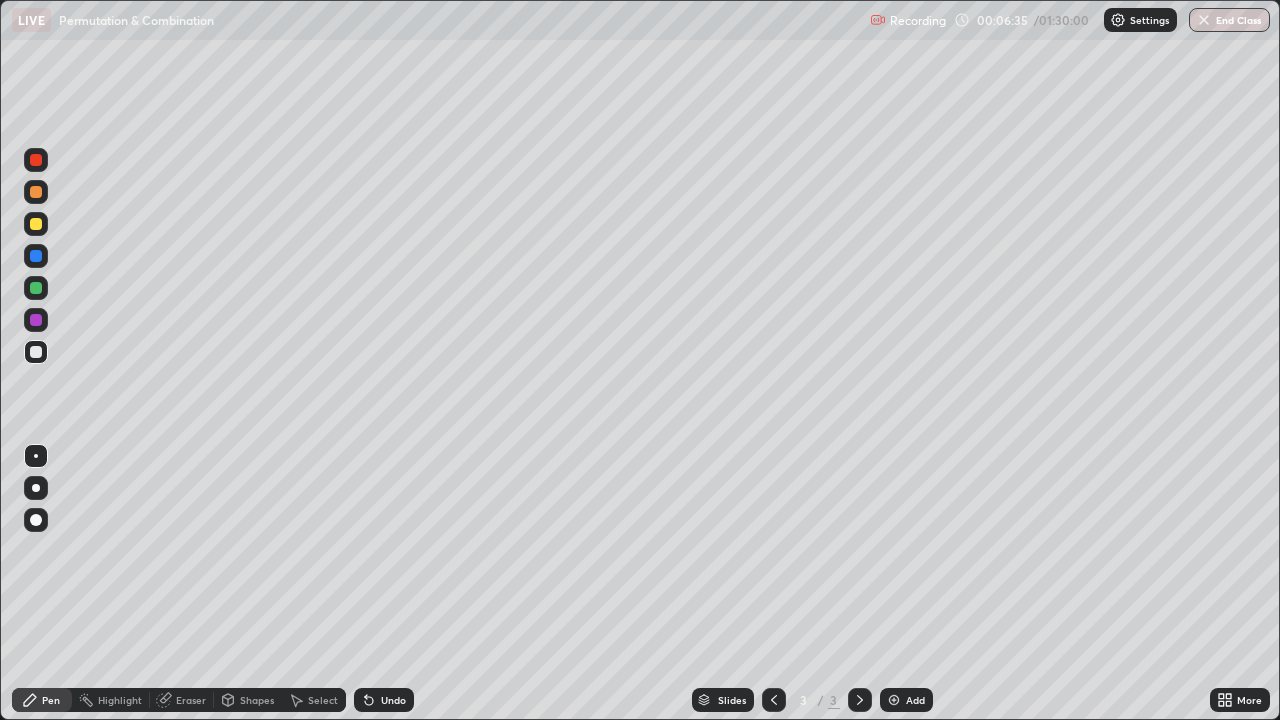 click on "Eraser" at bounding box center (191, 700) 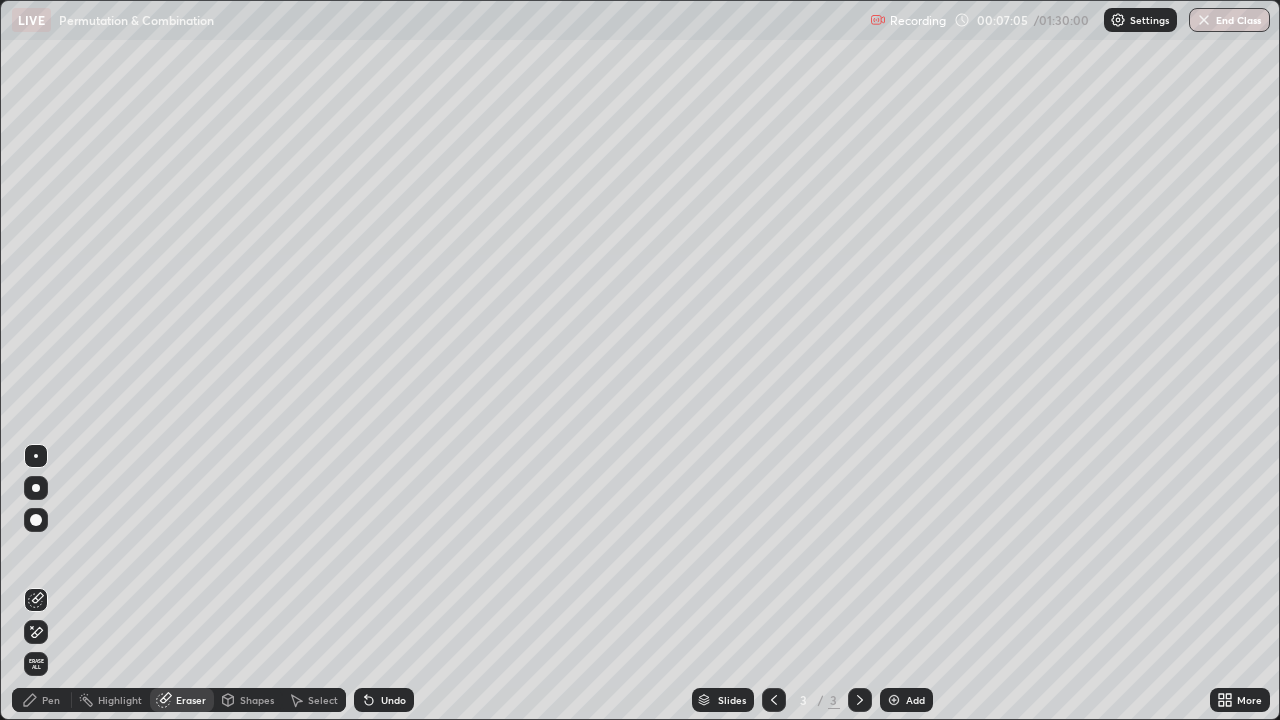 click on "Pen" at bounding box center (51, 700) 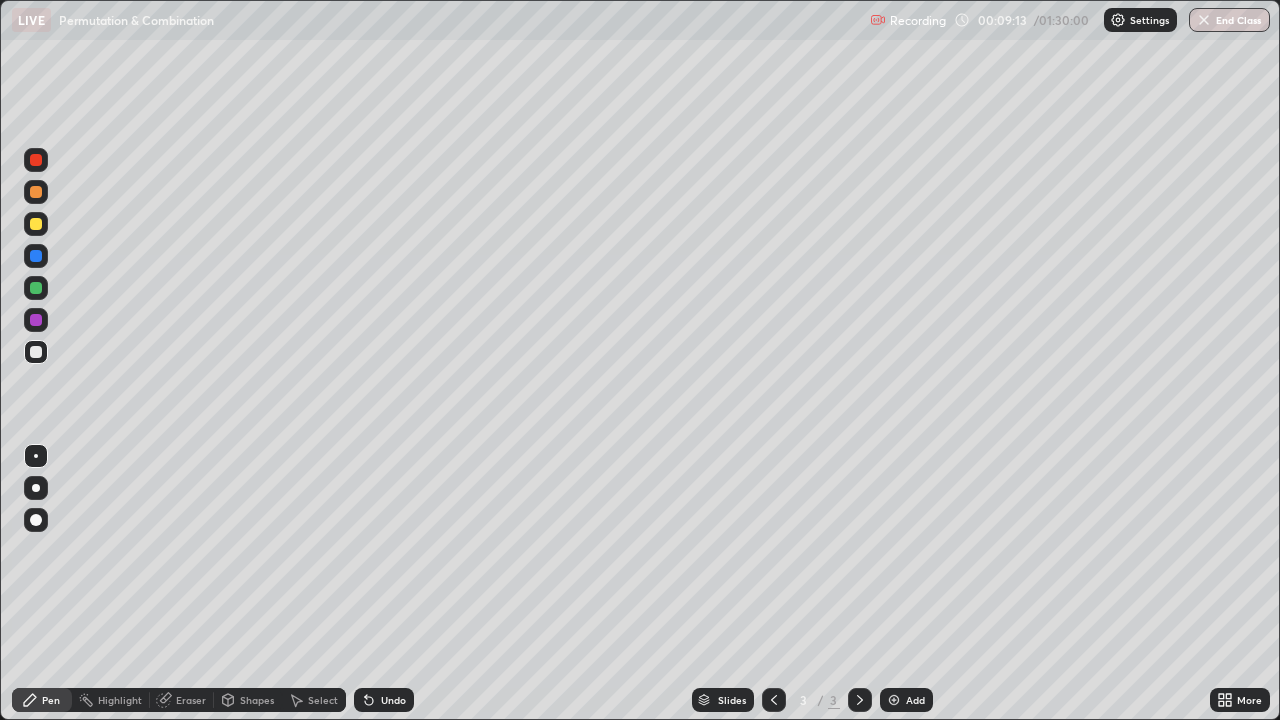 click on "Pen" at bounding box center [51, 700] 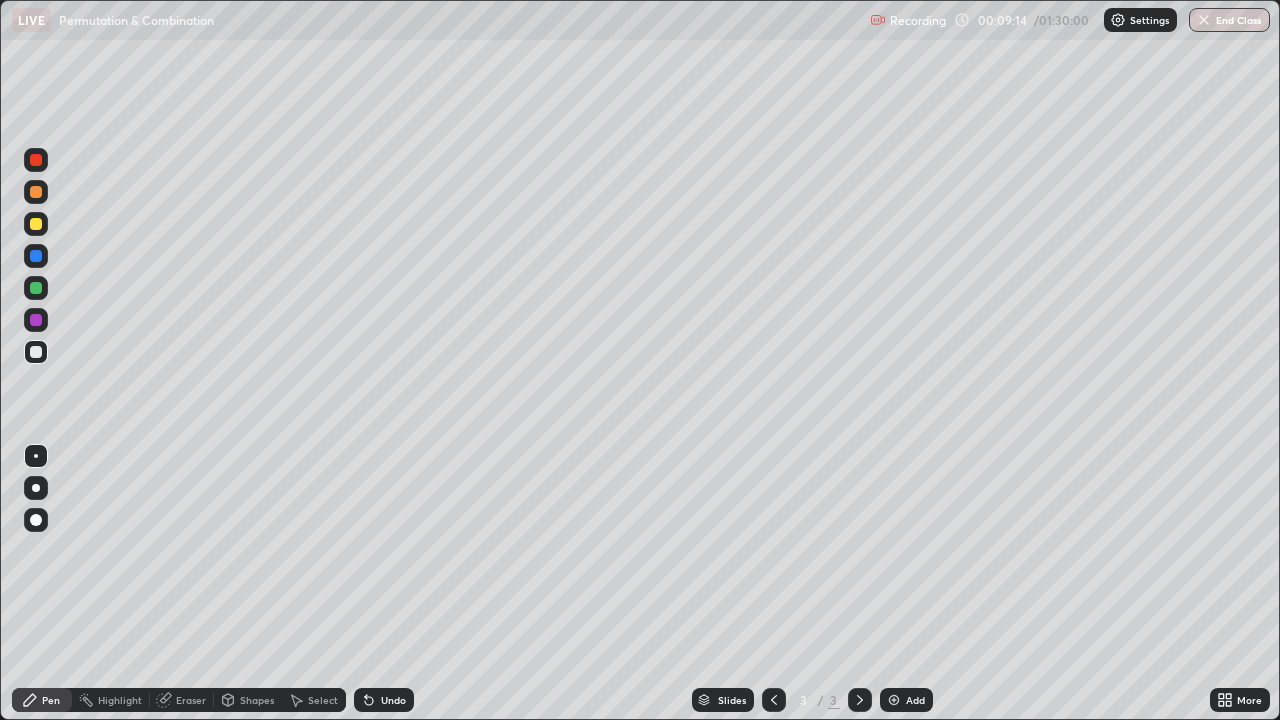 click on "Eraser" at bounding box center (182, 700) 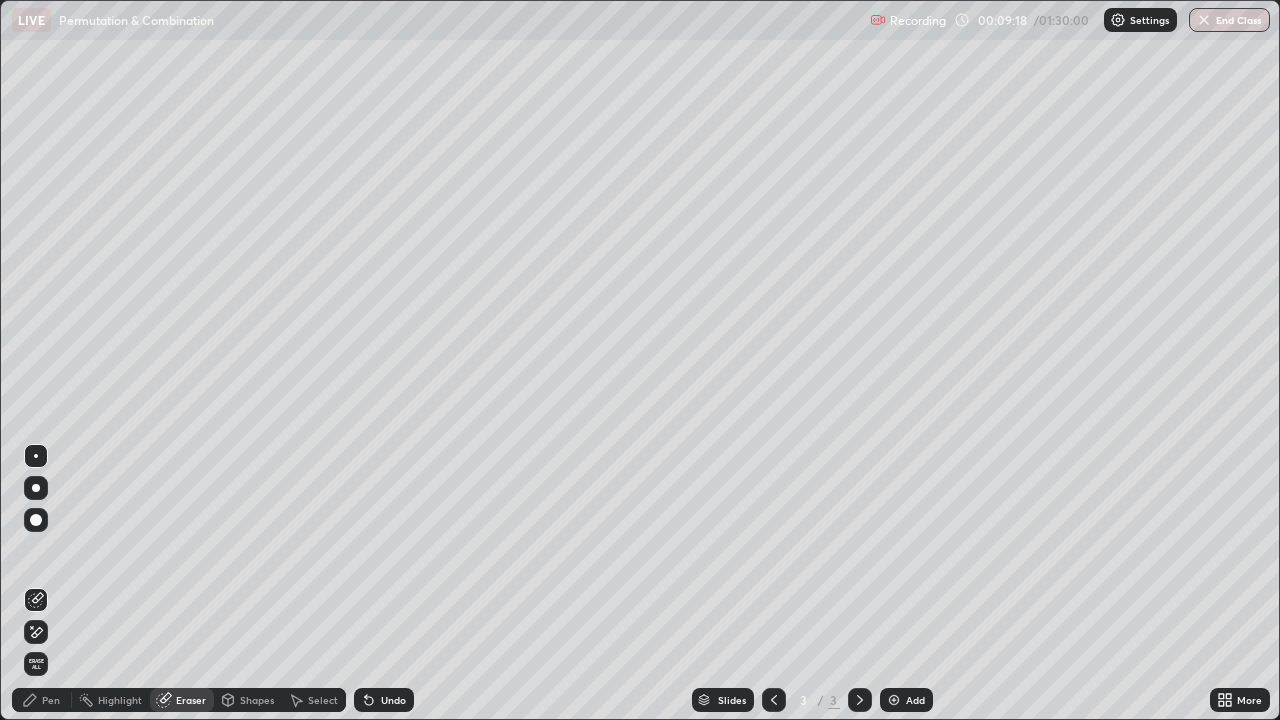 click on "Pen" at bounding box center [51, 700] 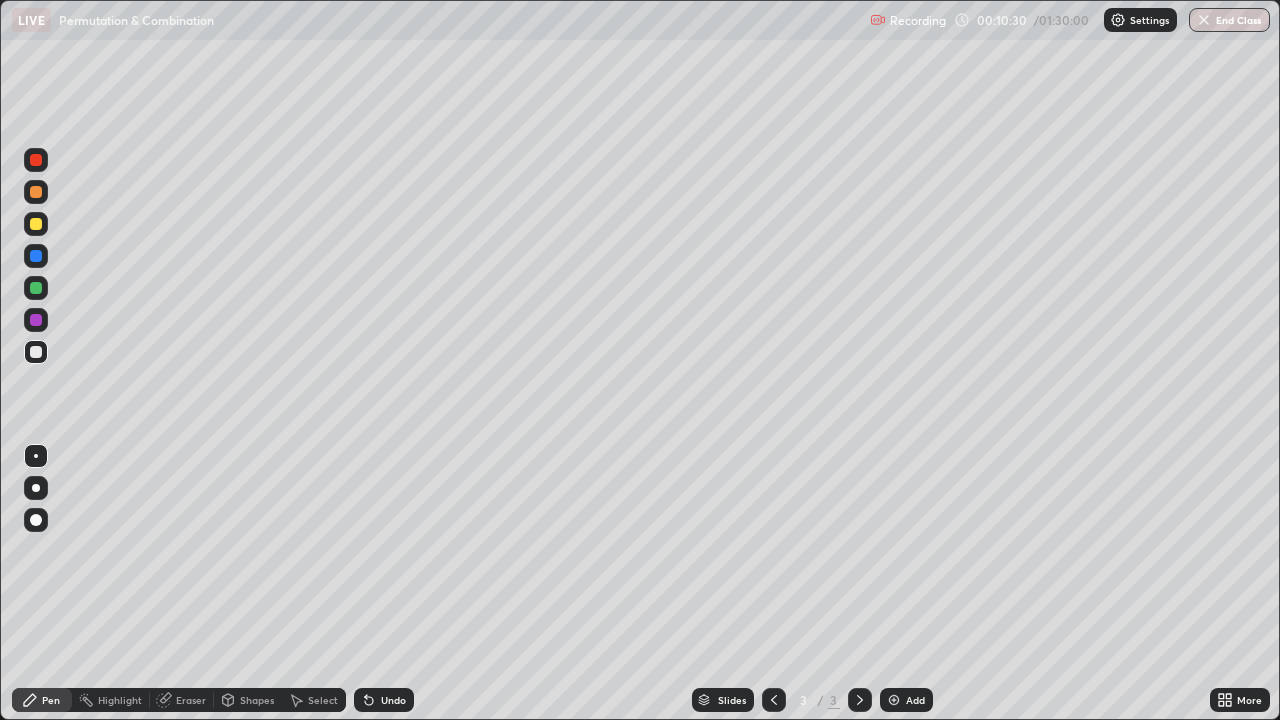 click on "Eraser" at bounding box center (191, 700) 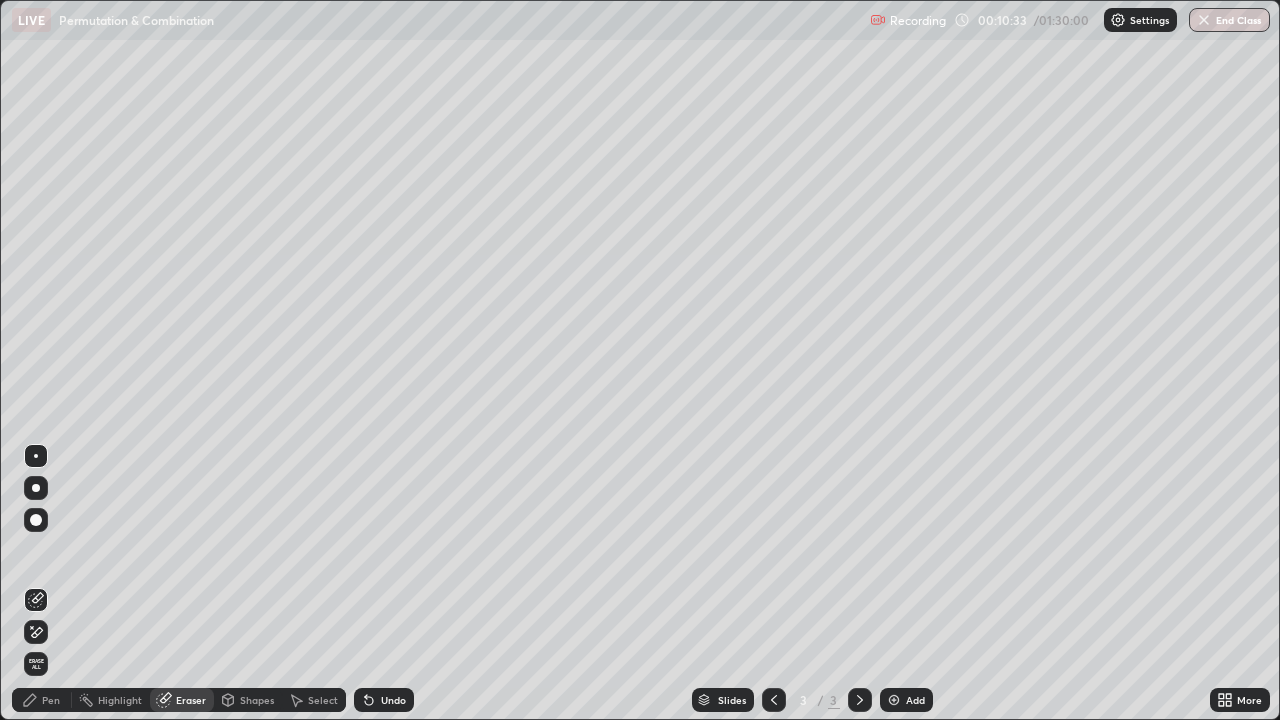 click on "Pen" at bounding box center (51, 700) 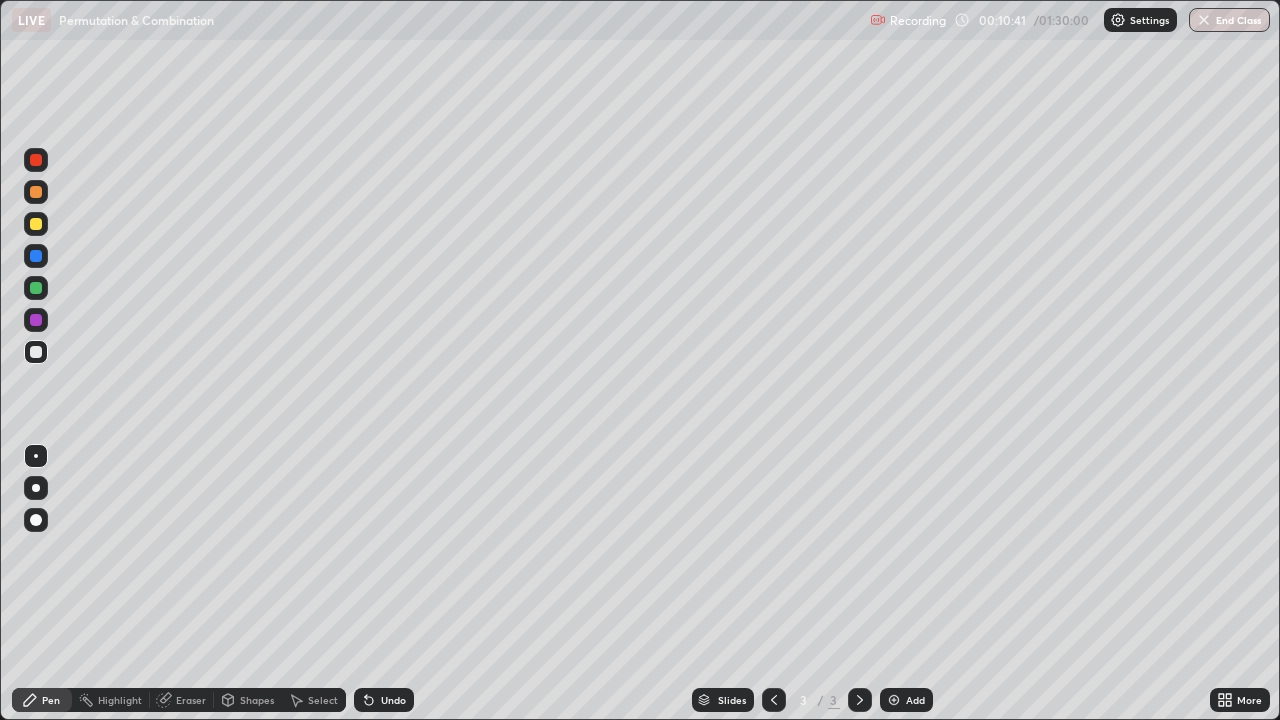 click at bounding box center (36, 224) 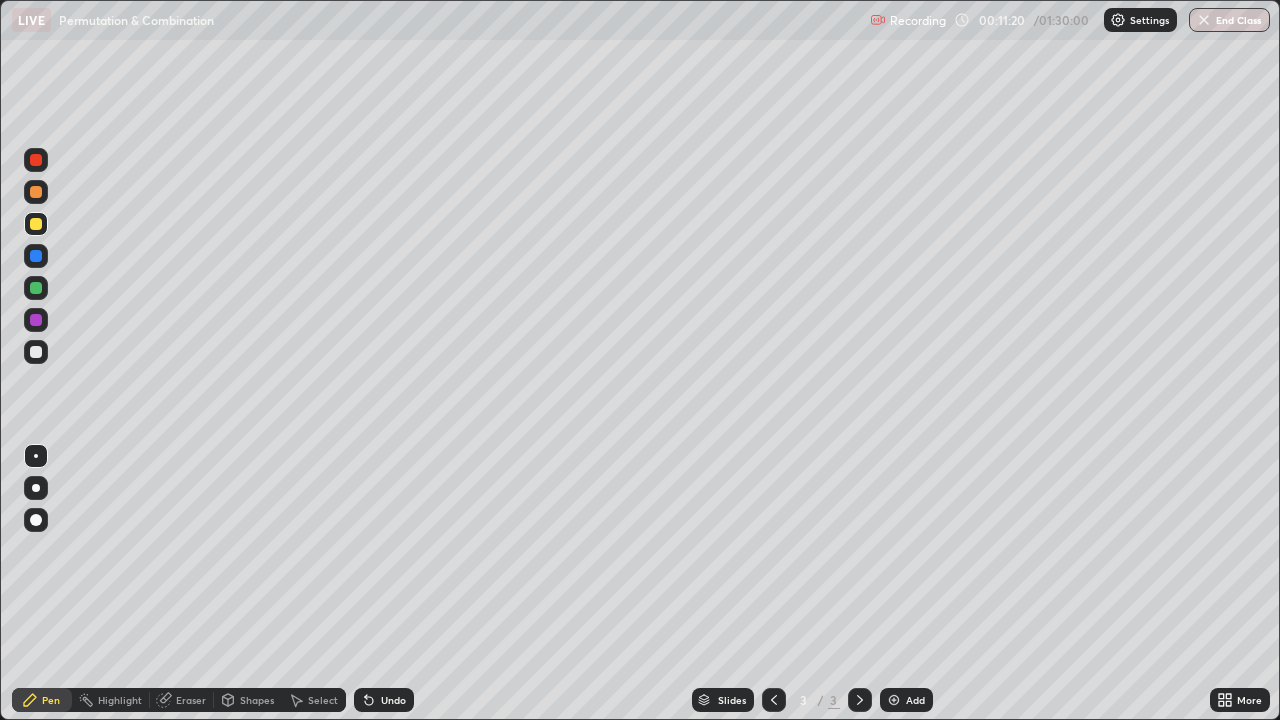 click at bounding box center (36, 160) 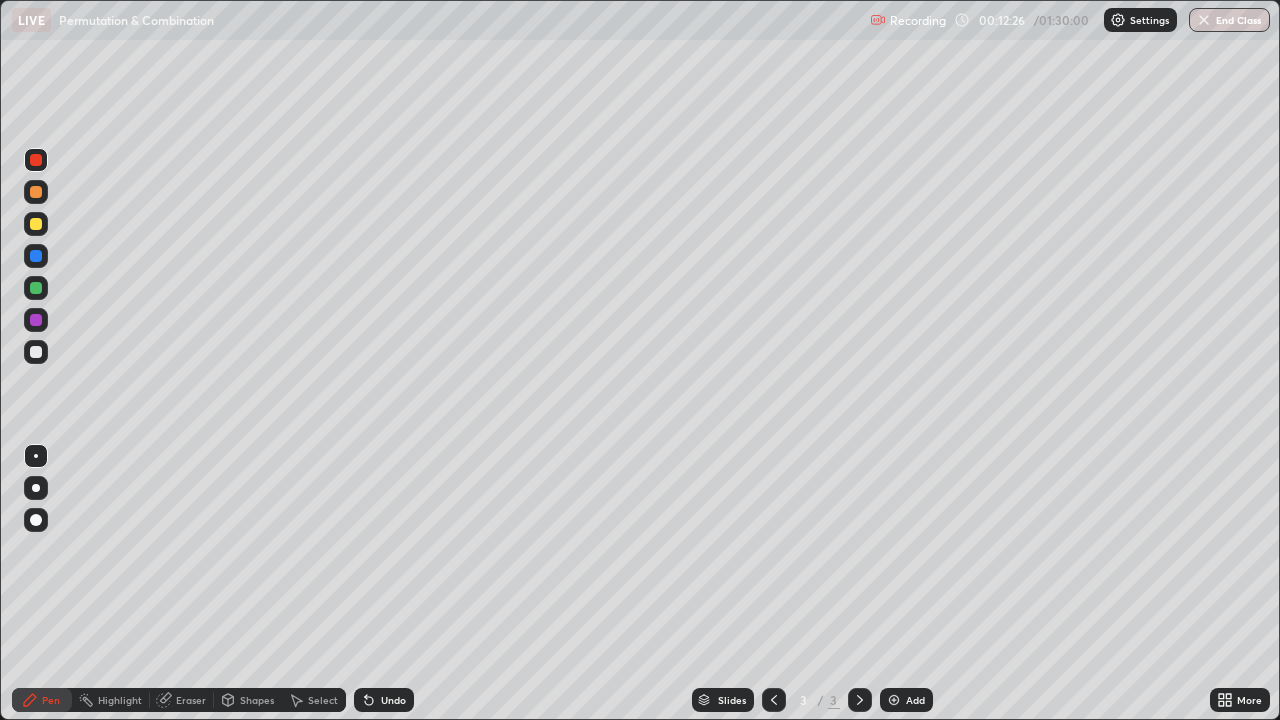 click at bounding box center (36, 288) 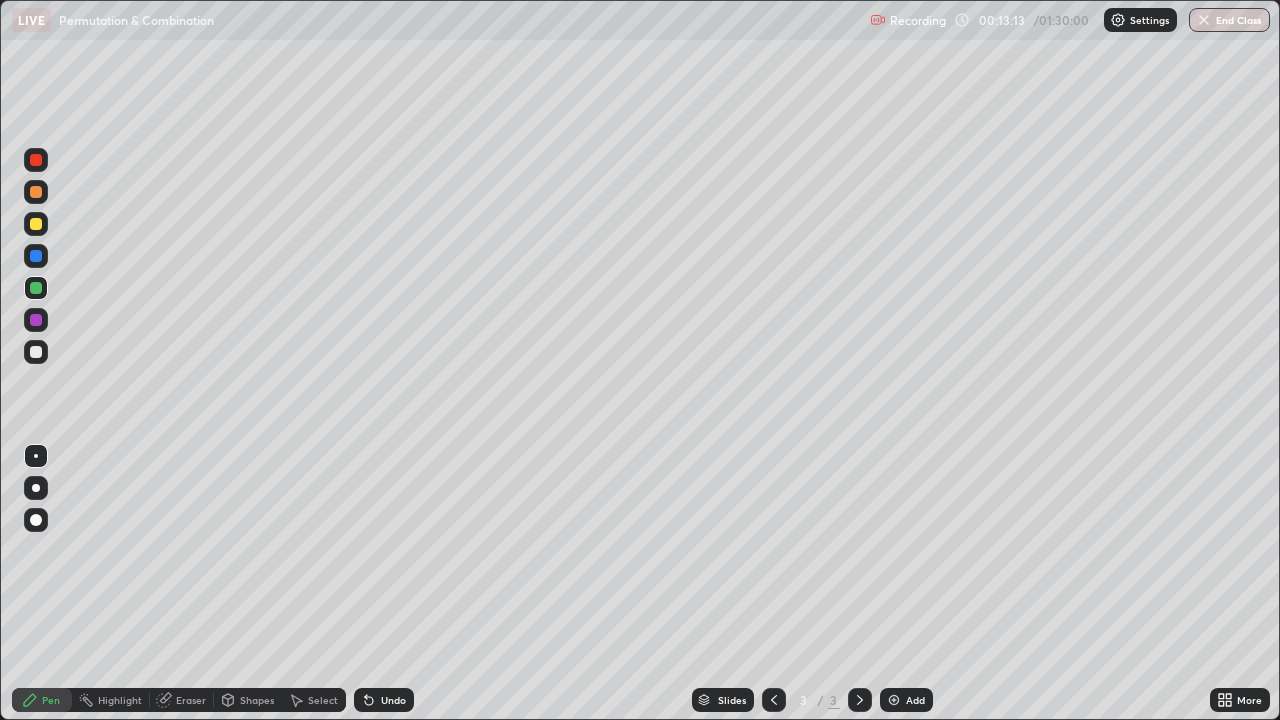 click at bounding box center [860, 700] 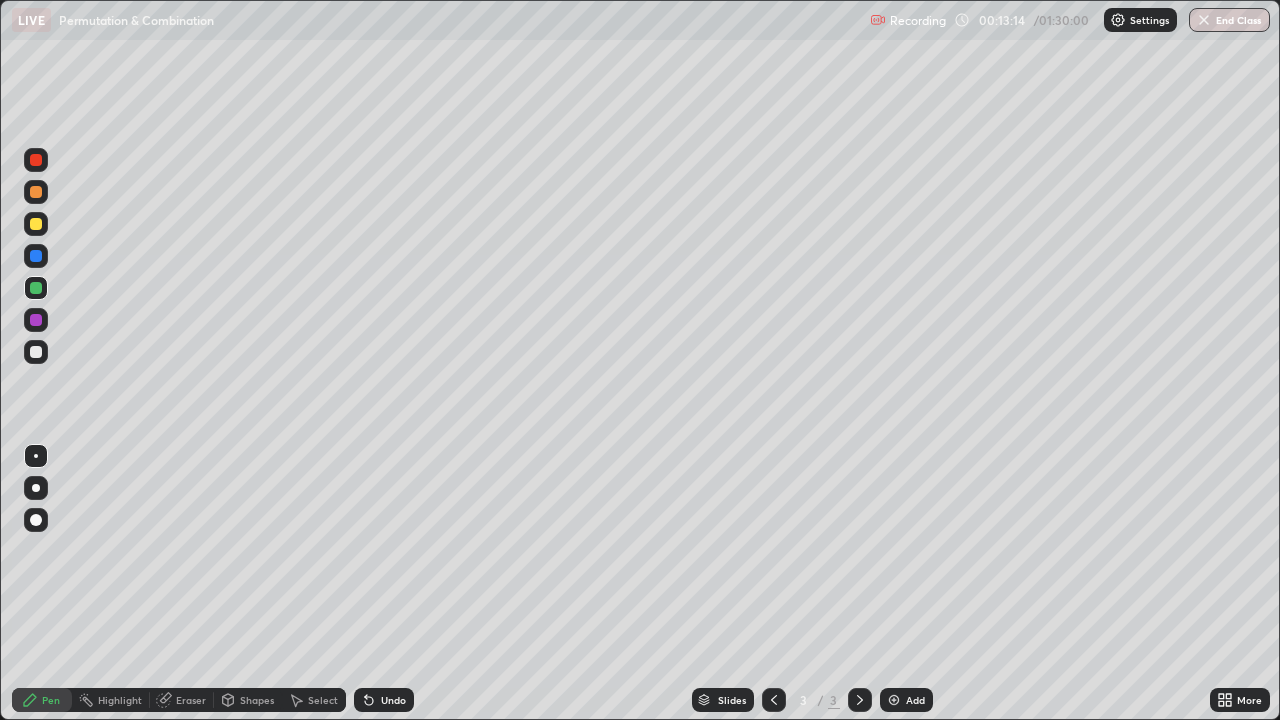 click at bounding box center (894, 700) 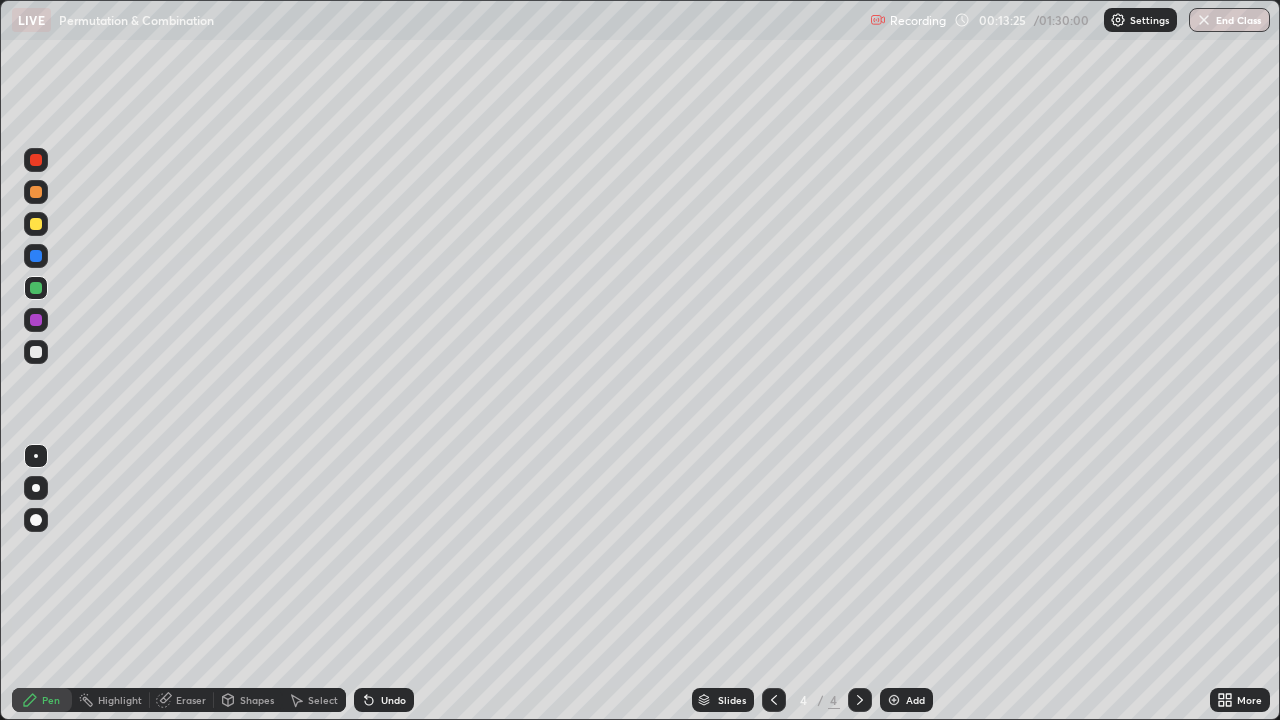 click at bounding box center (36, 224) 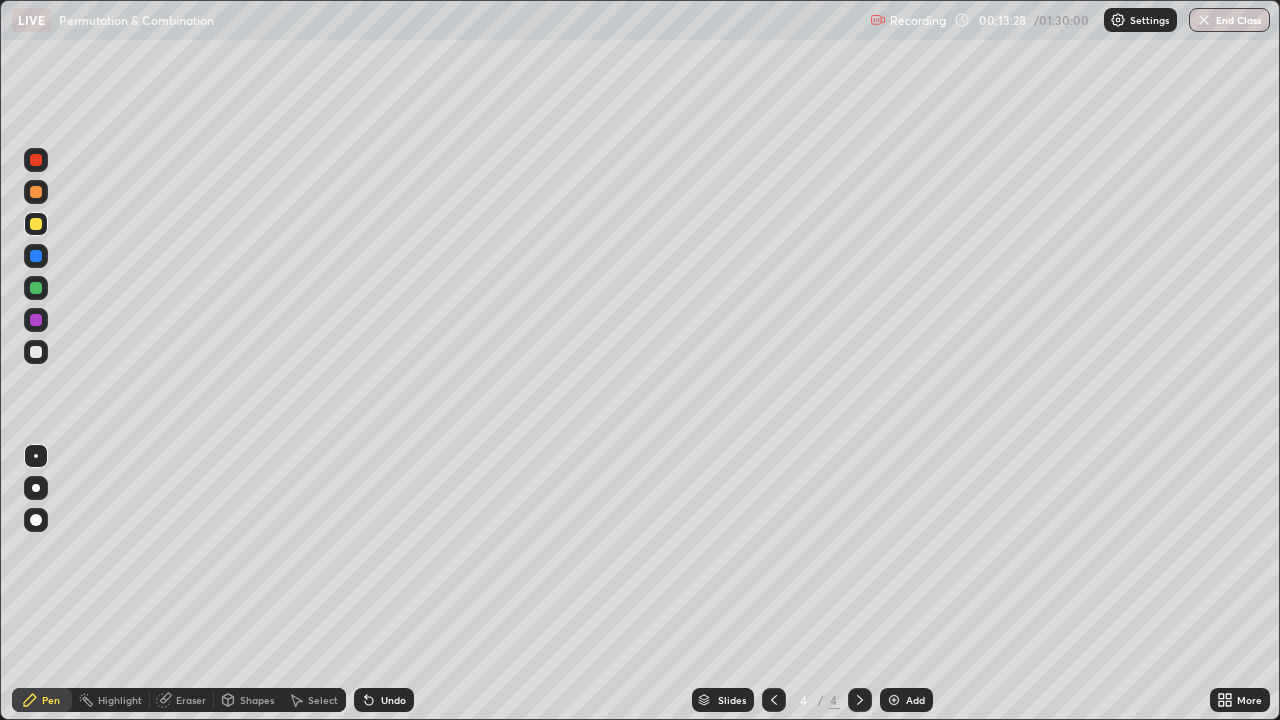 click 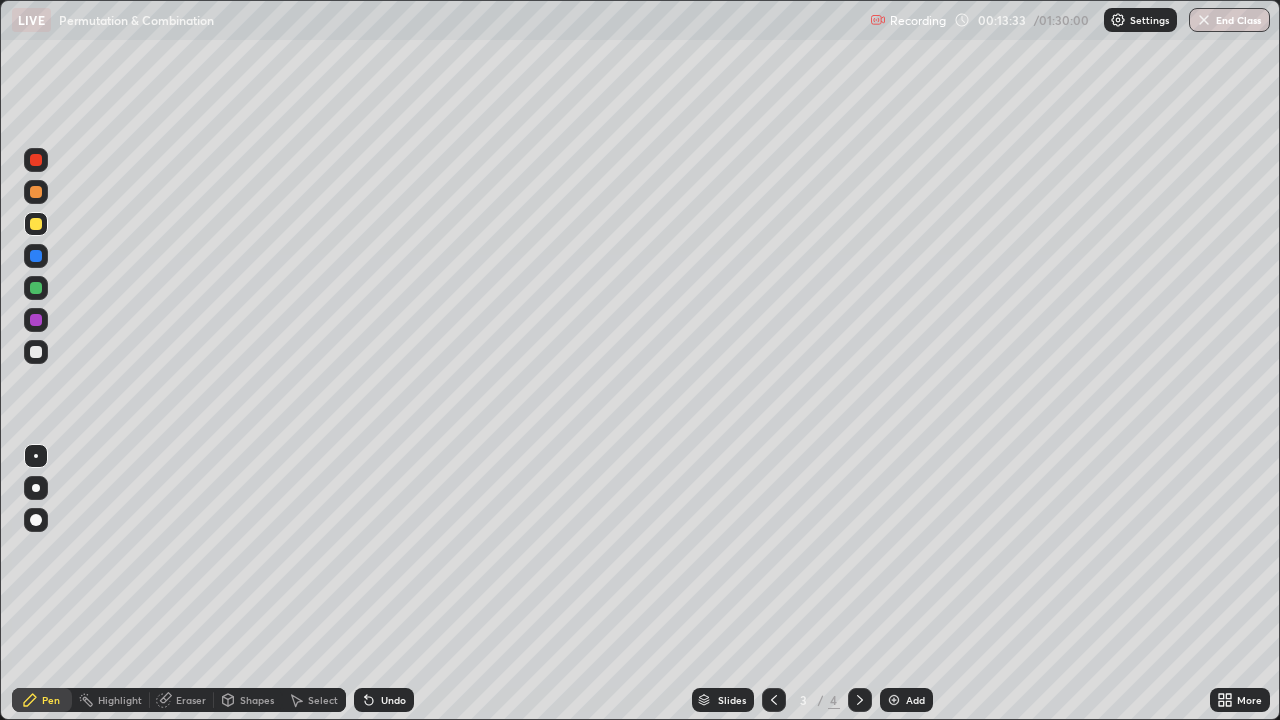 click at bounding box center (860, 700) 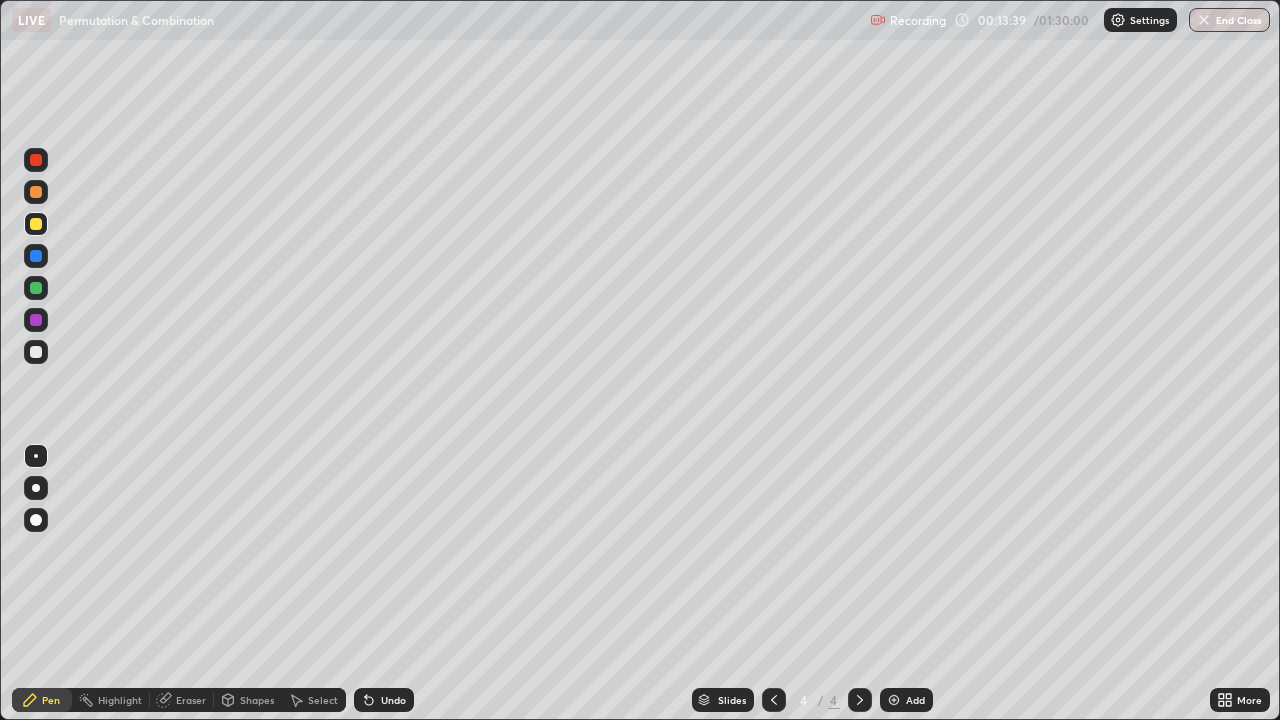 click at bounding box center (774, 700) 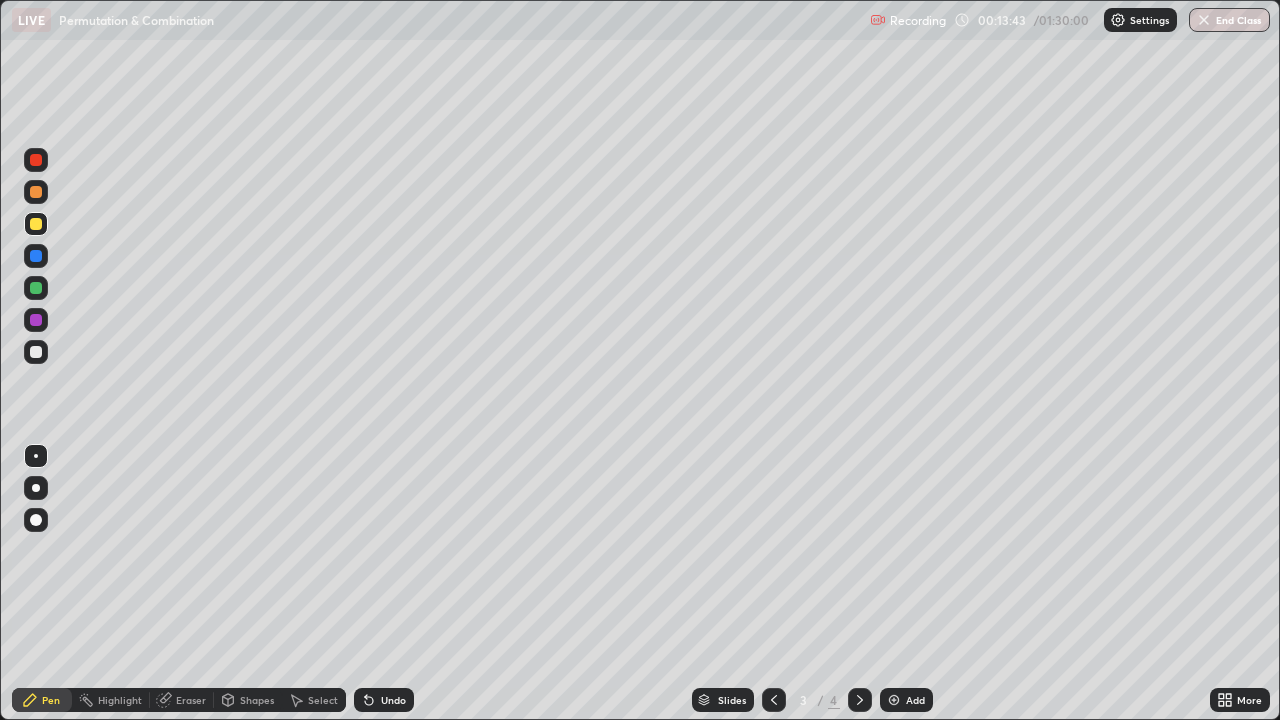 click 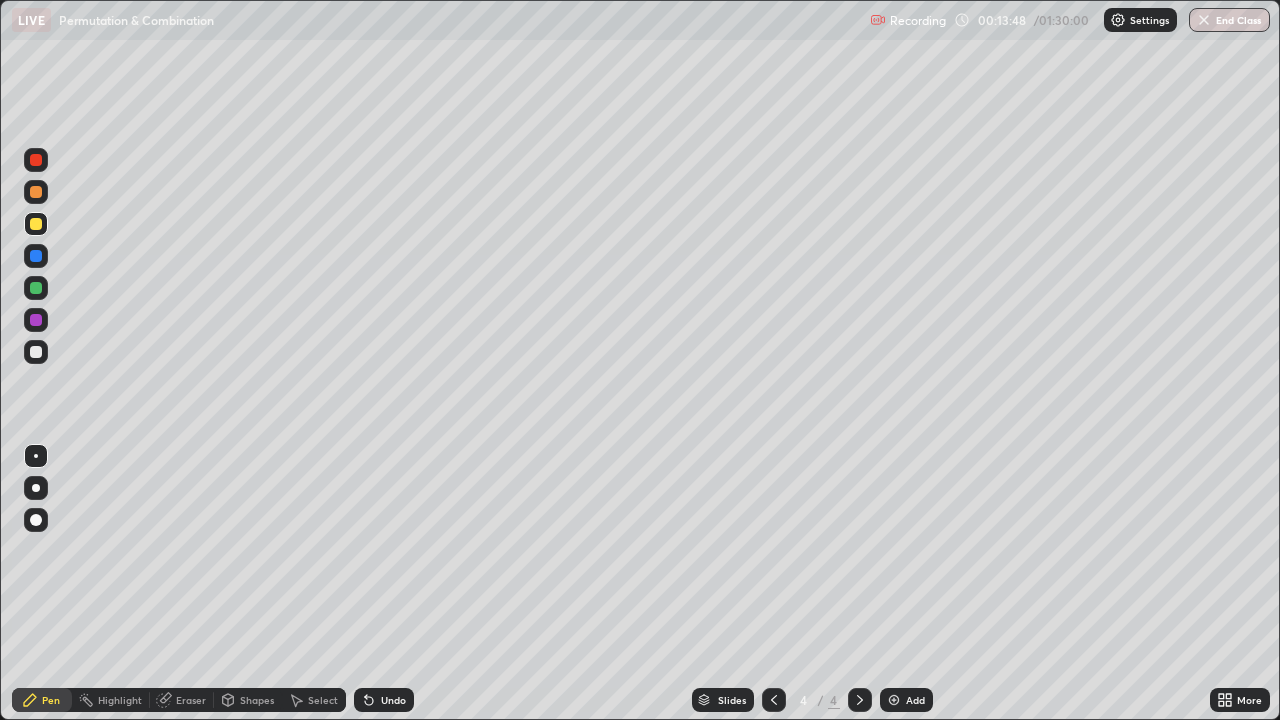 click 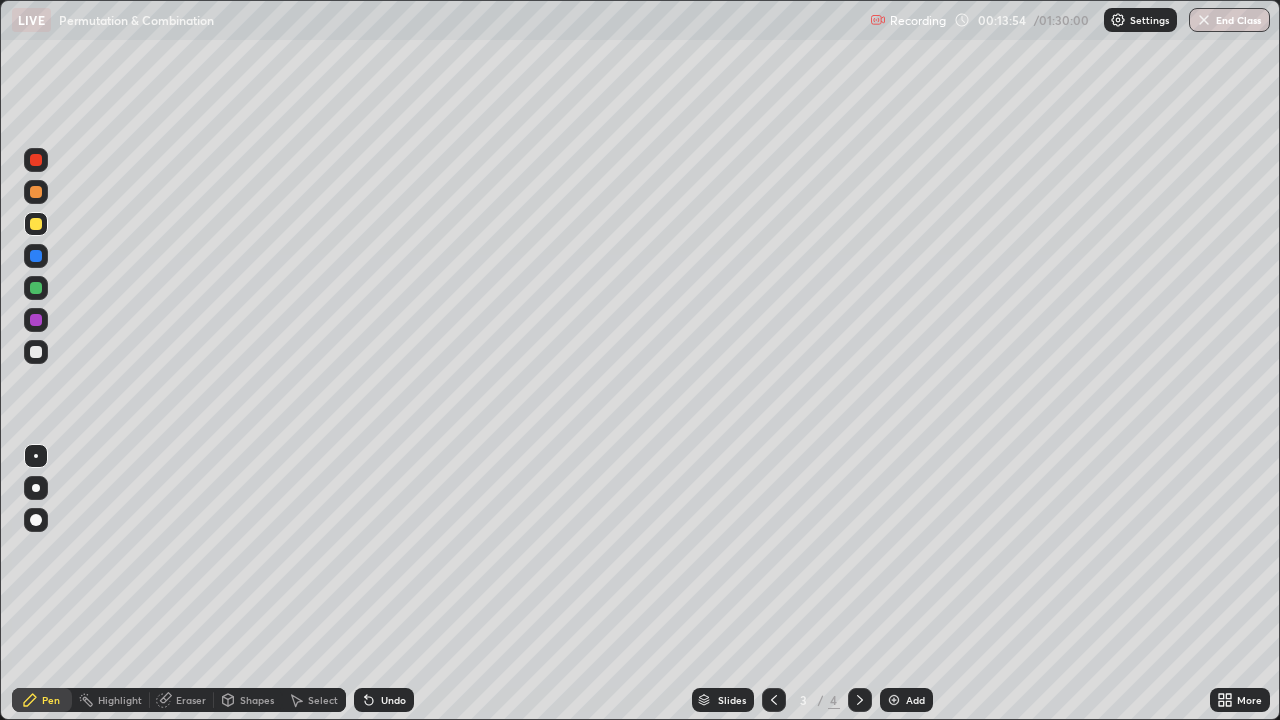 click at bounding box center (860, 700) 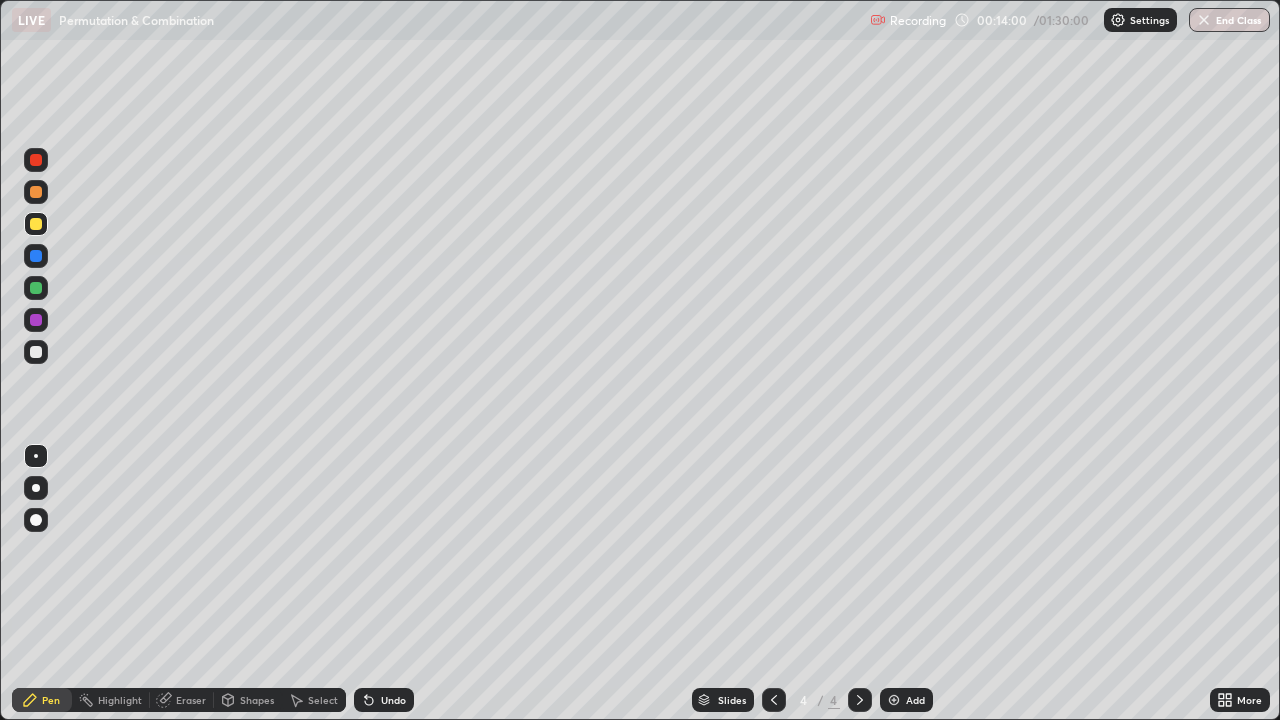 click 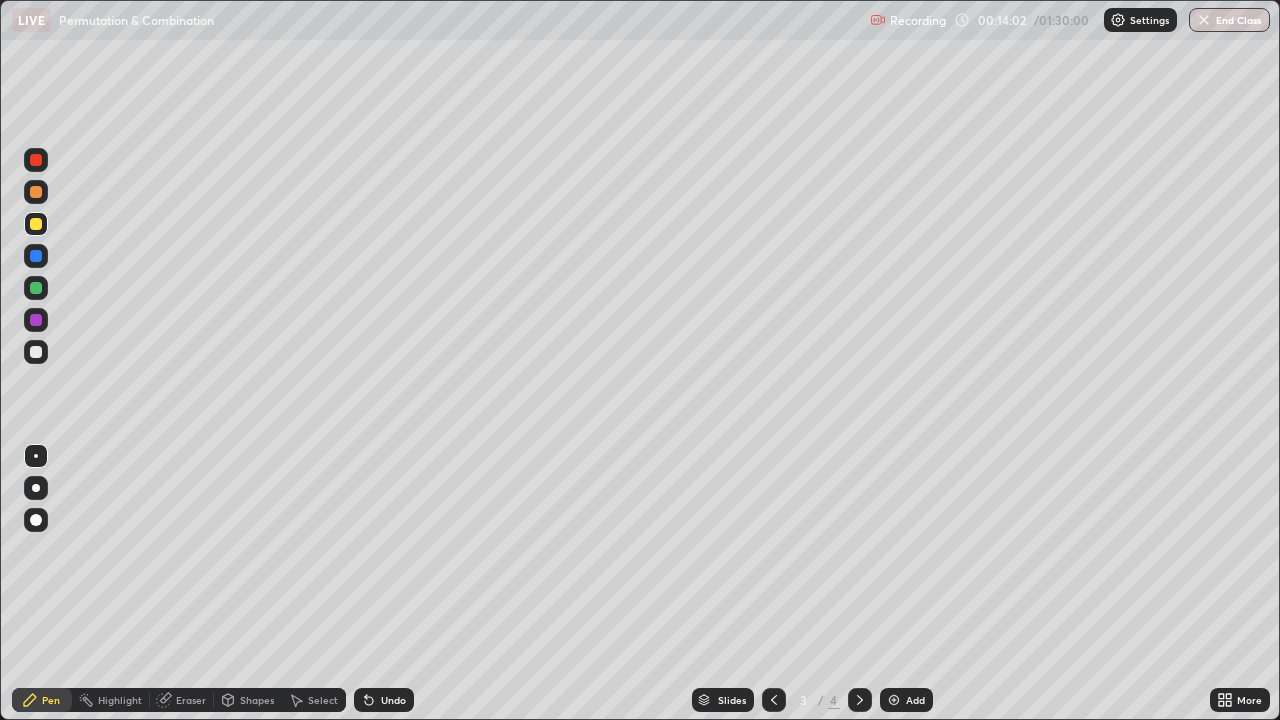 click 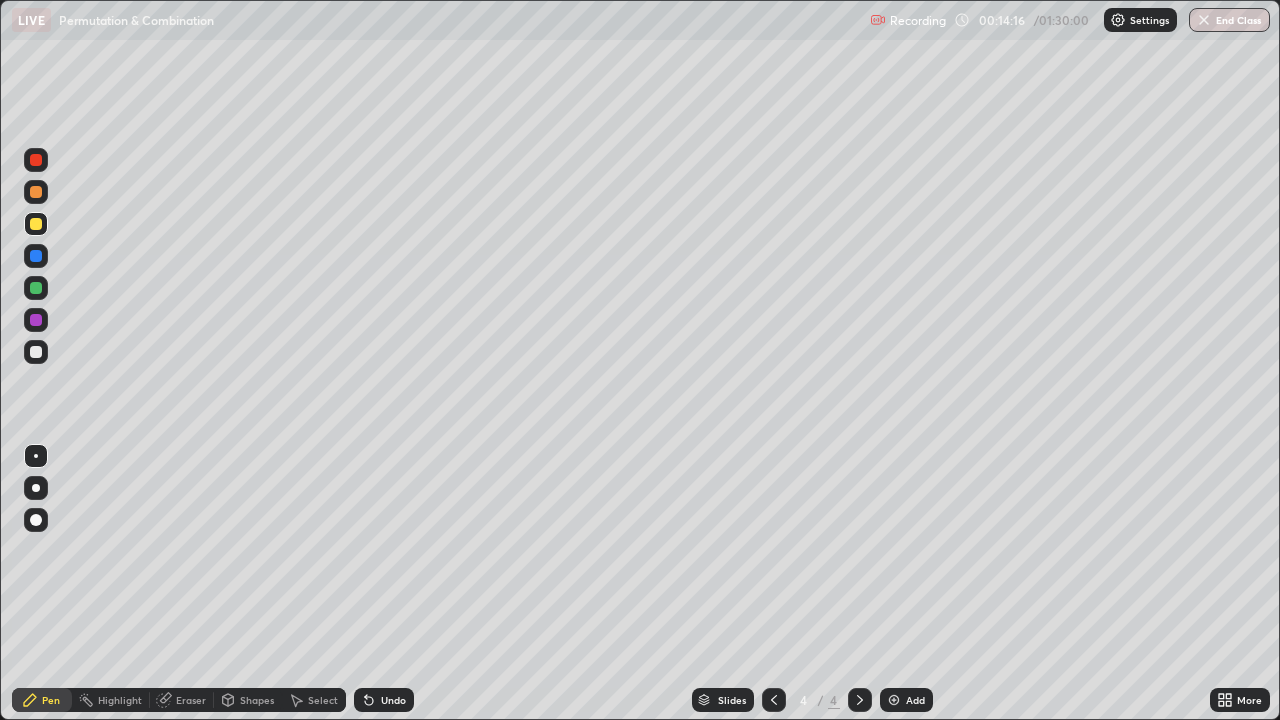 click at bounding box center (36, 352) 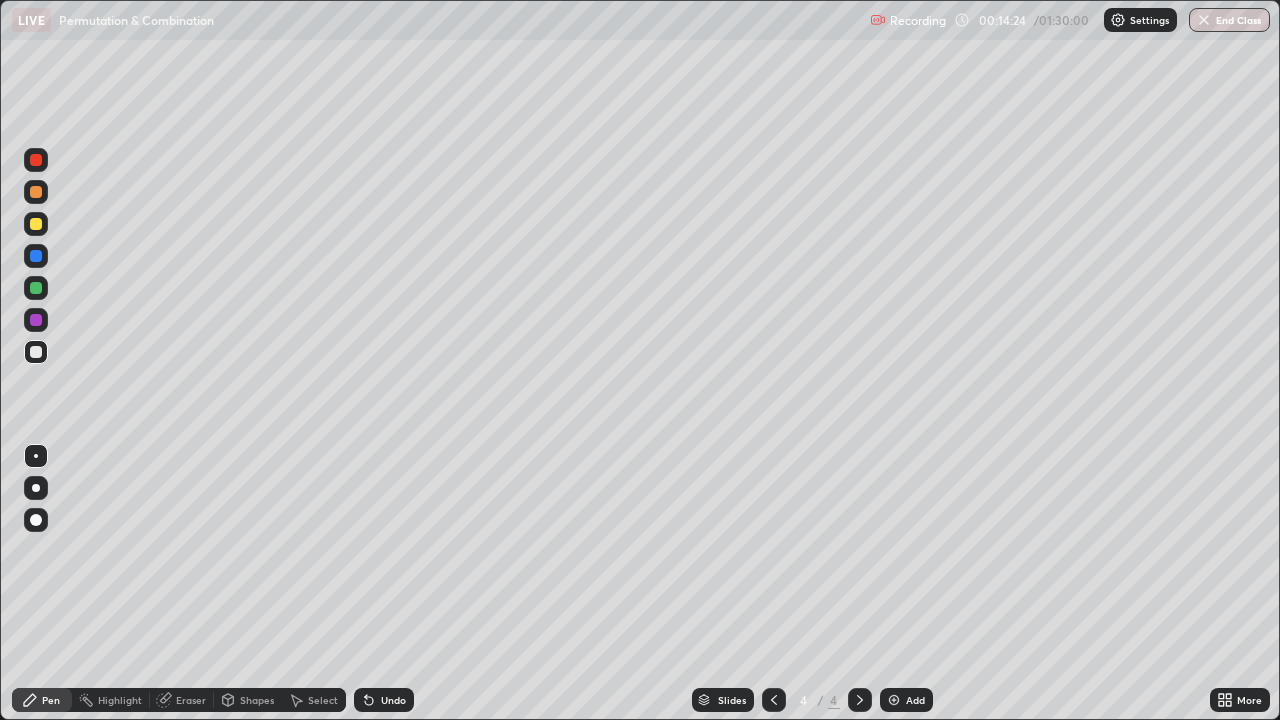 click at bounding box center (36, 160) 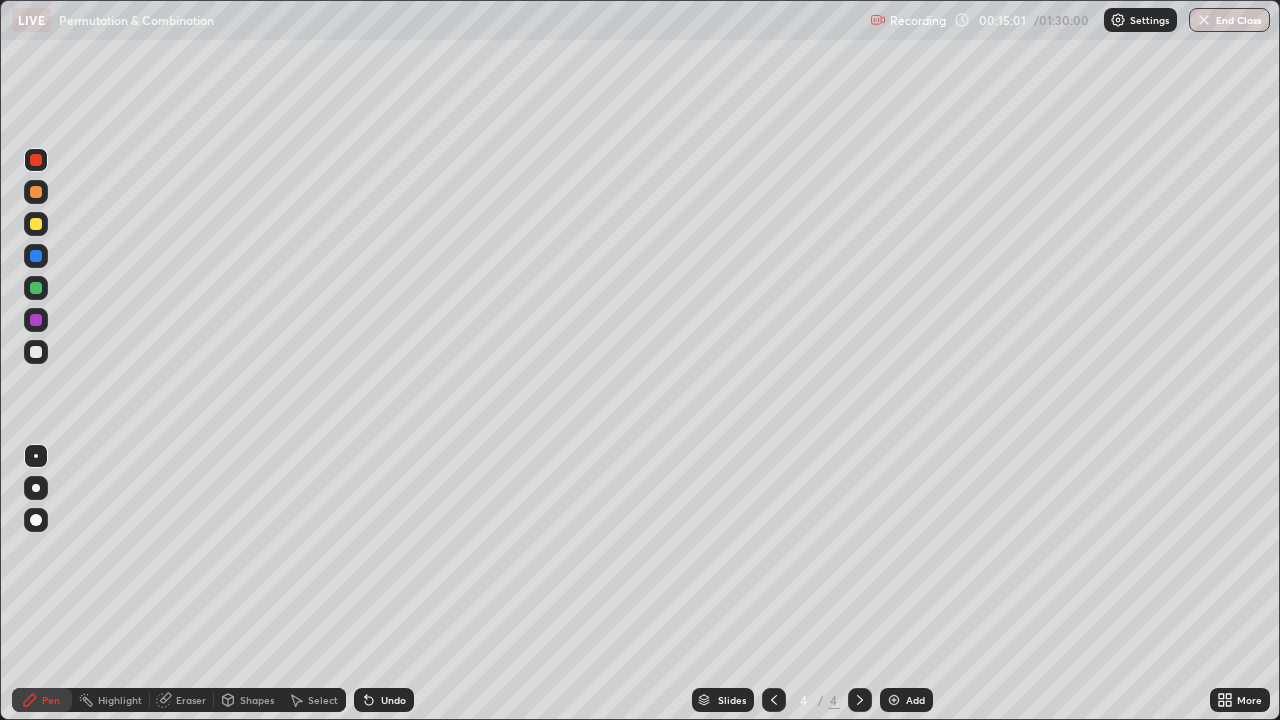 click at bounding box center [36, 224] 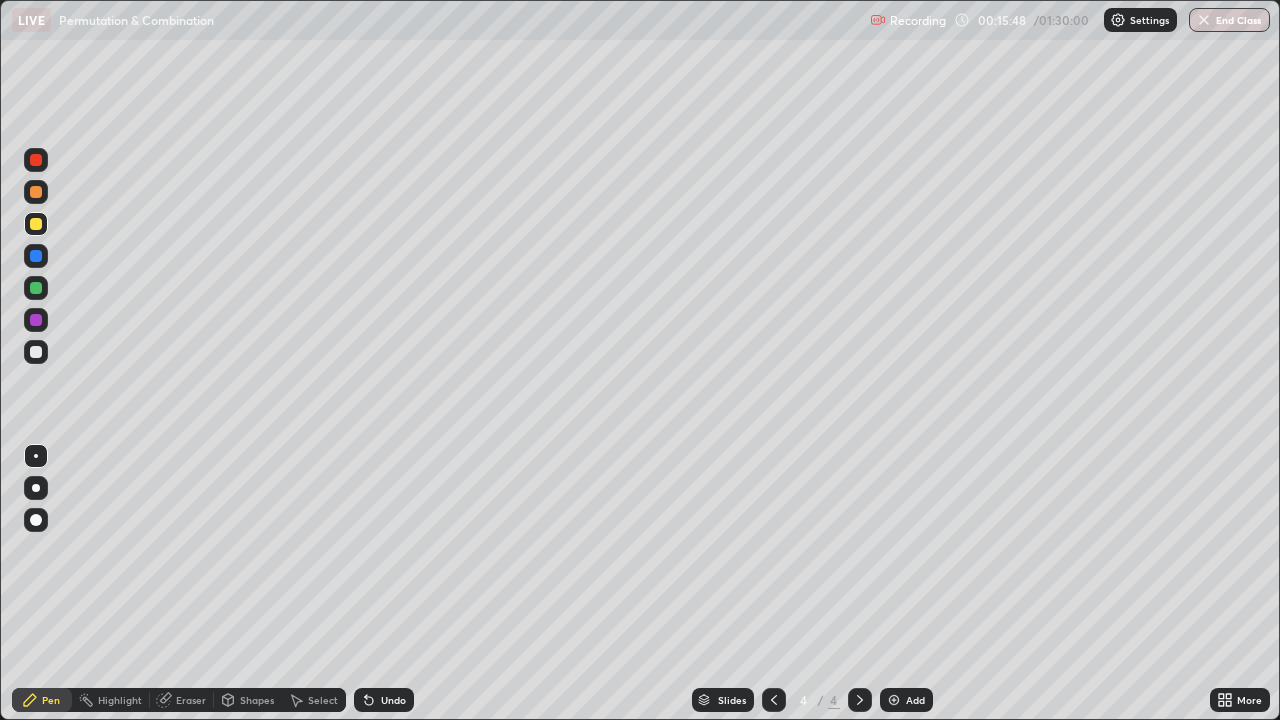 click at bounding box center (36, 288) 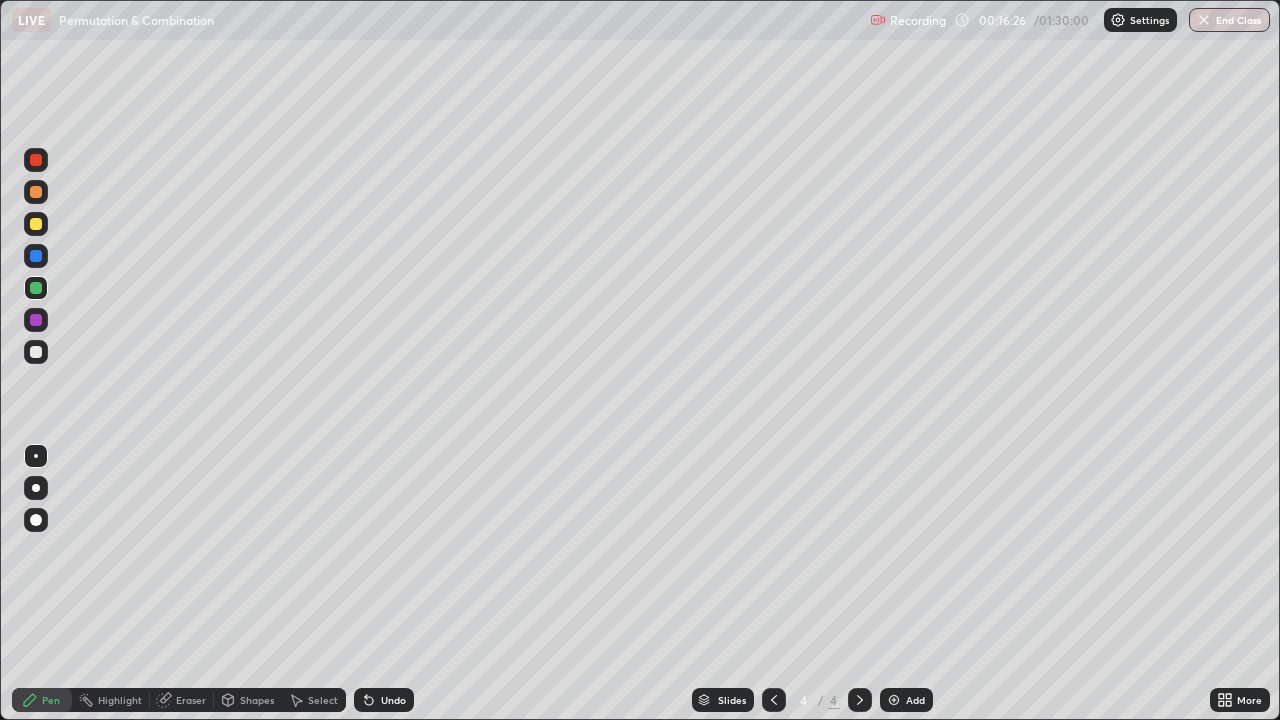 click at bounding box center (36, 352) 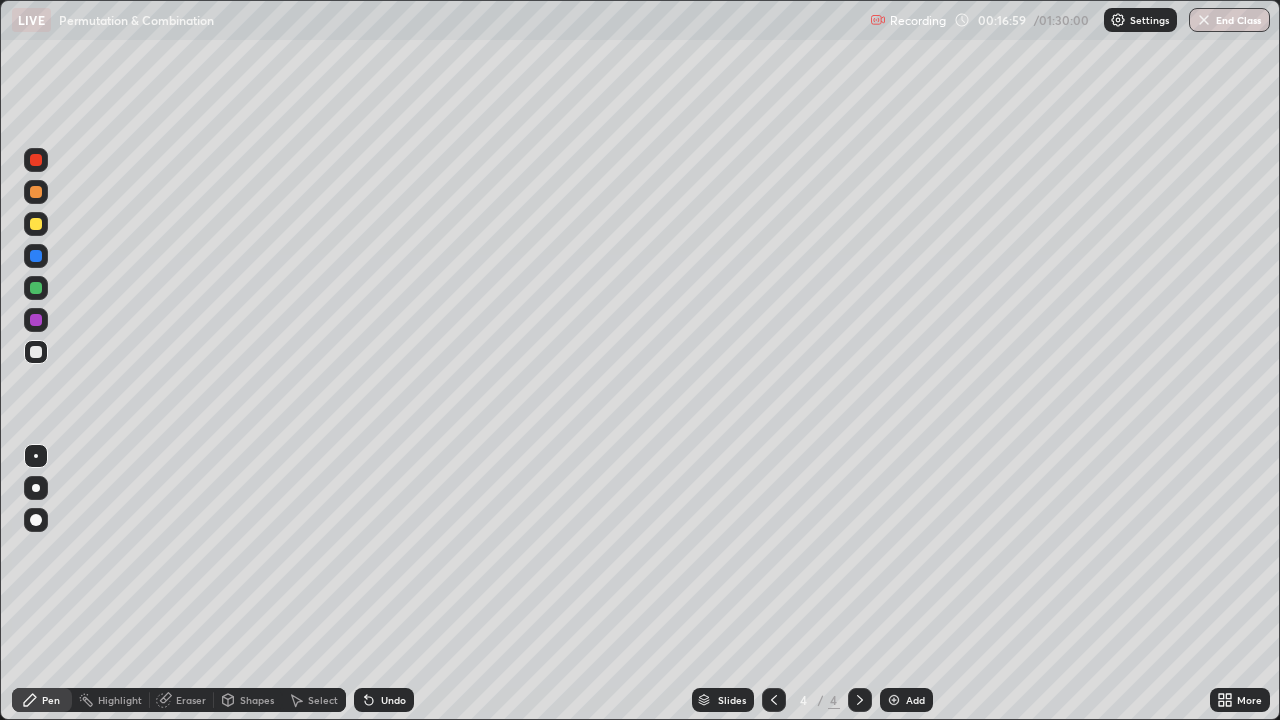 click at bounding box center [36, 320] 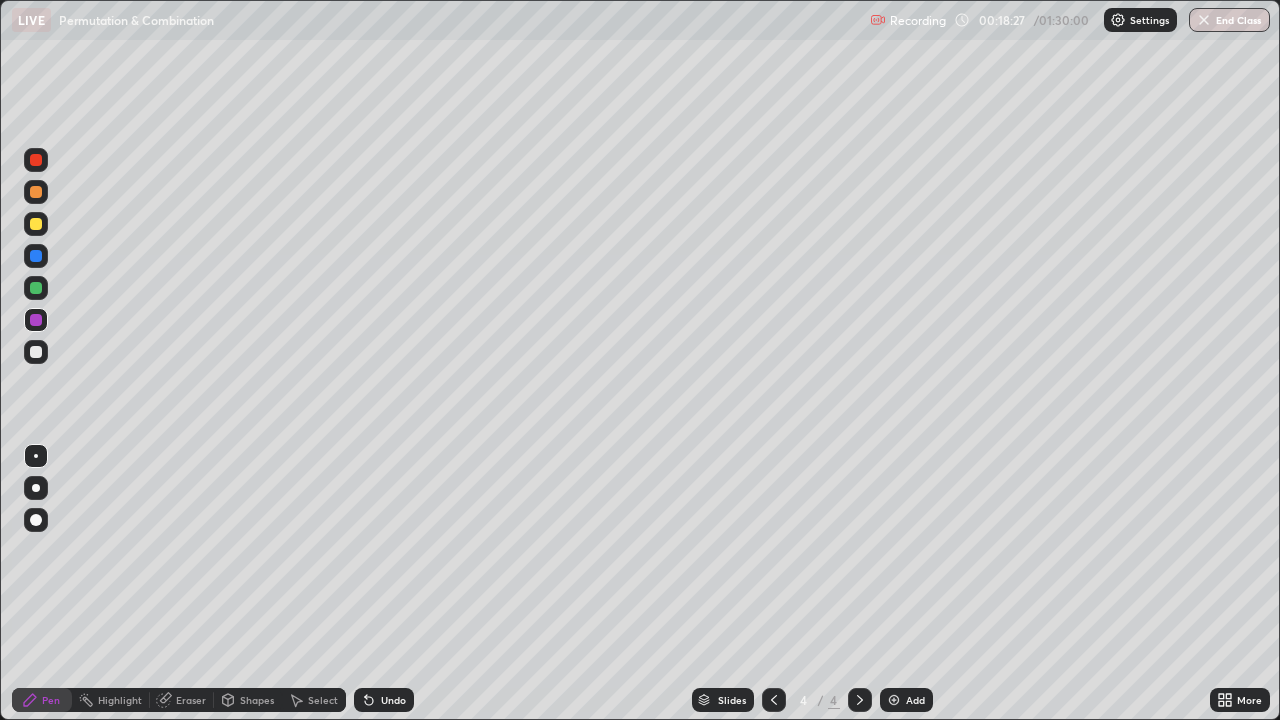 click 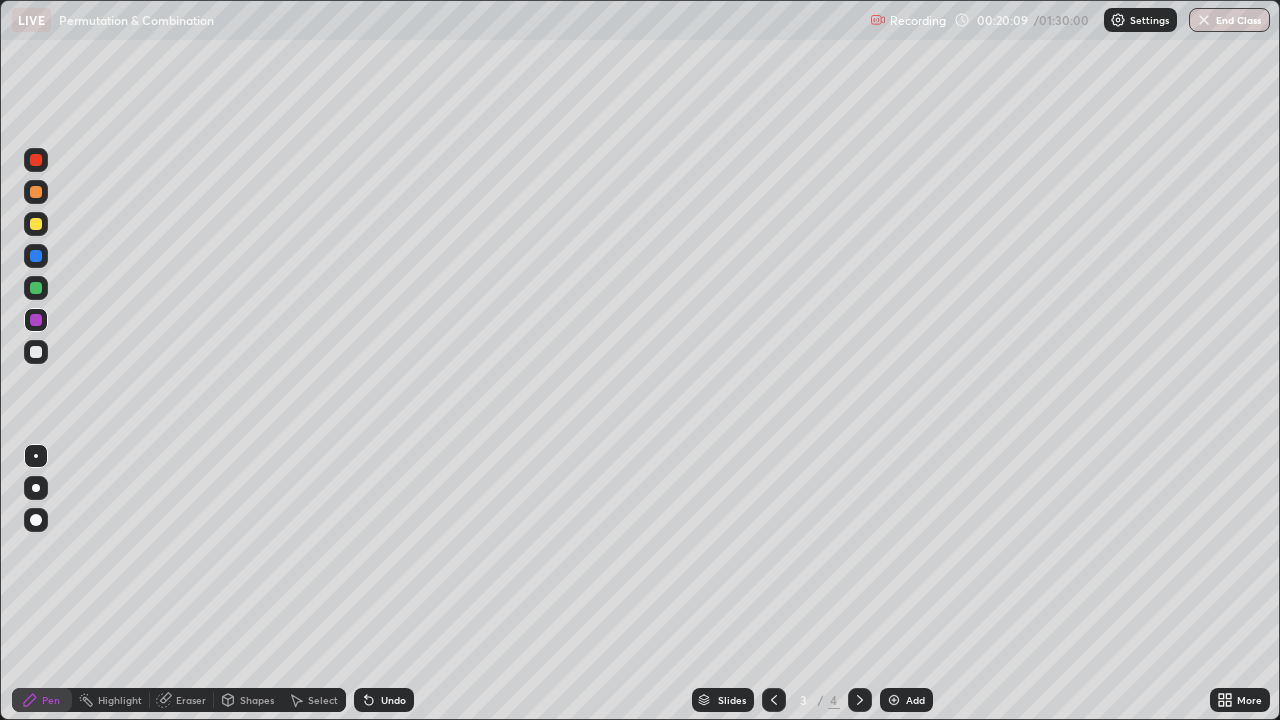click 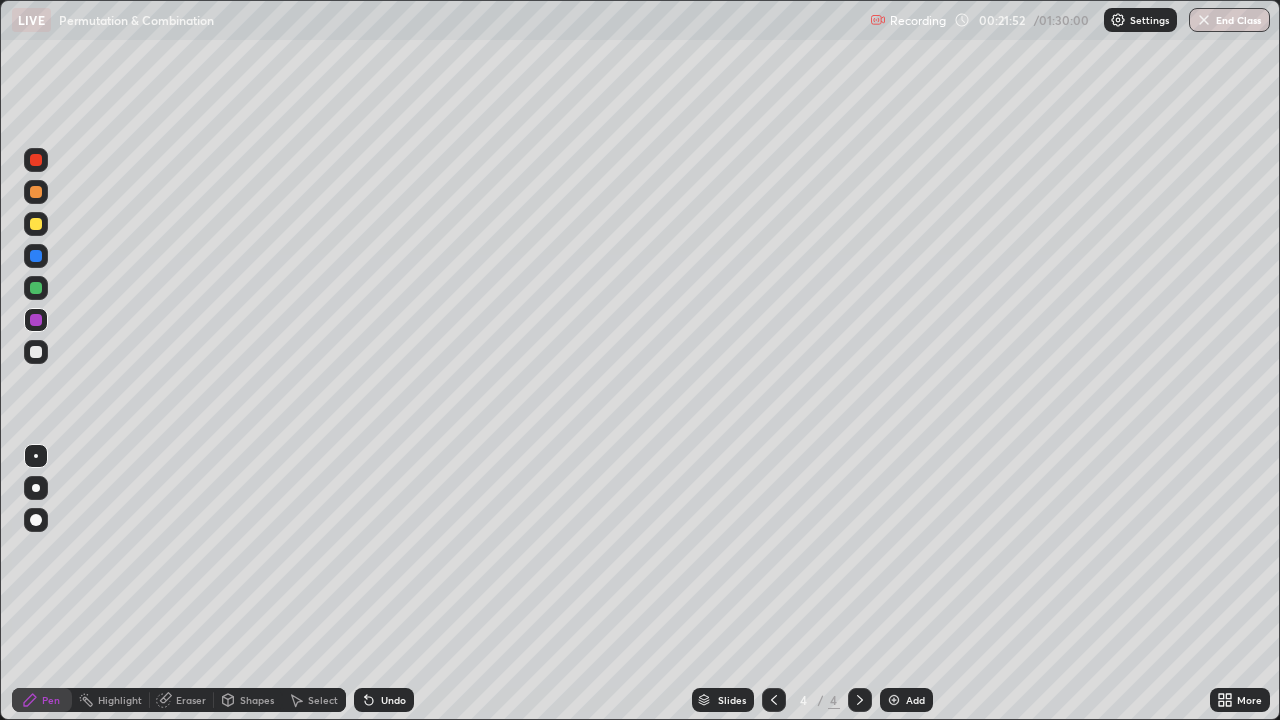 click at bounding box center (860, 700) 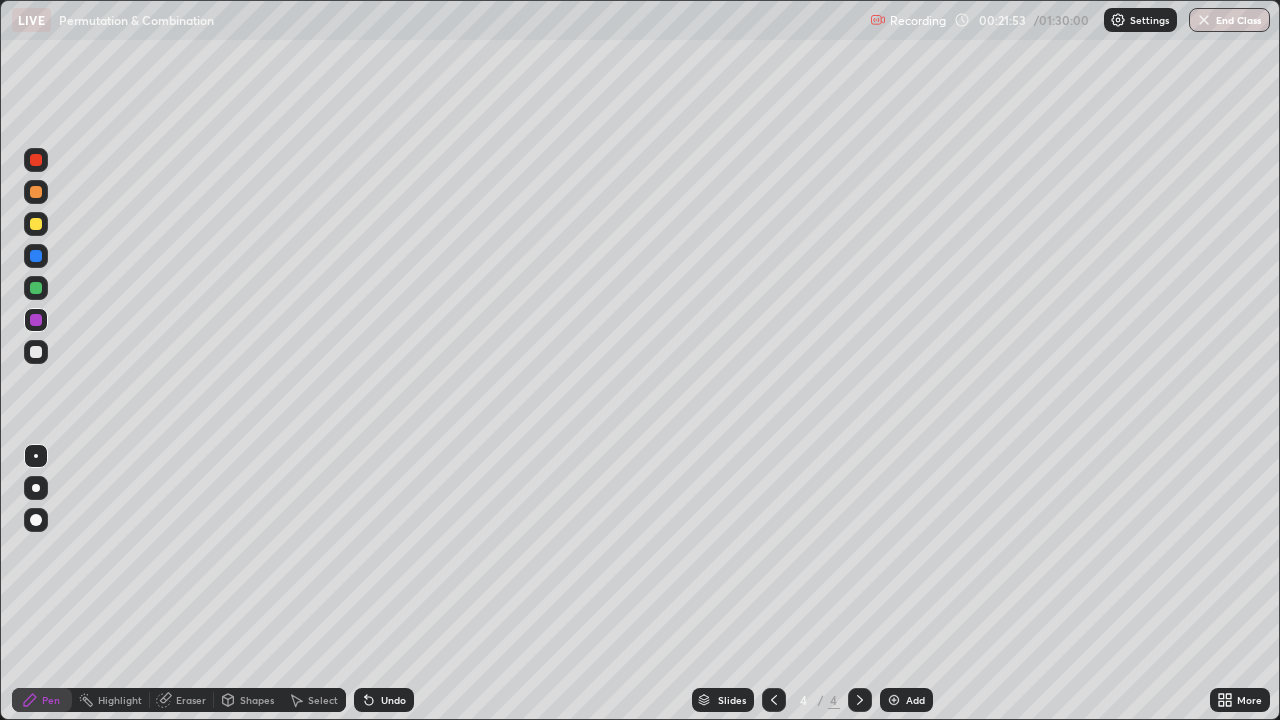 click at bounding box center (894, 700) 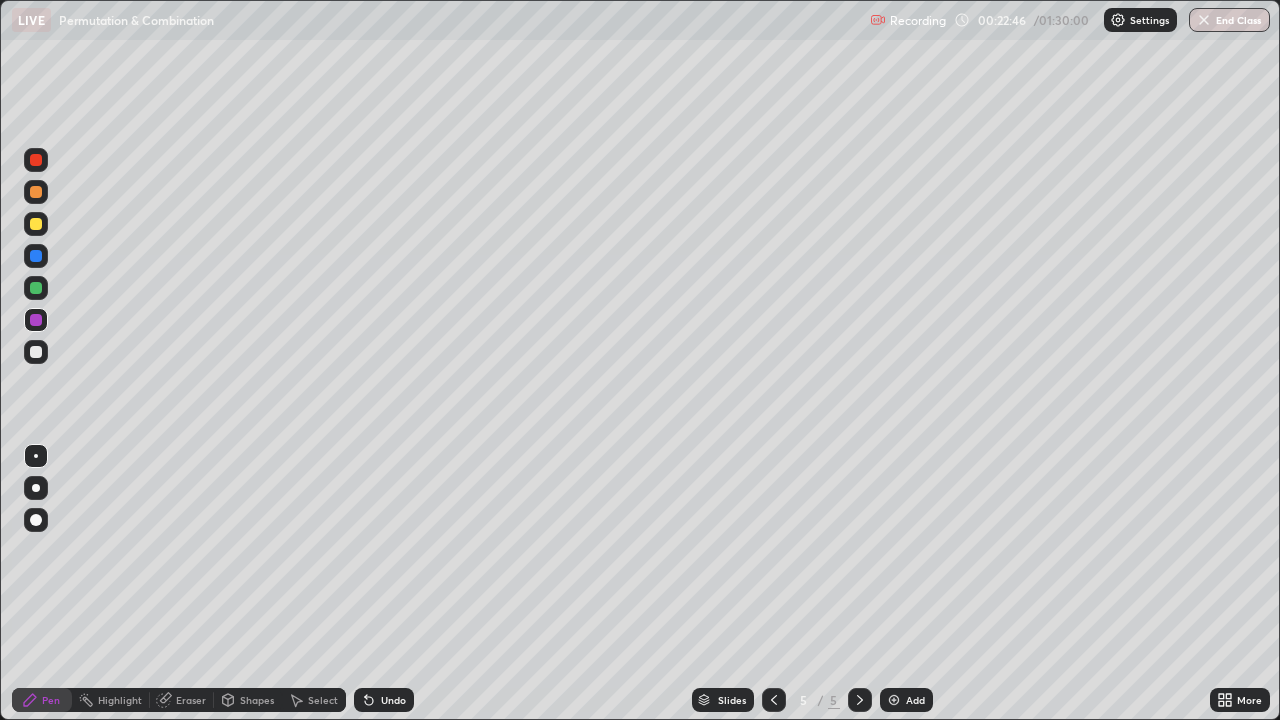 click at bounding box center (36, 224) 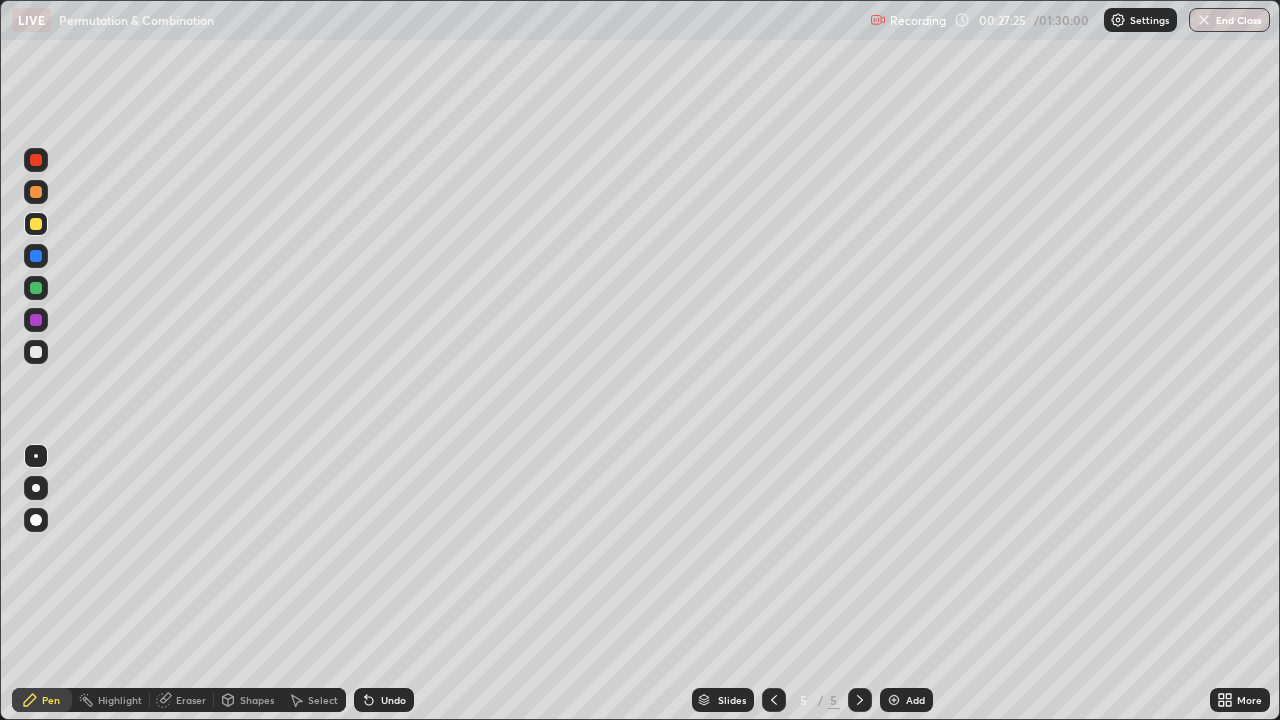 click at bounding box center (36, 352) 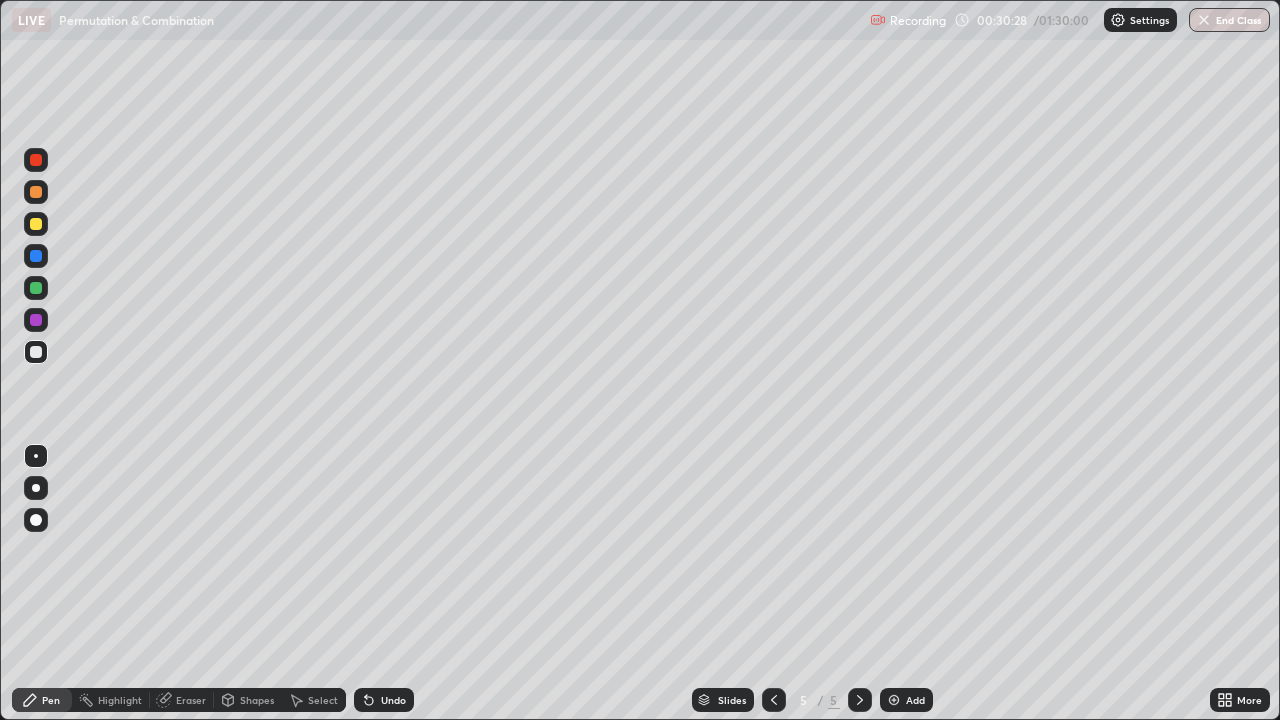 click 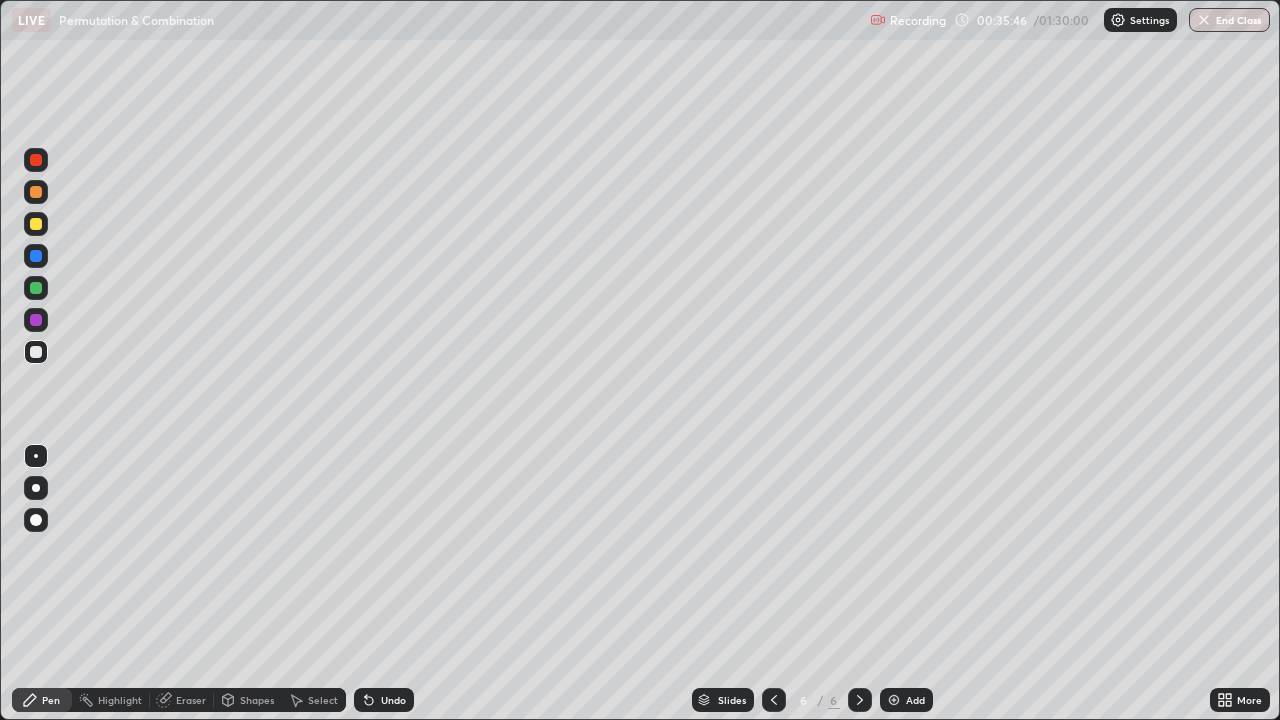 click 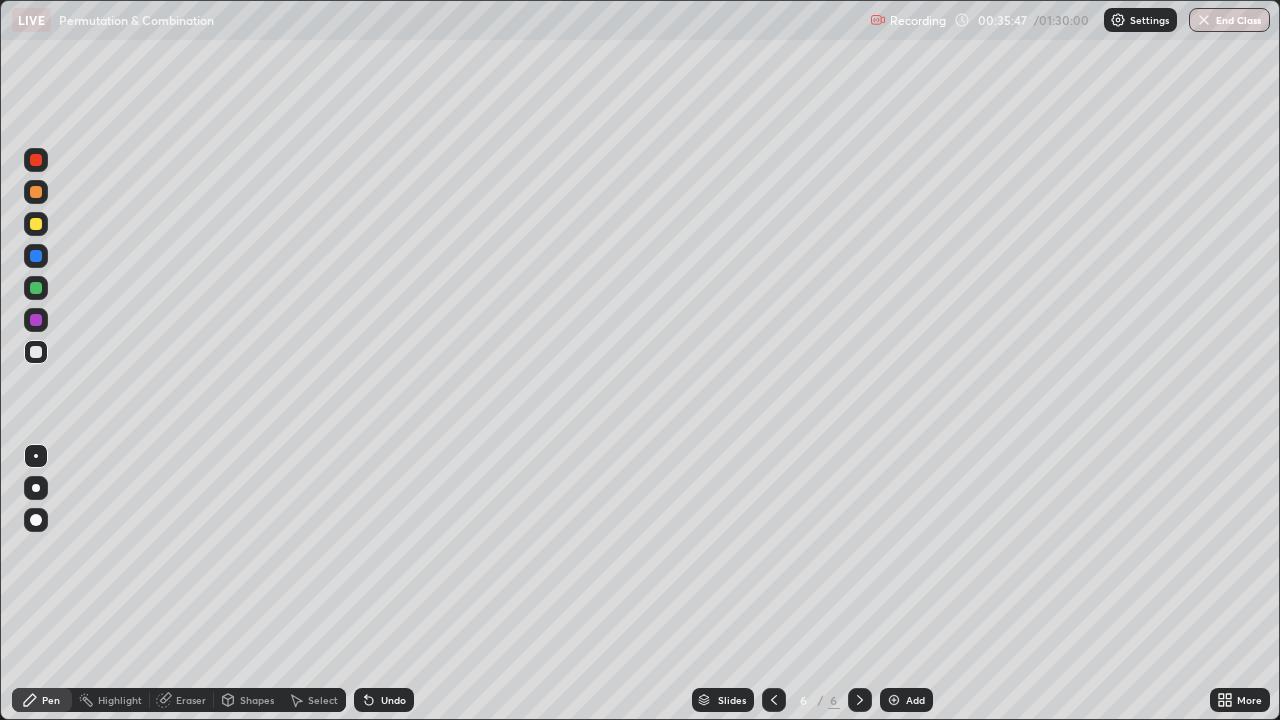 click at bounding box center [894, 700] 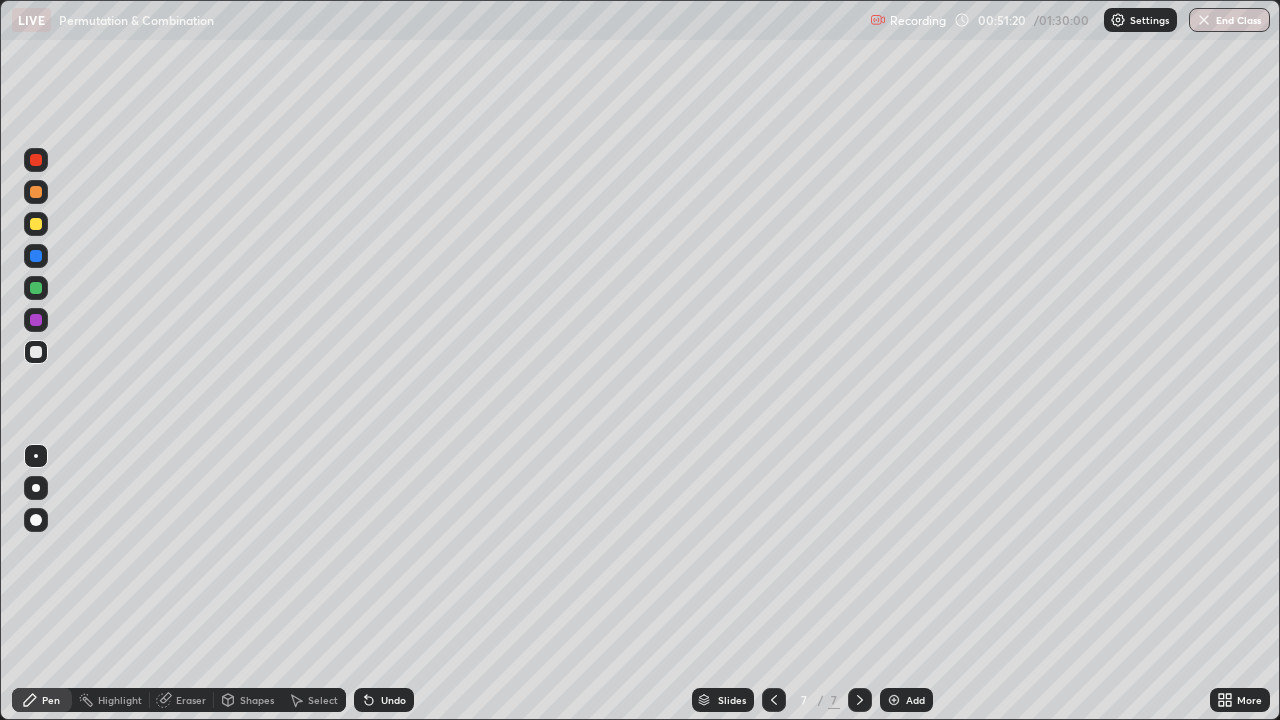 click 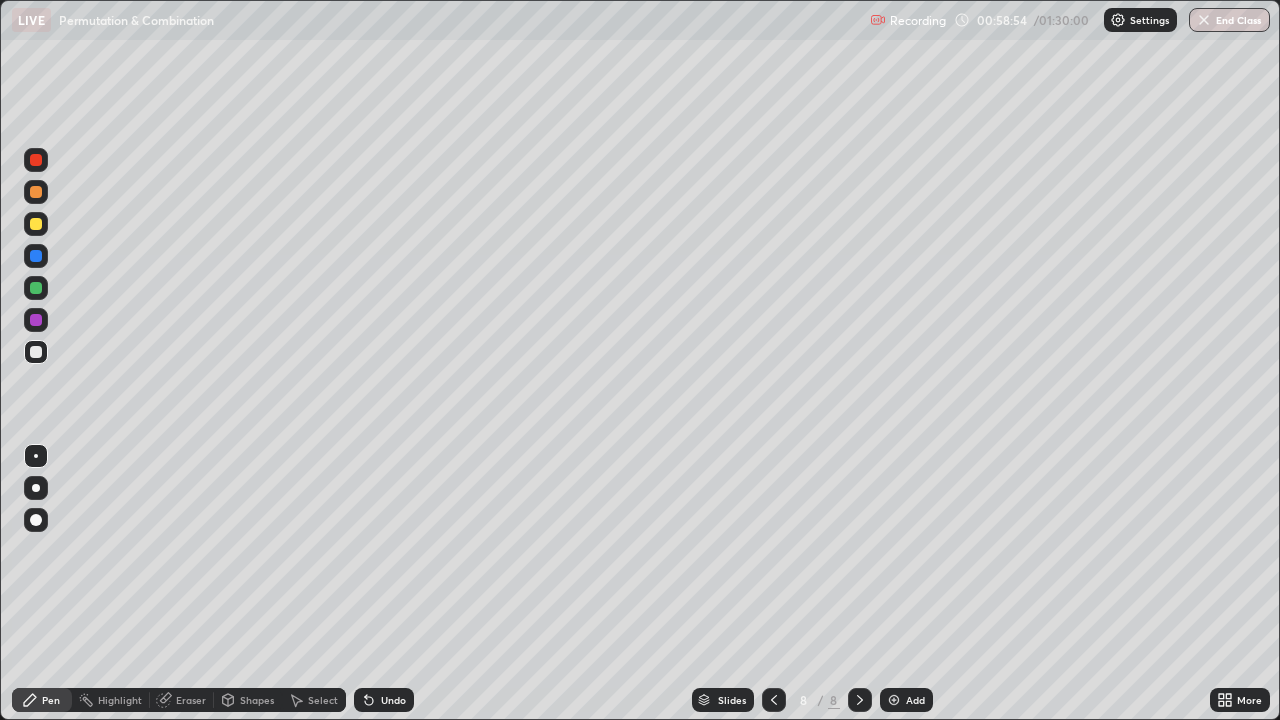 click 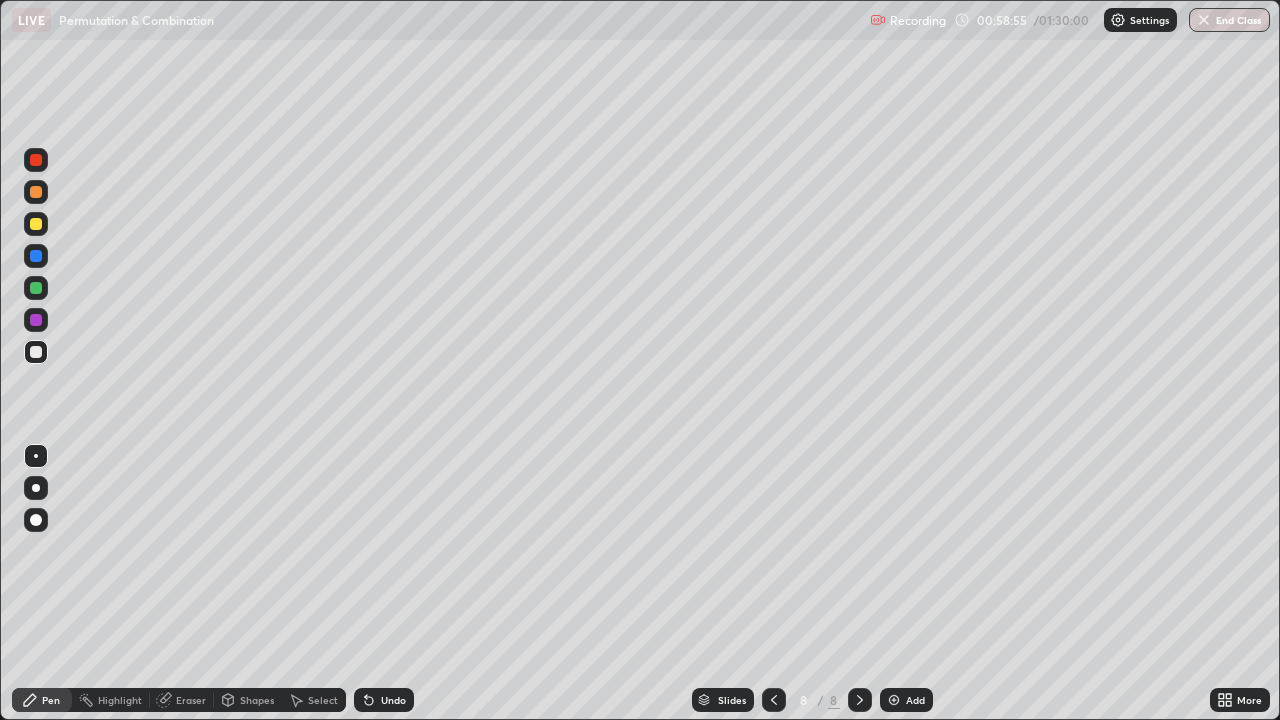 click at bounding box center (894, 700) 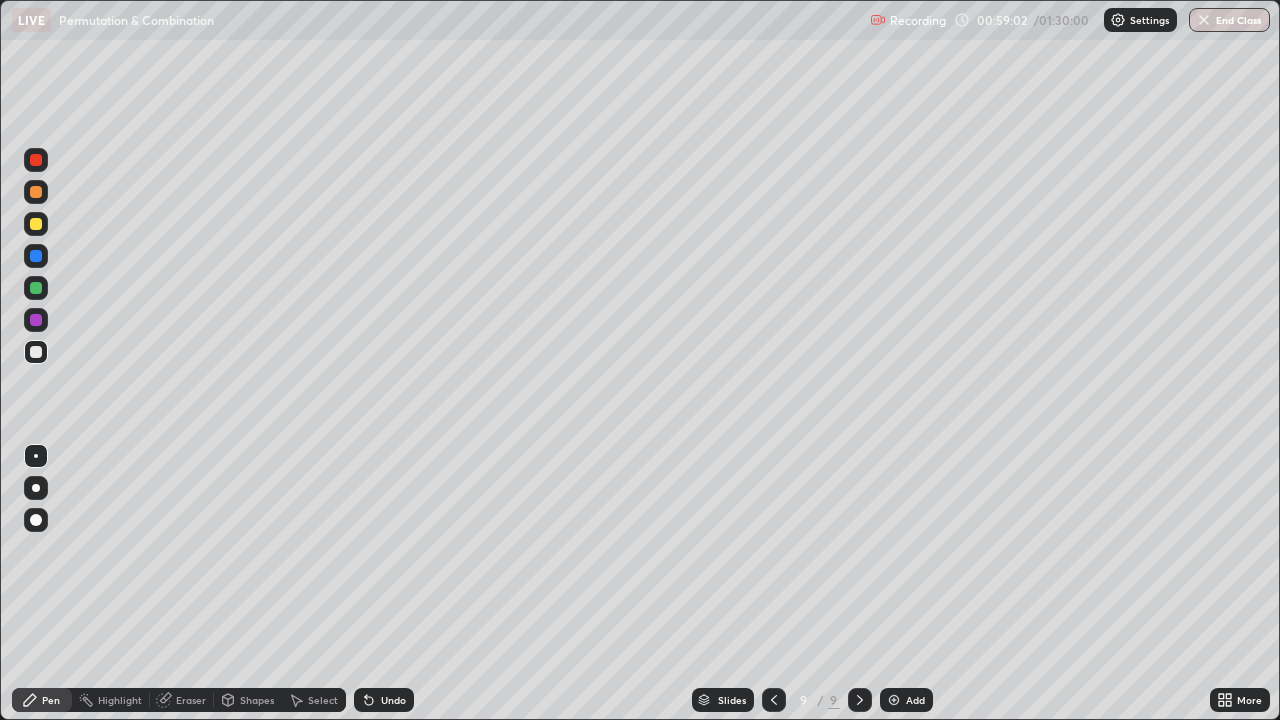 click 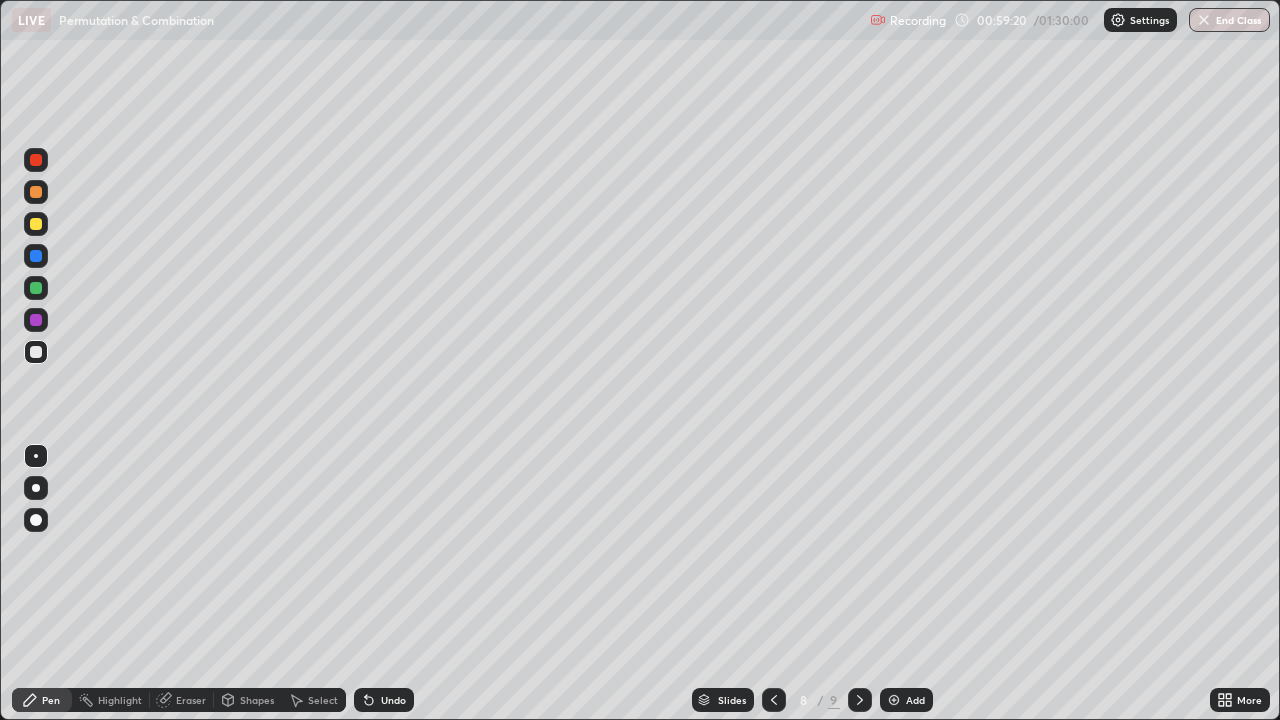 click at bounding box center [774, 700] 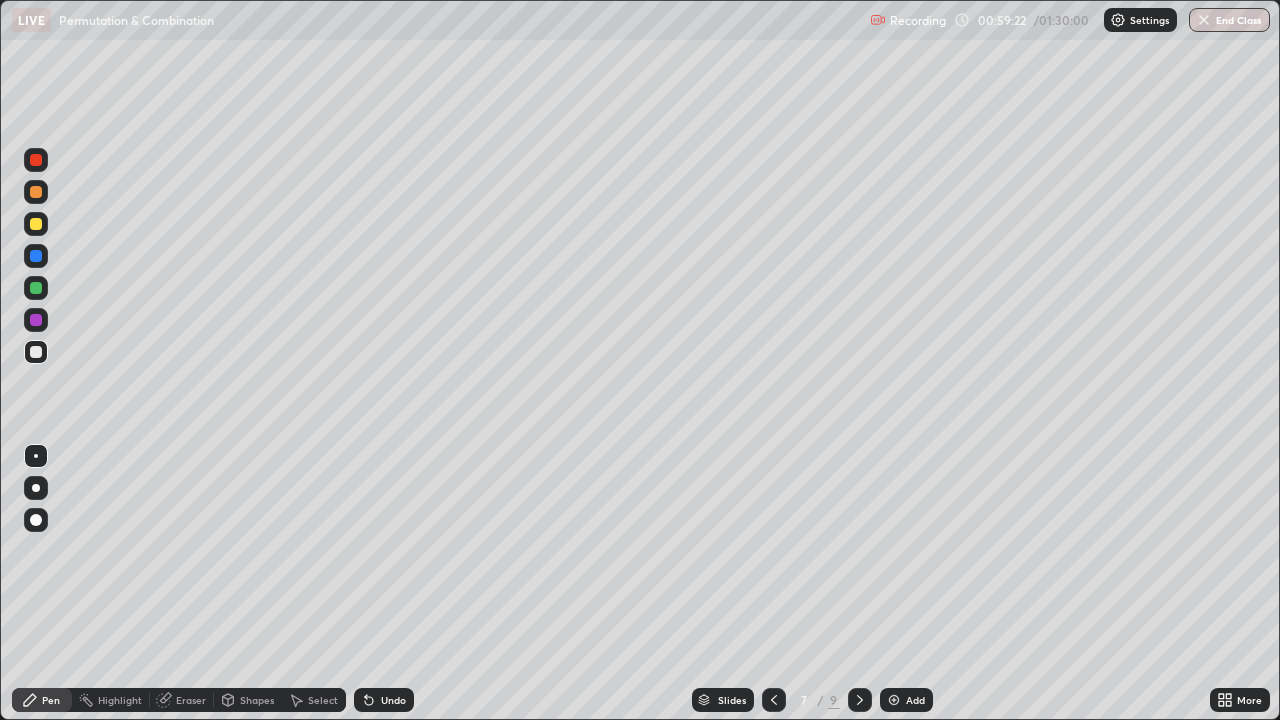 click 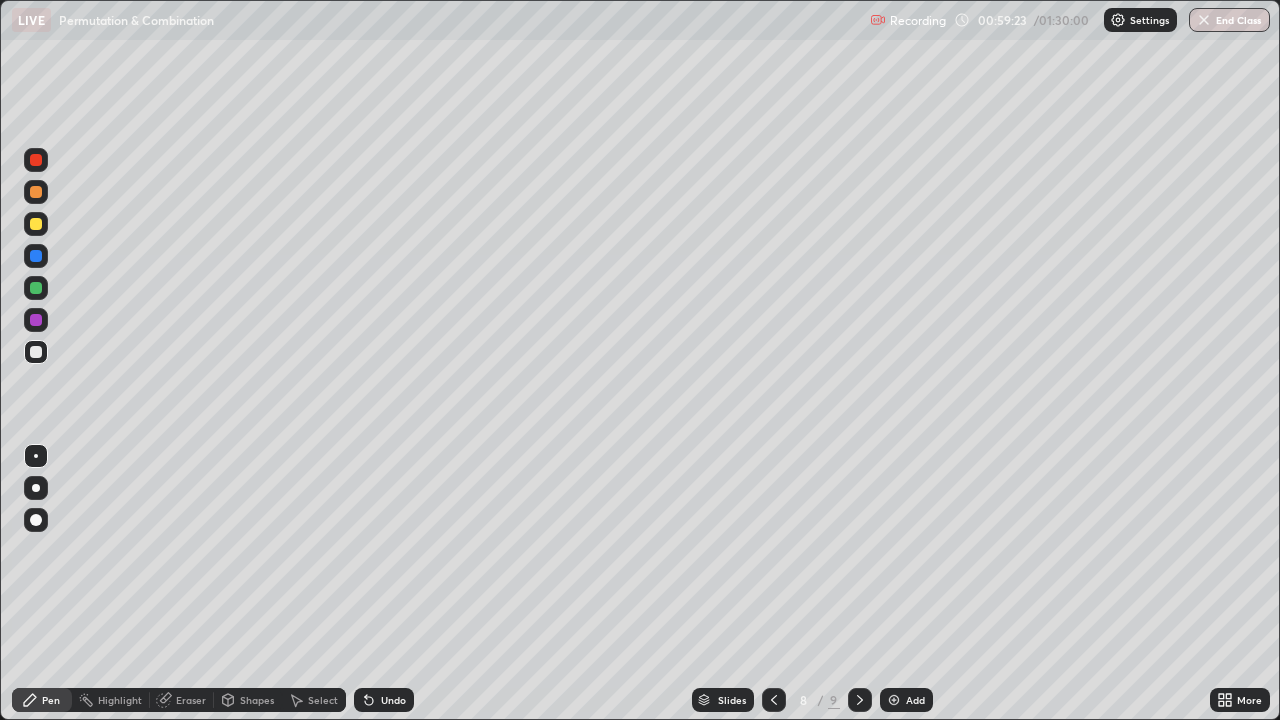 click 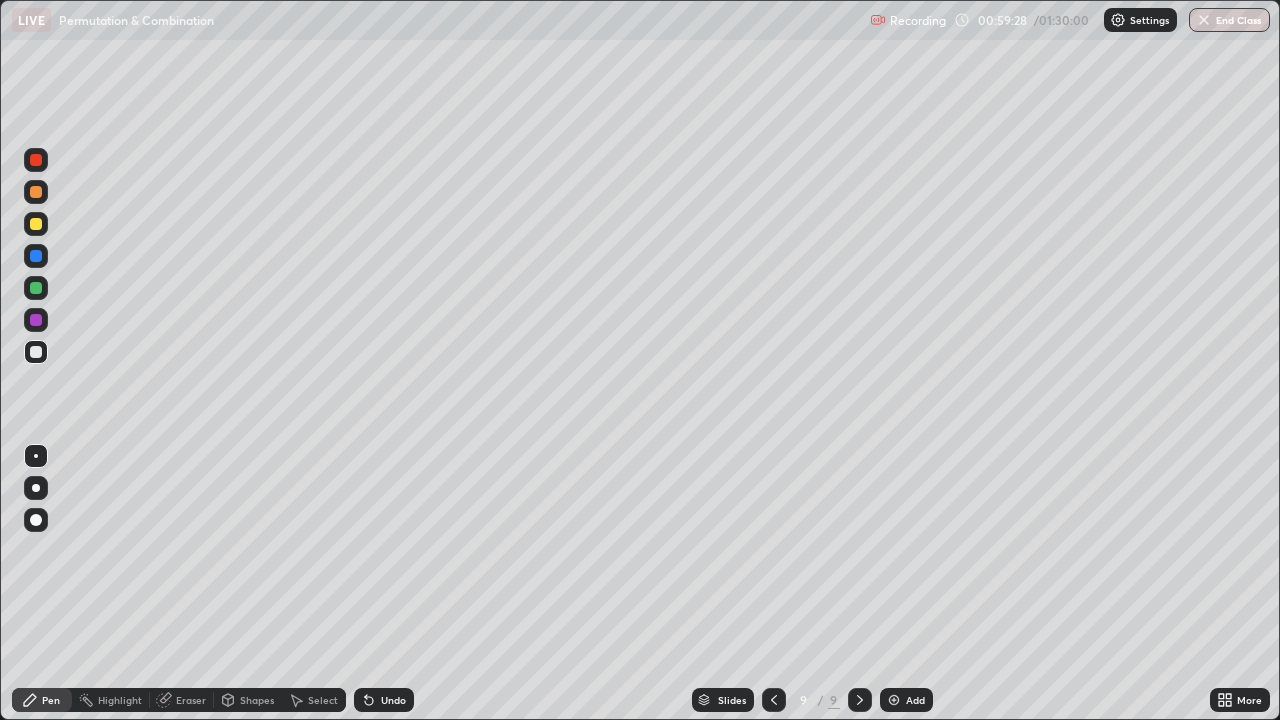 click 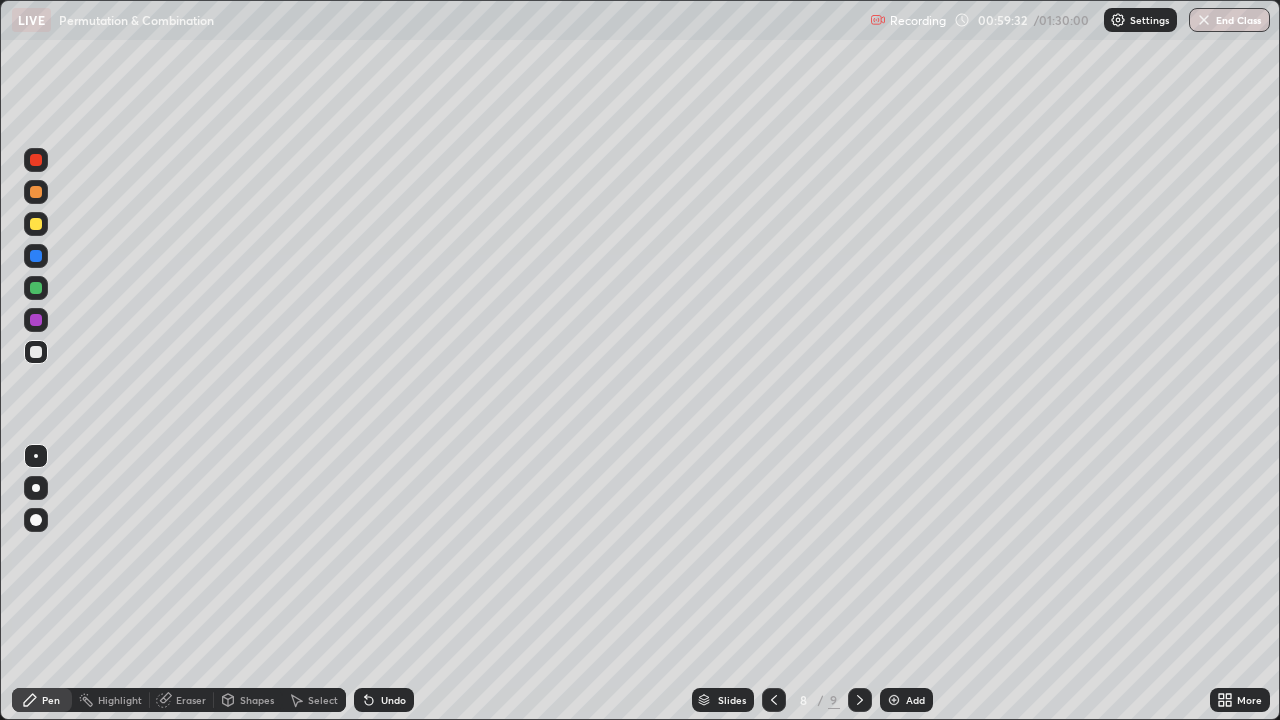 click 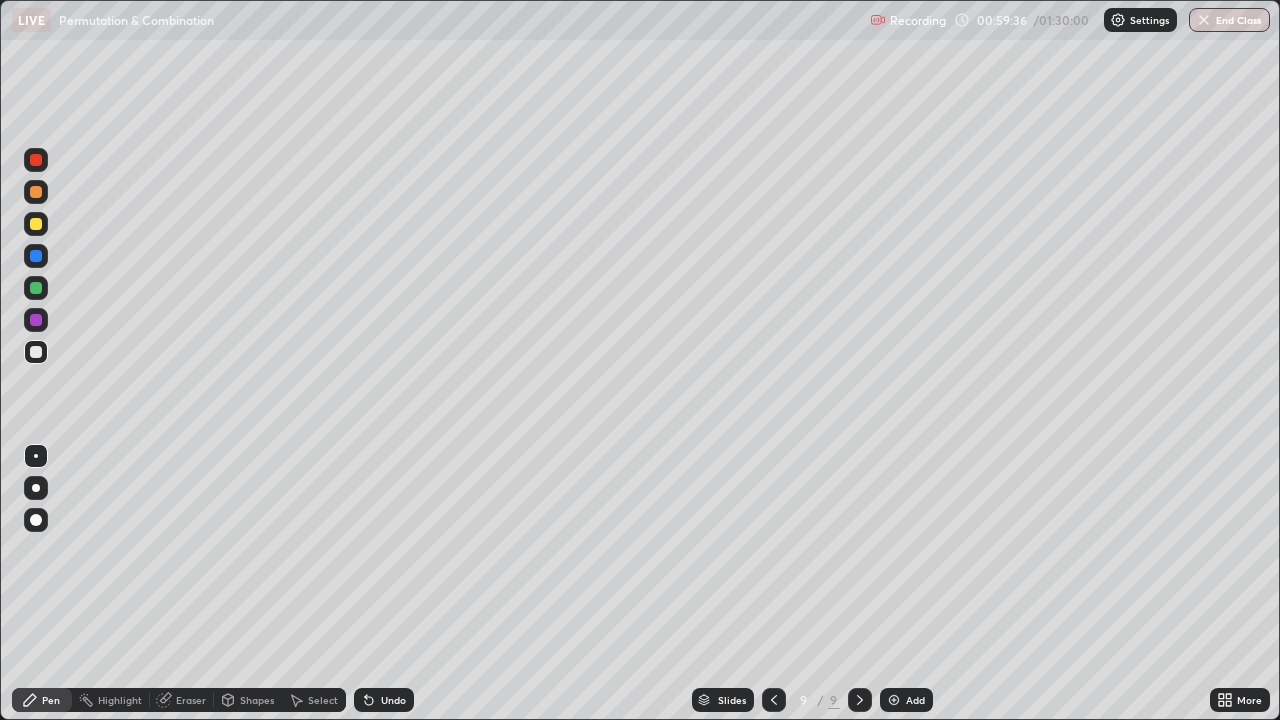 click 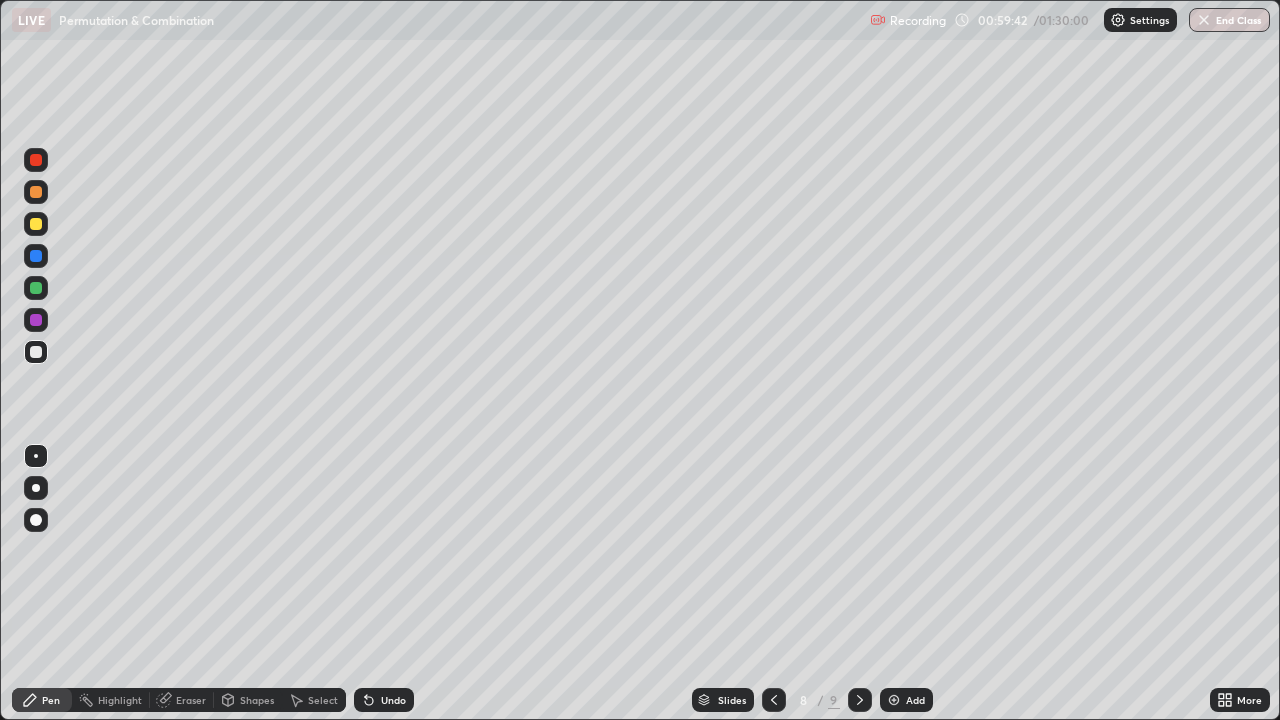 click at bounding box center [774, 700] 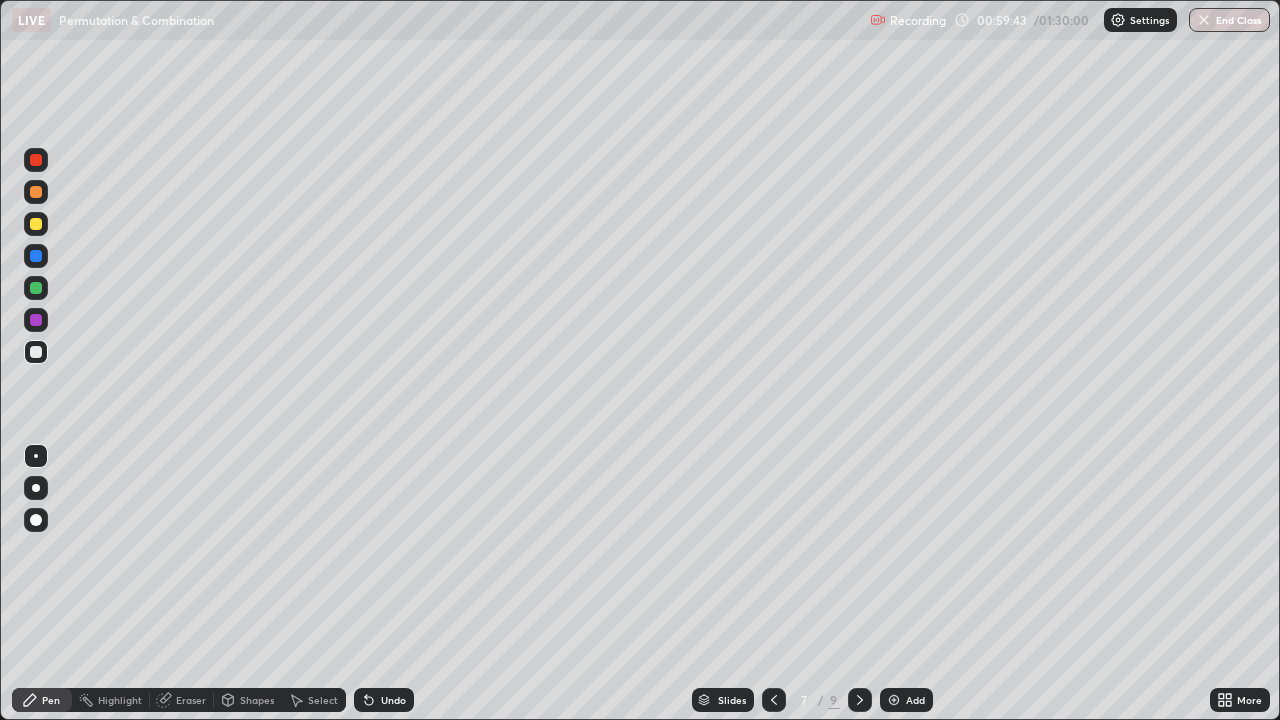 click 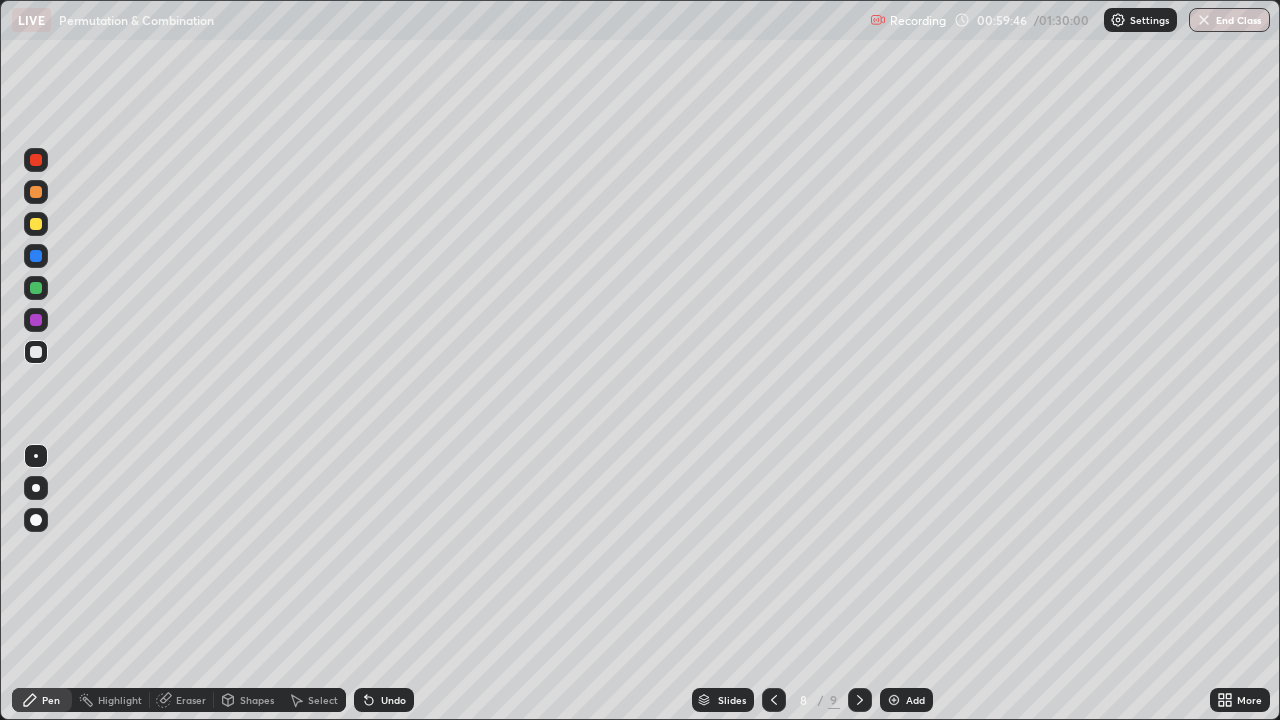 click 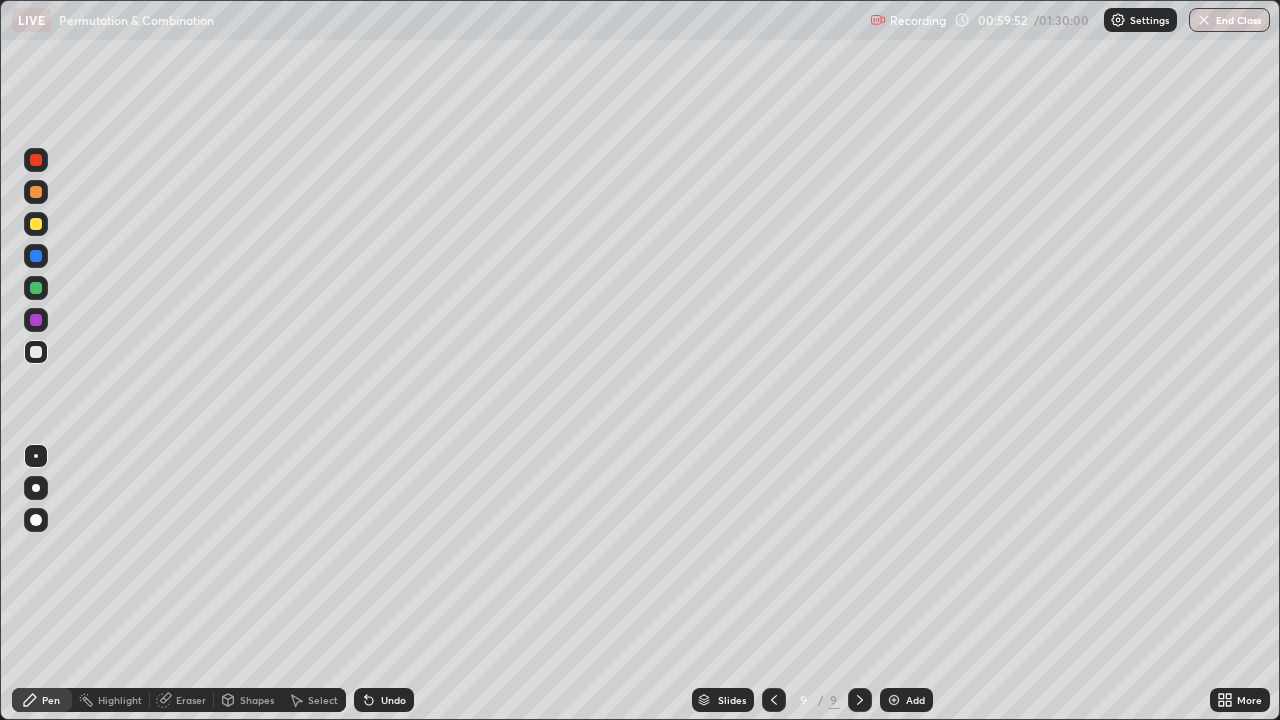 click 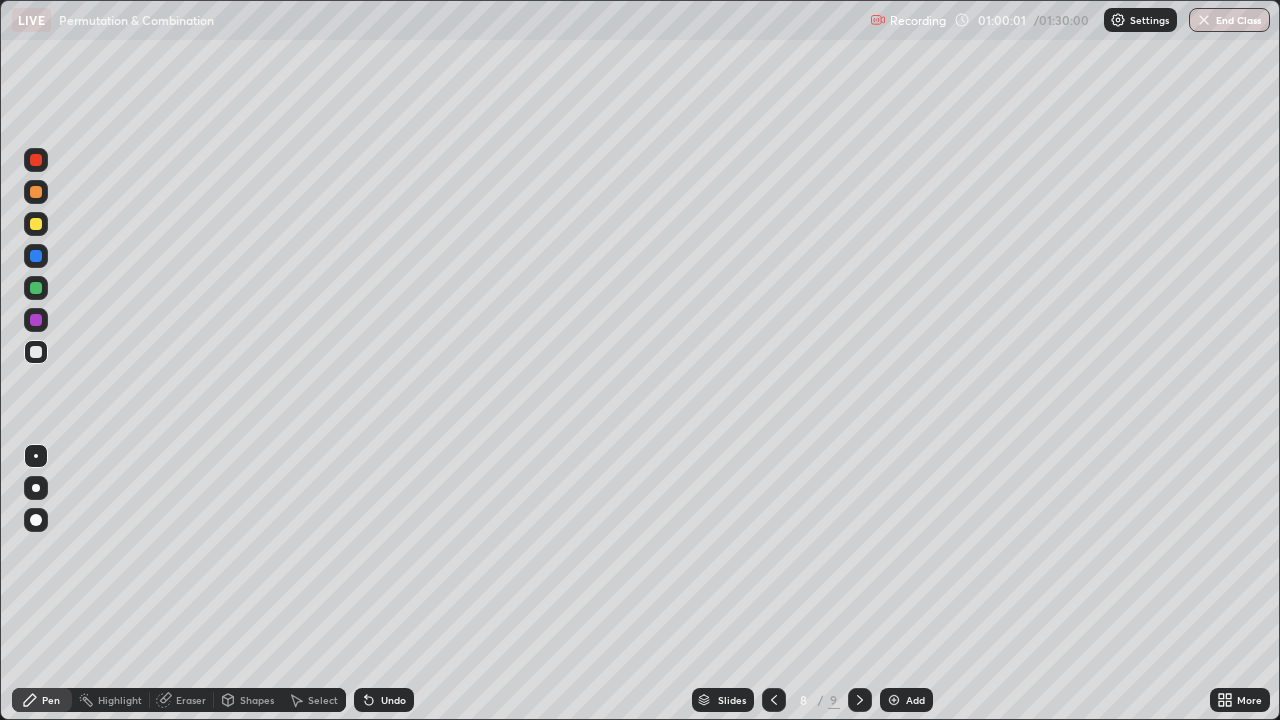 click on "Eraser" at bounding box center (182, 700) 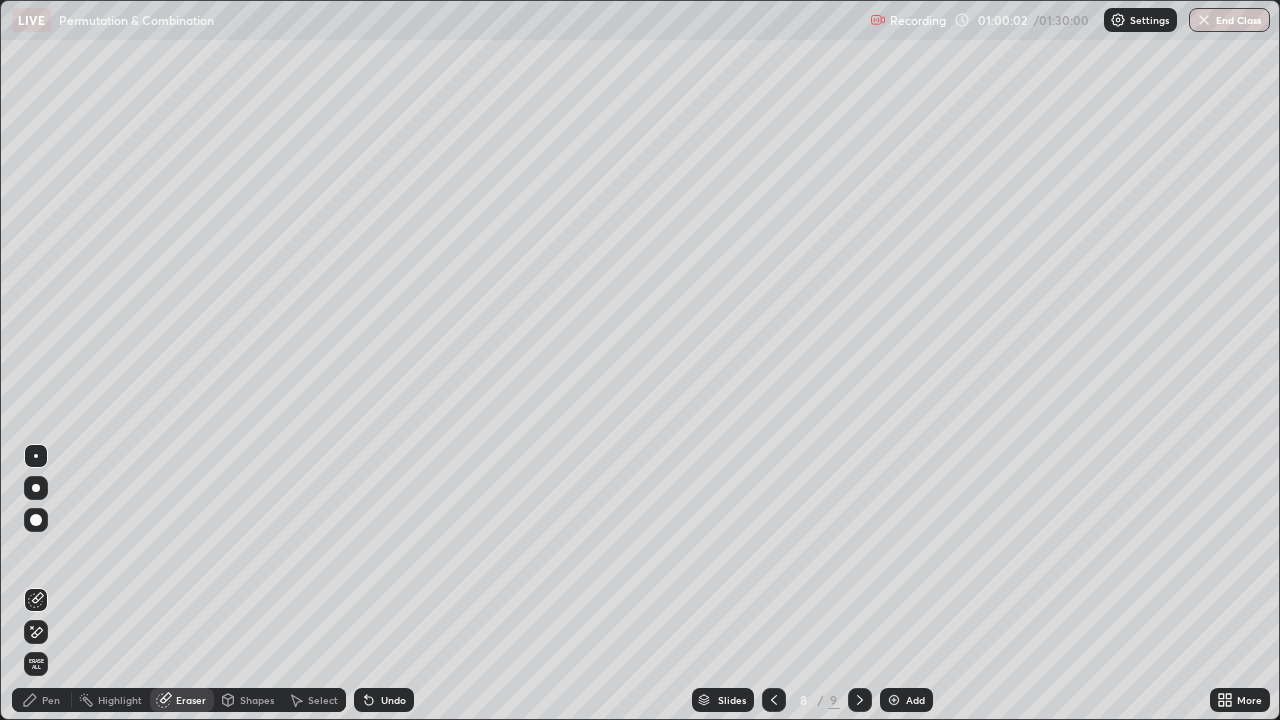 click 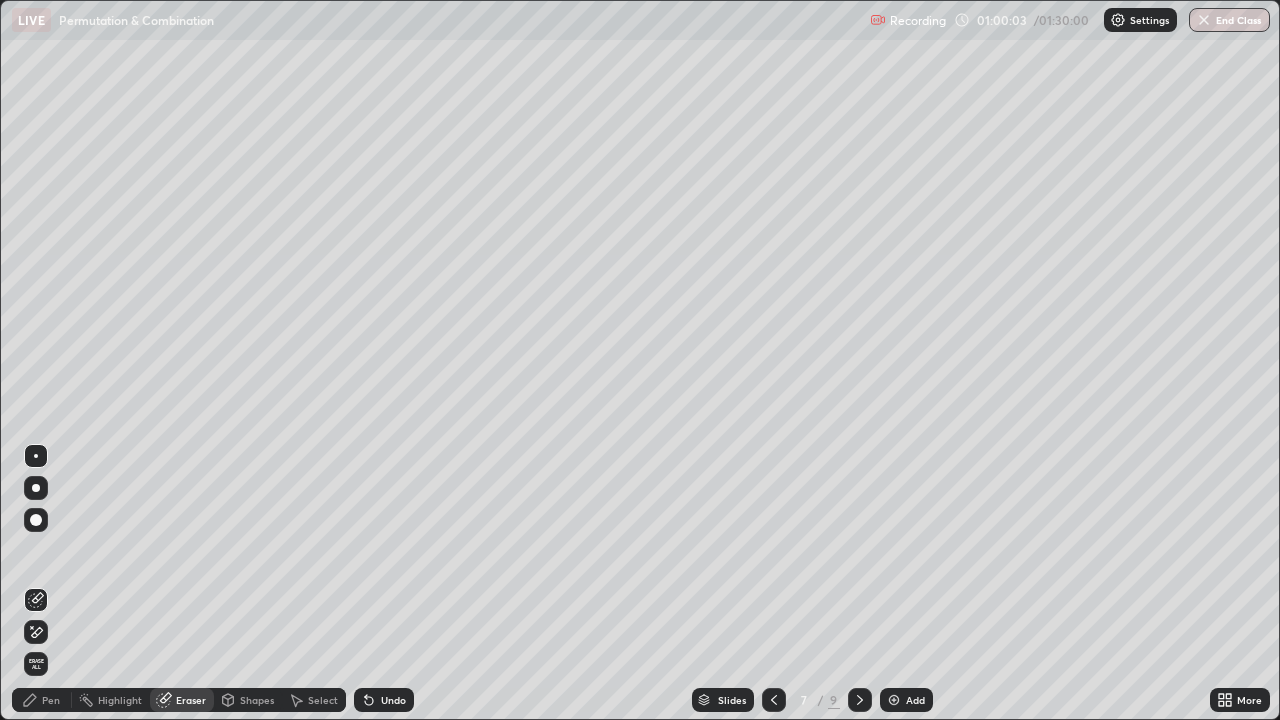 click 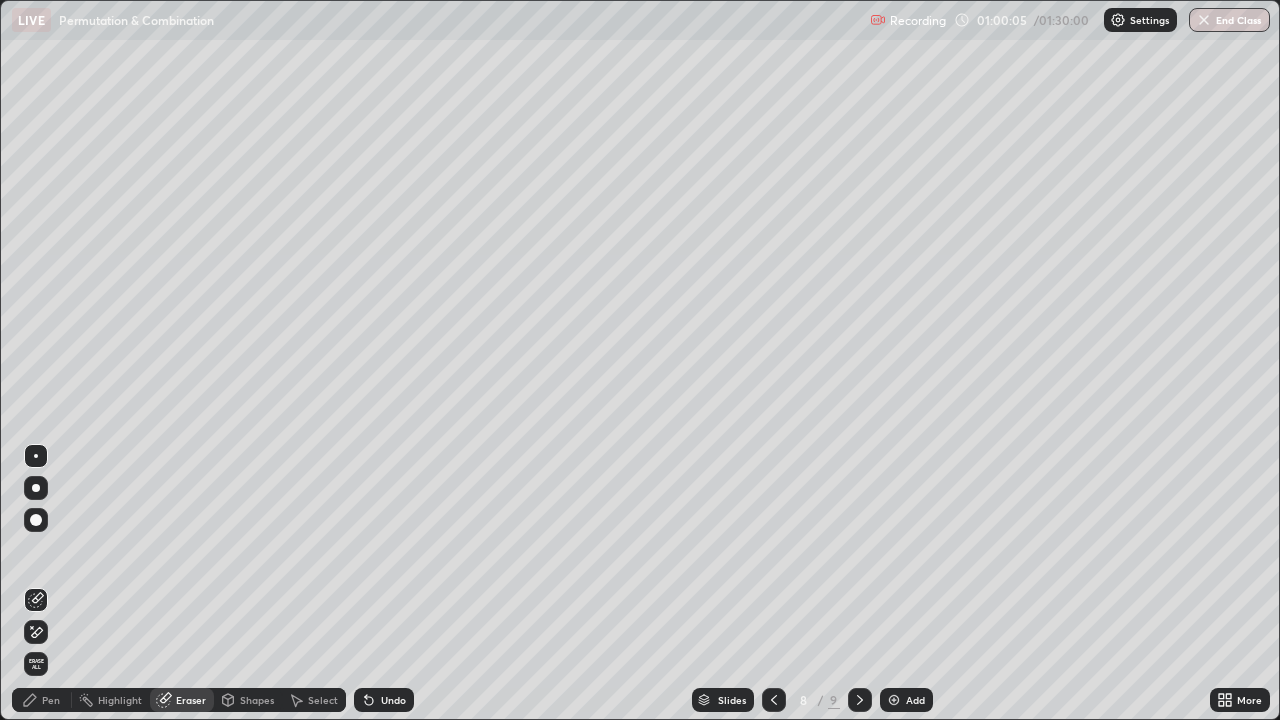 click at bounding box center [860, 700] 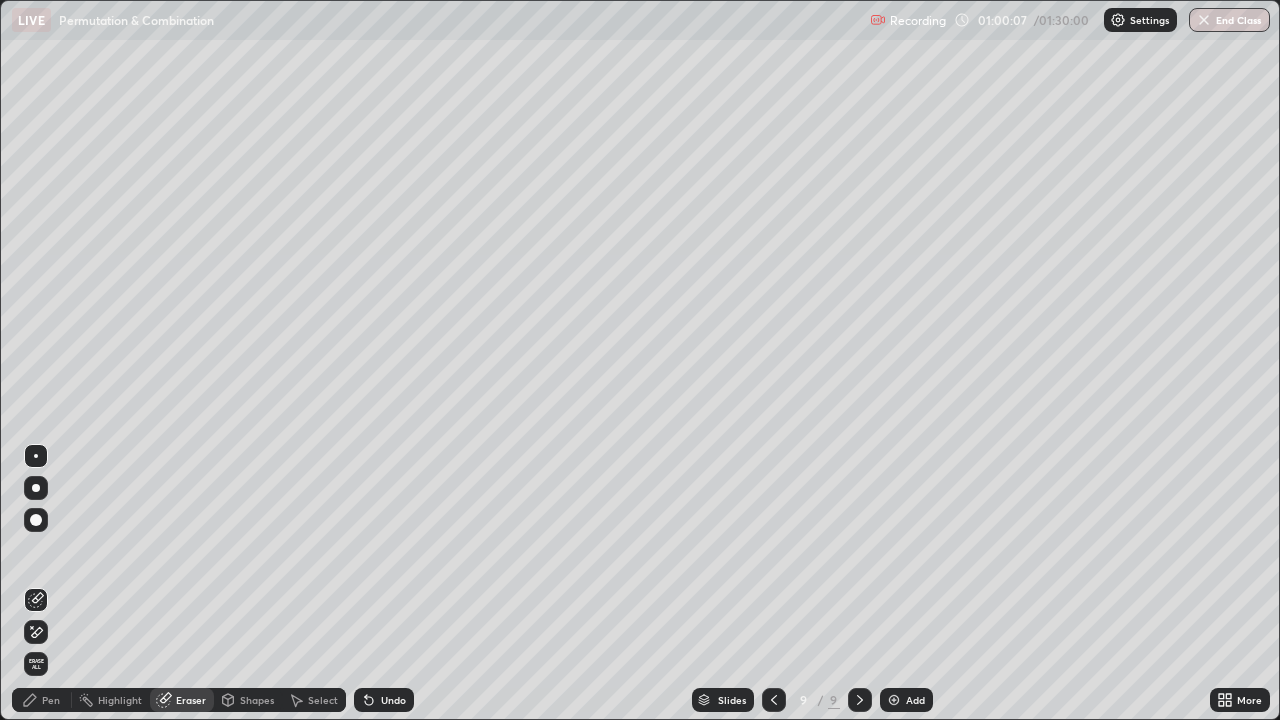 click on "Eraser" at bounding box center [191, 700] 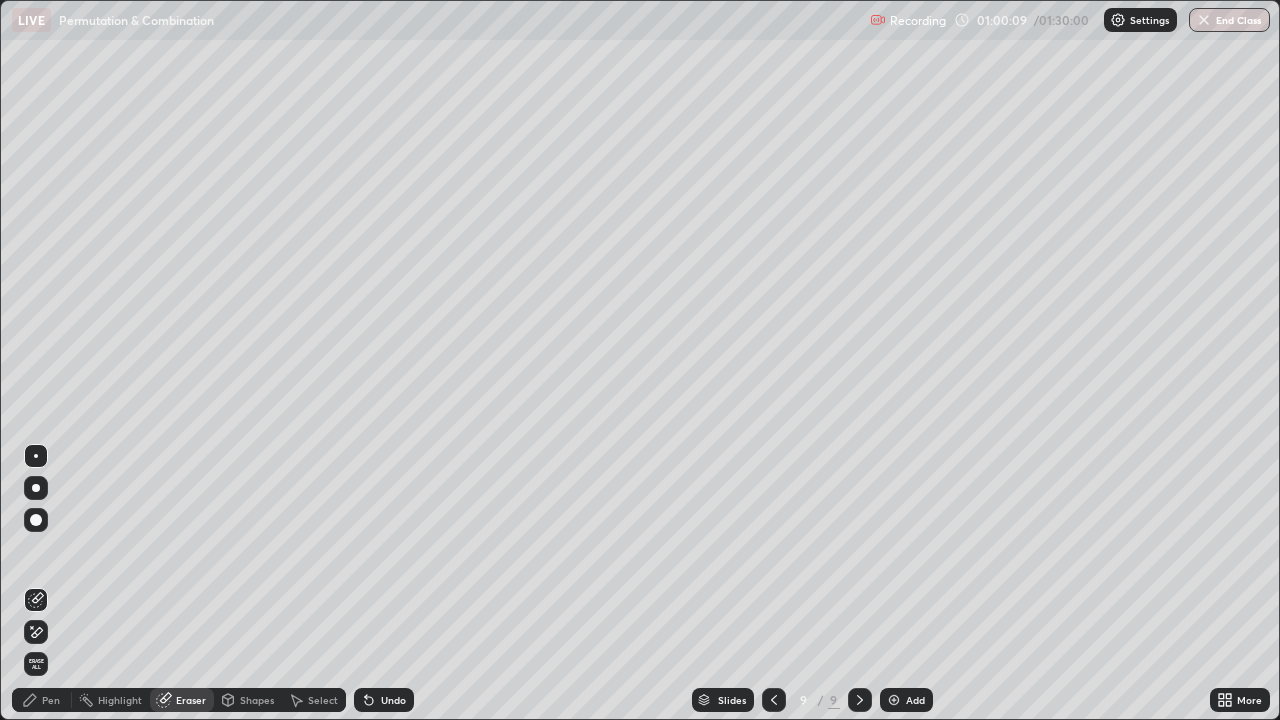 click on "Pen" at bounding box center [51, 700] 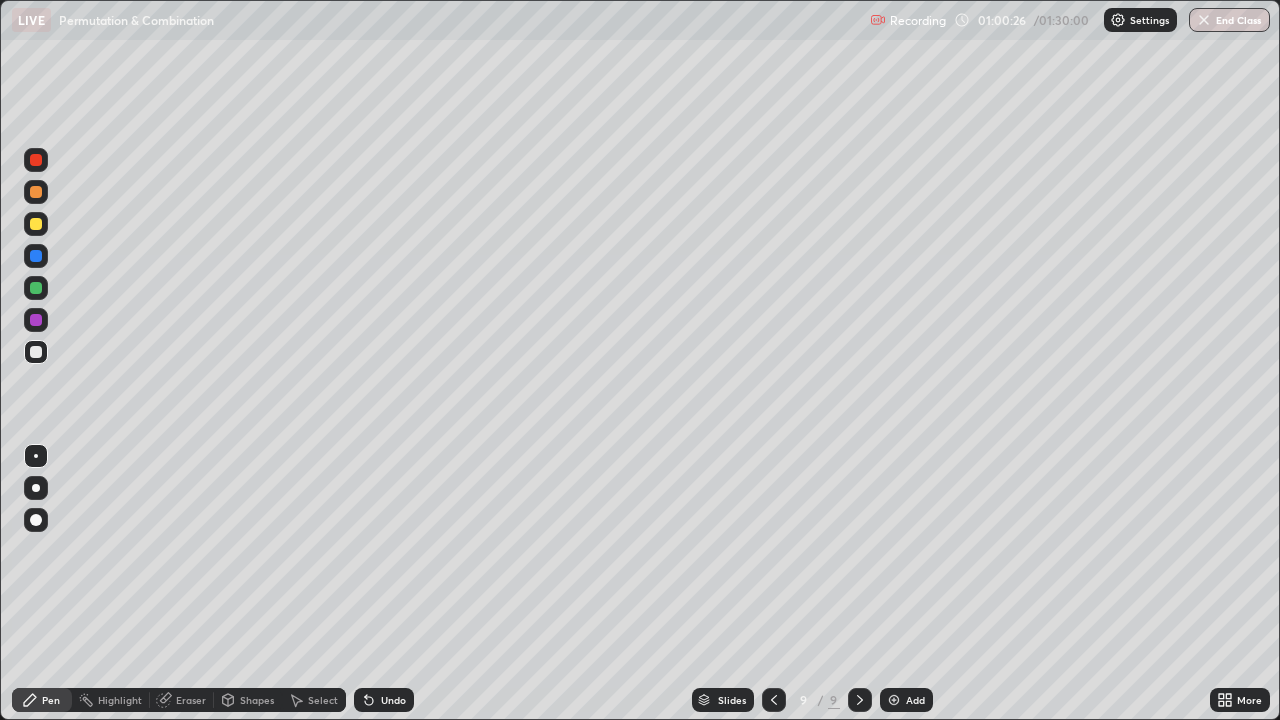 click 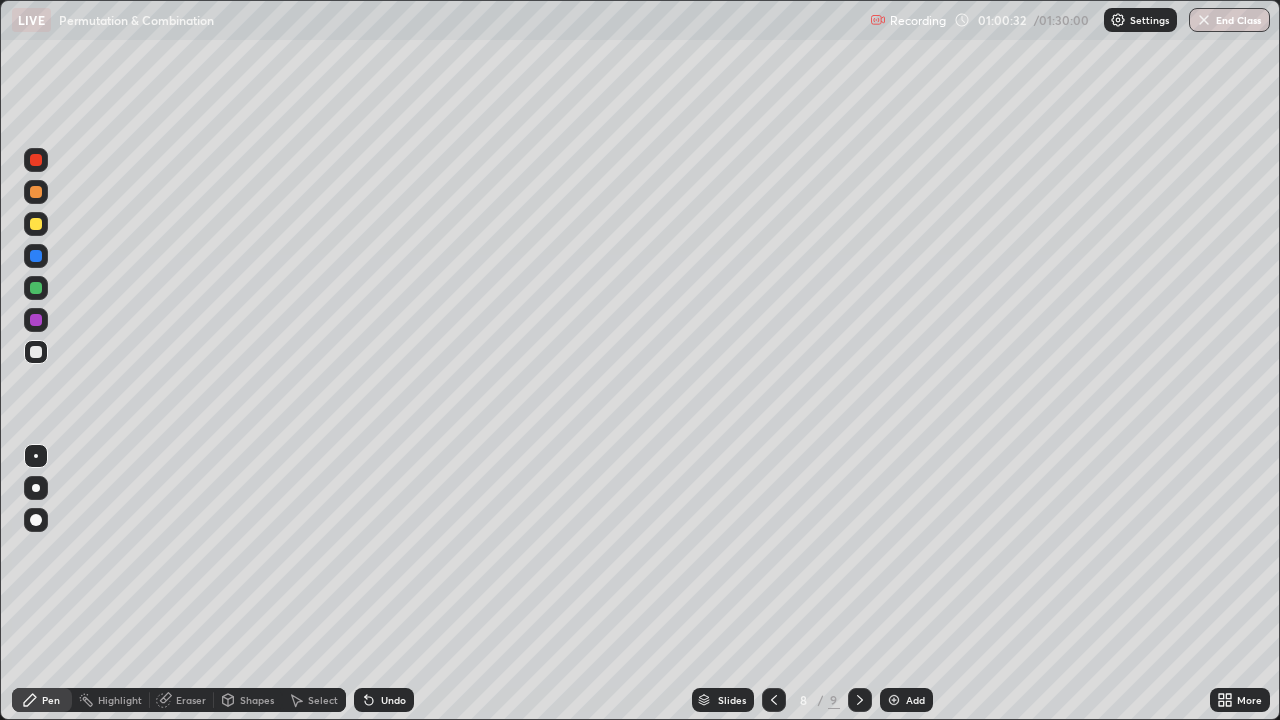 click 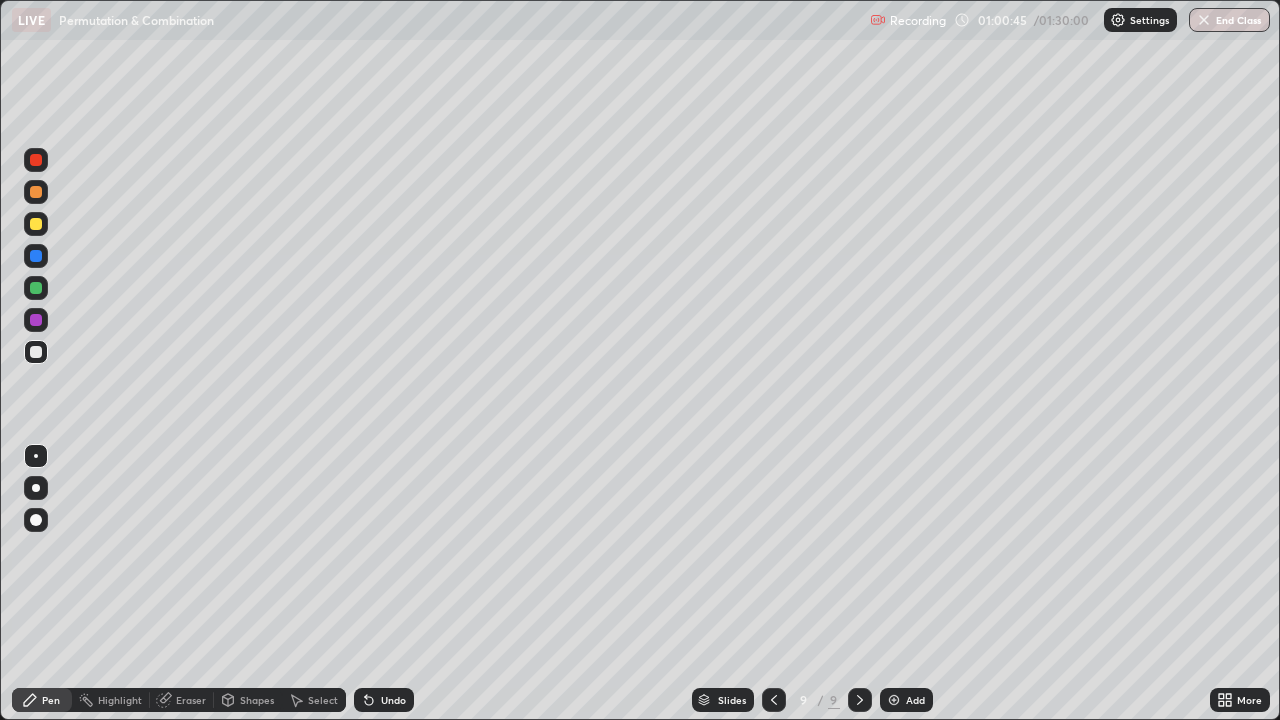 click 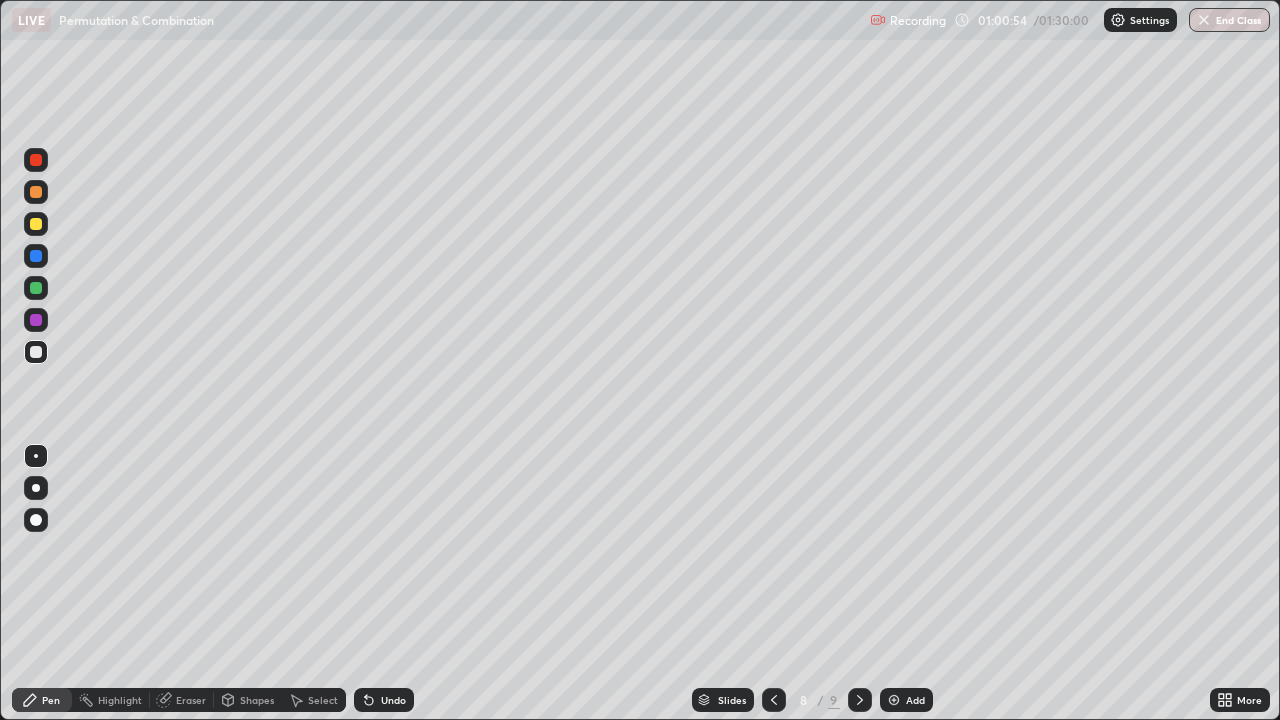 click 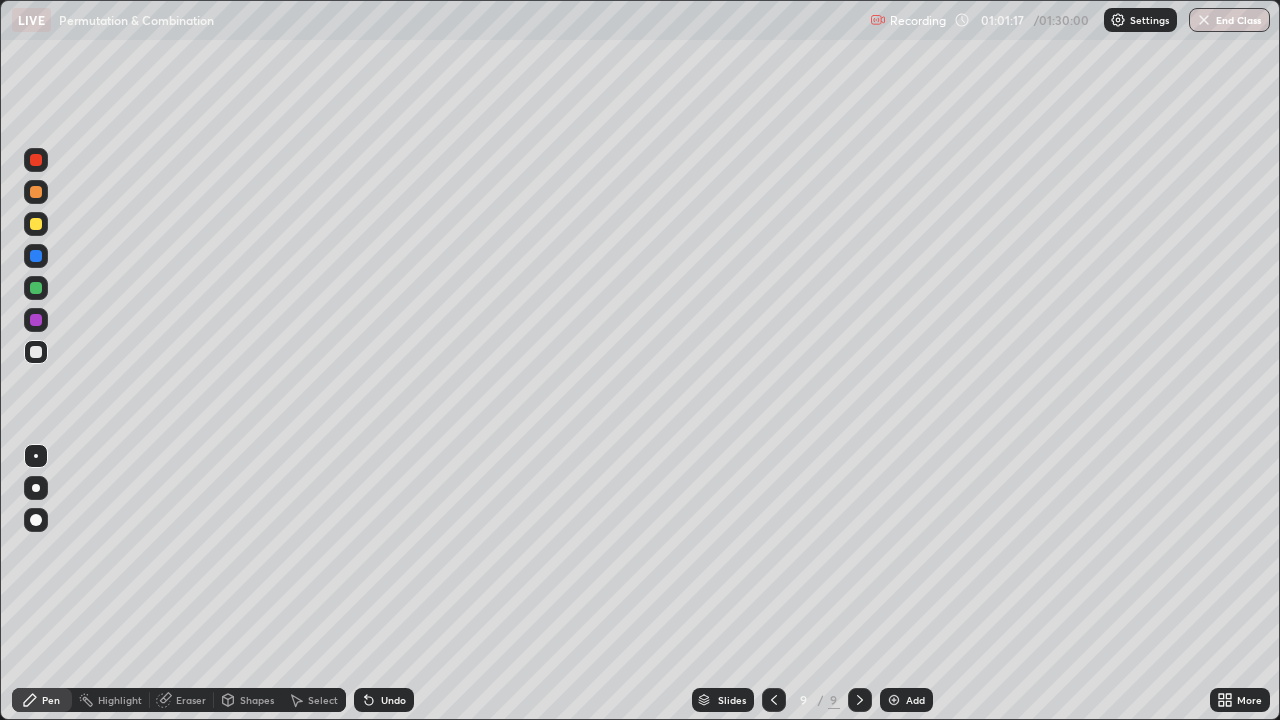 click at bounding box center [774, 700] 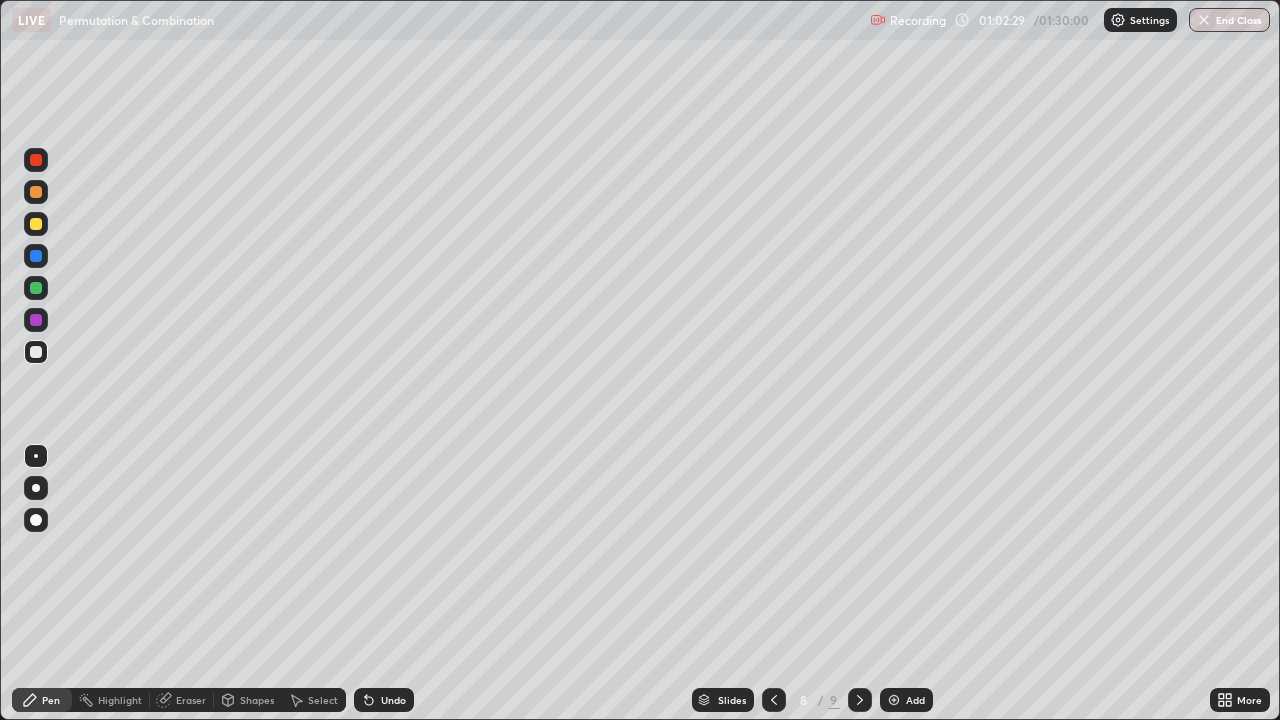click 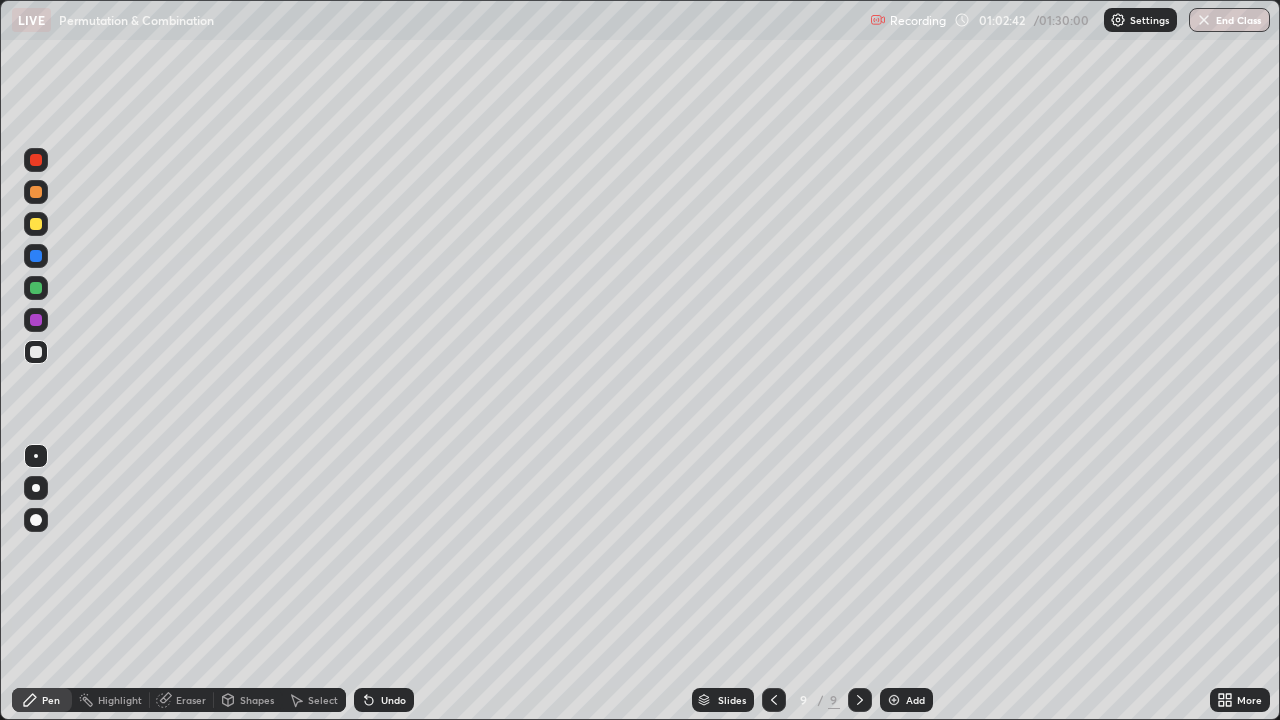 click on "Eraser" at bounding box center [191, 700] 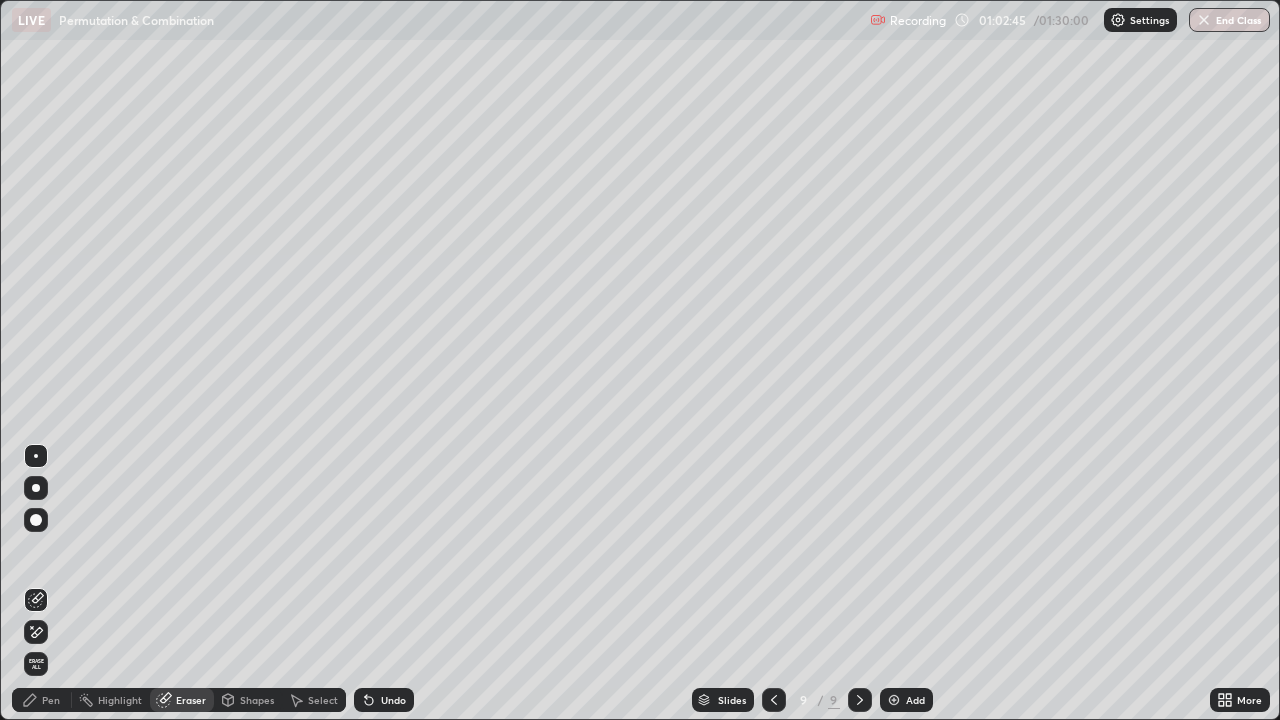 click on "Pen" at bounding box center [51, 700] 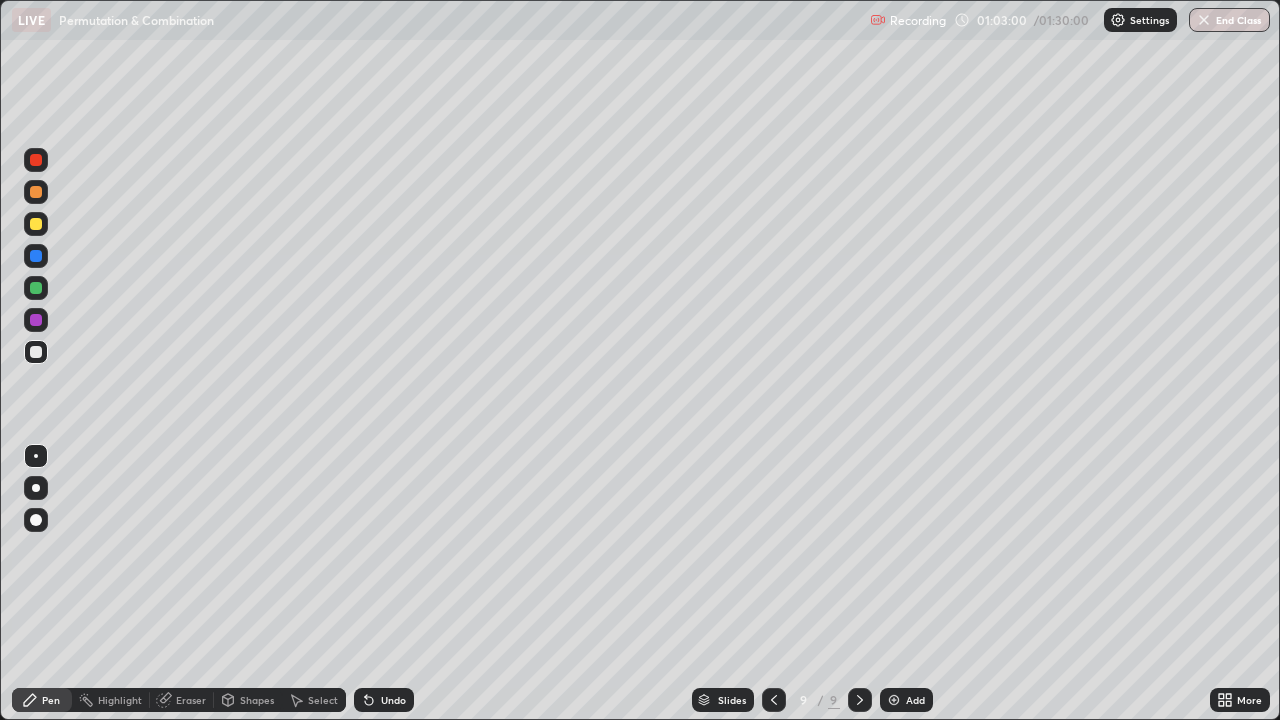 click 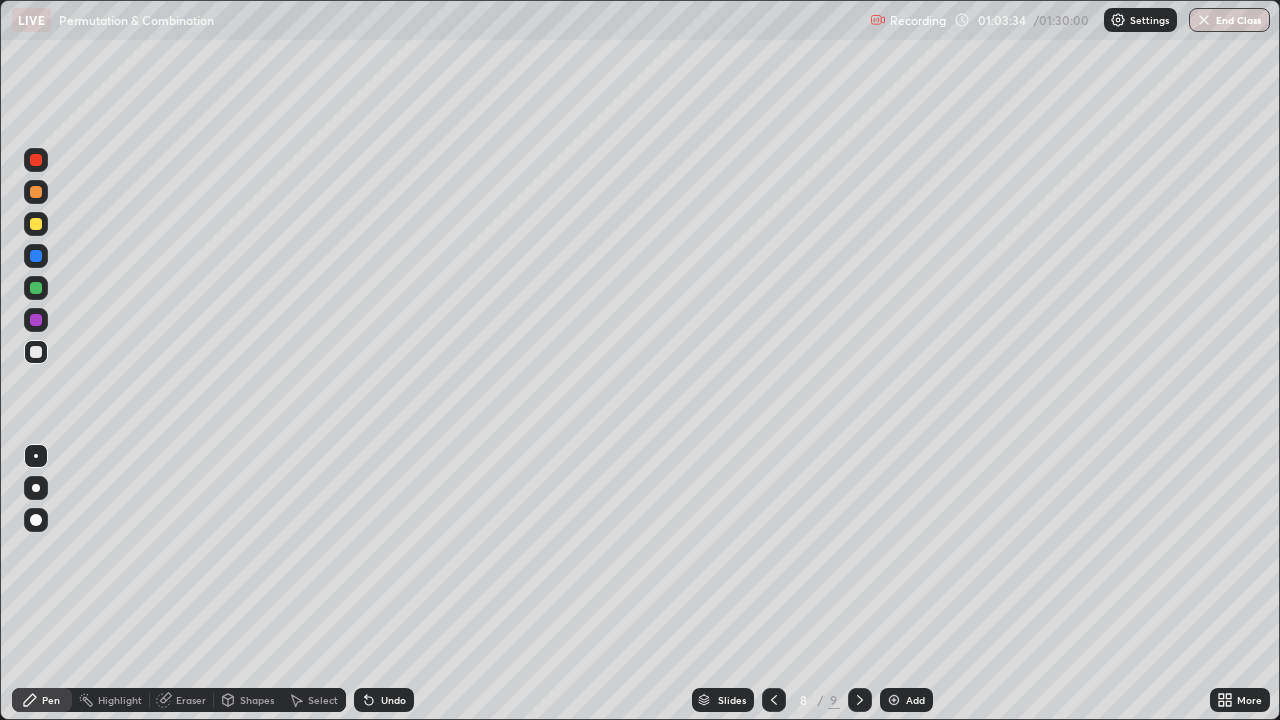 click 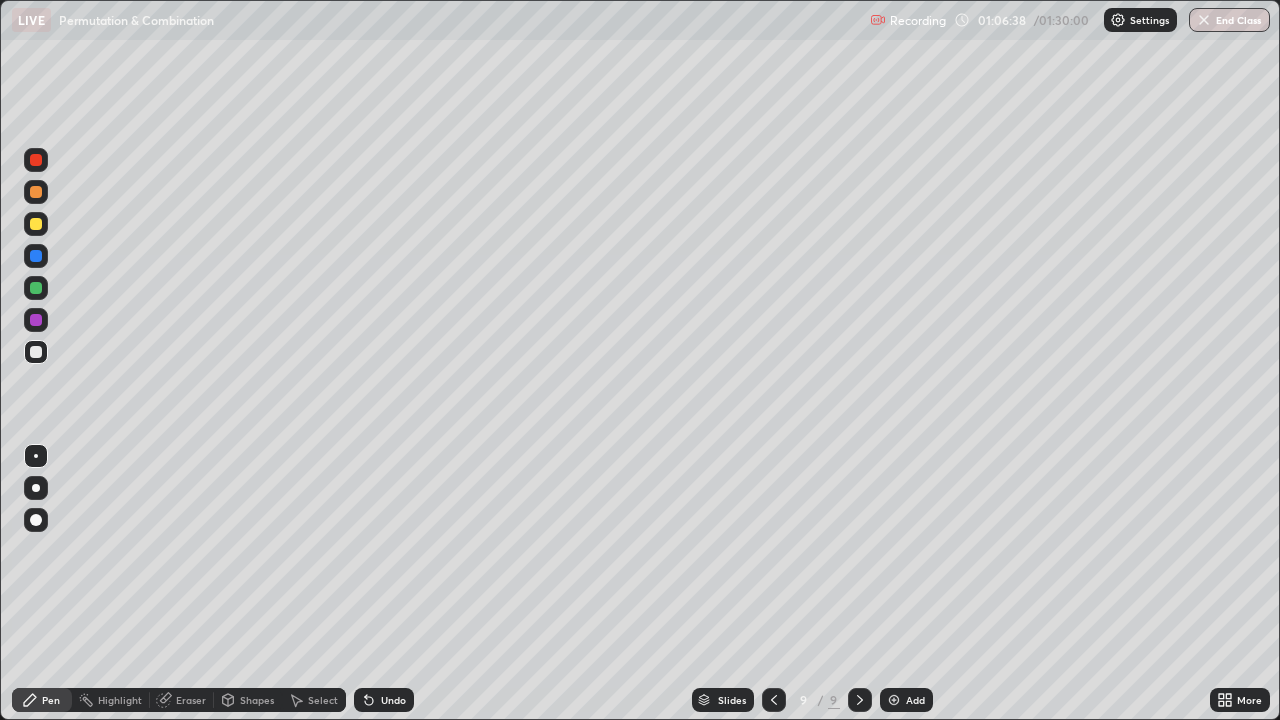 click 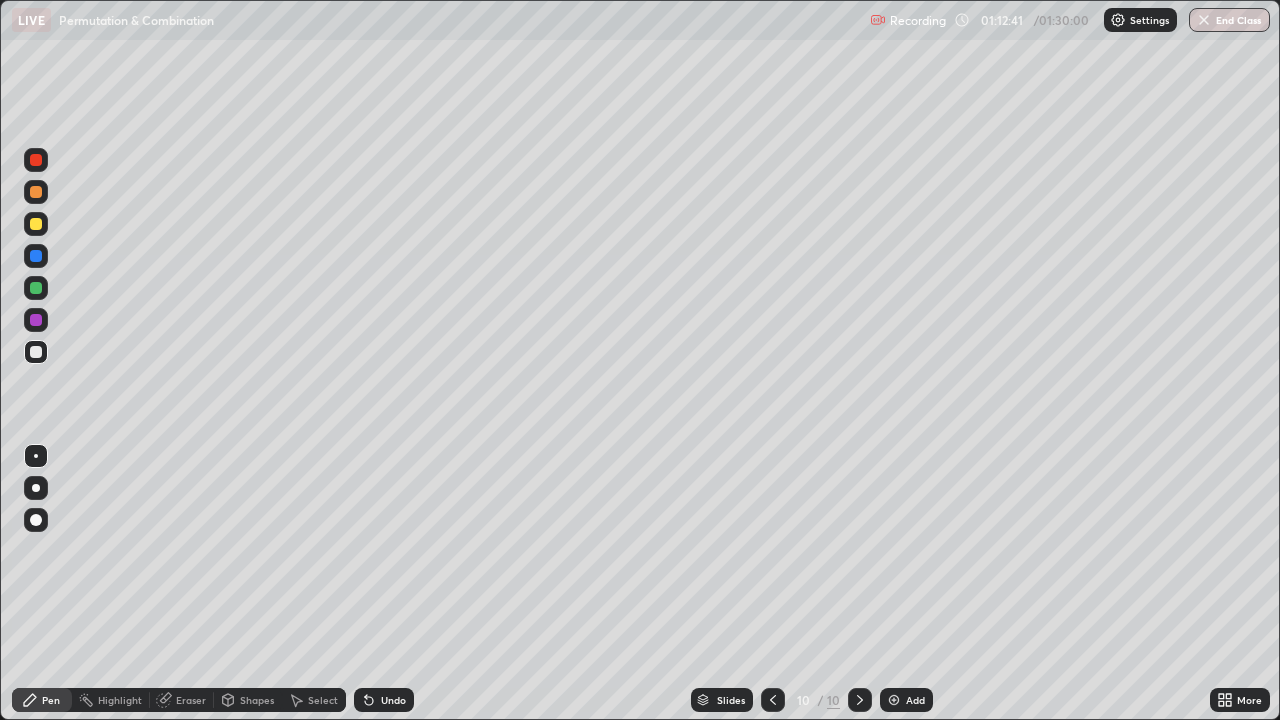 click 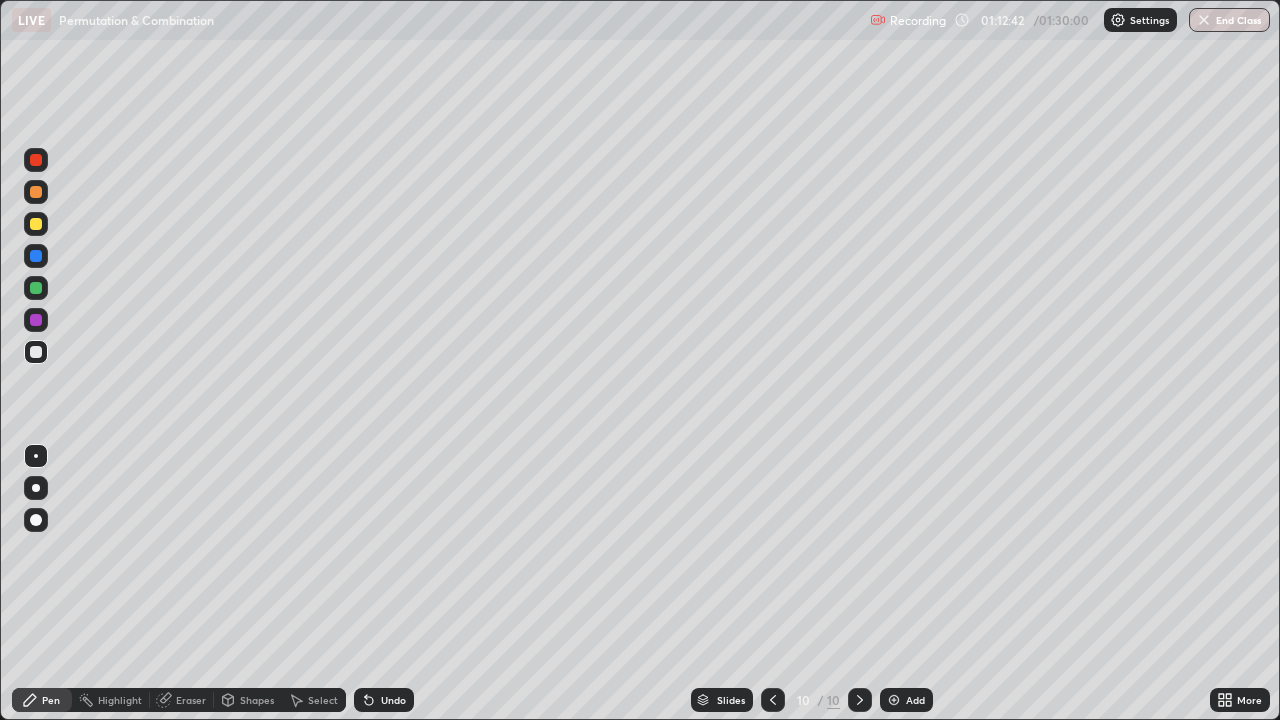 click at bounding box center [894, 700] 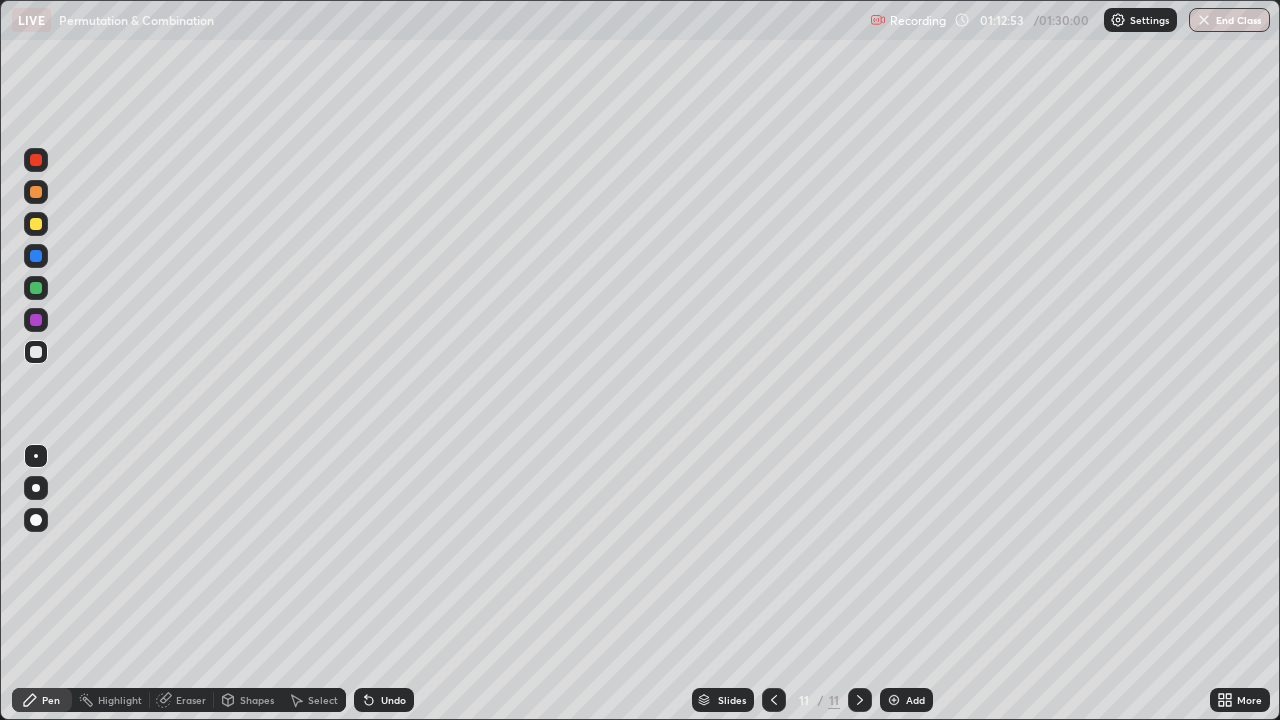 click 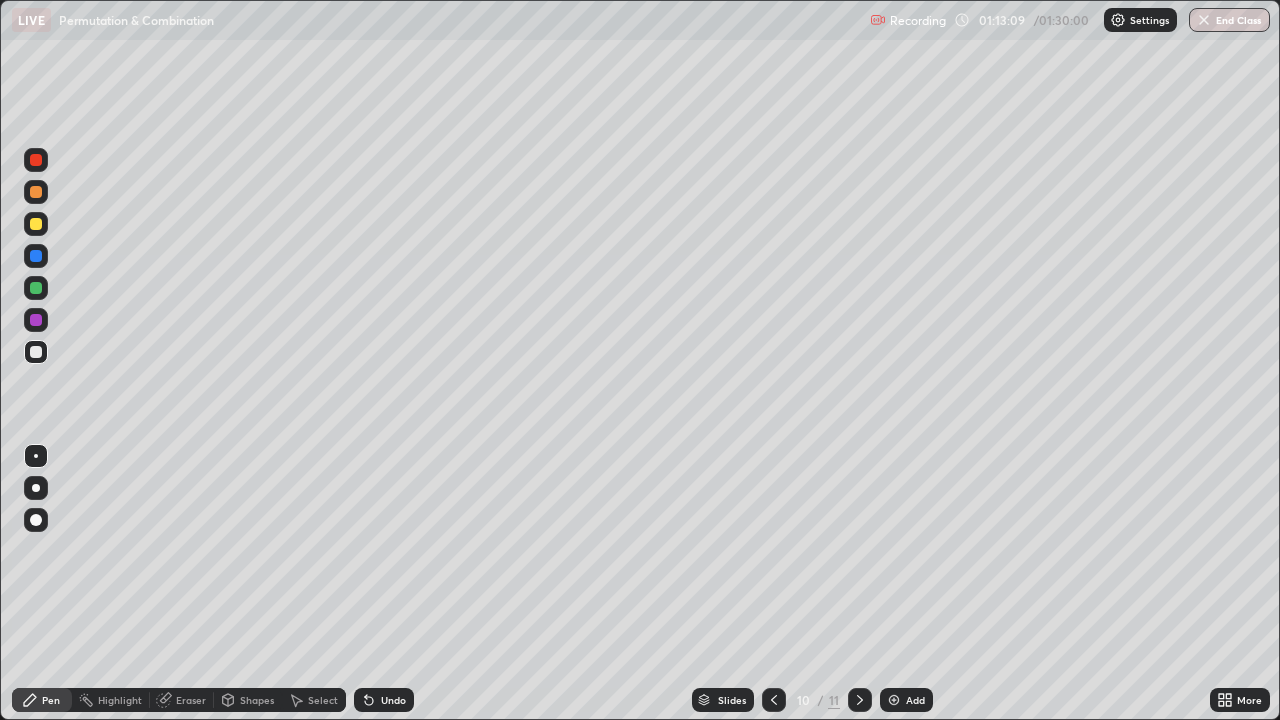 click 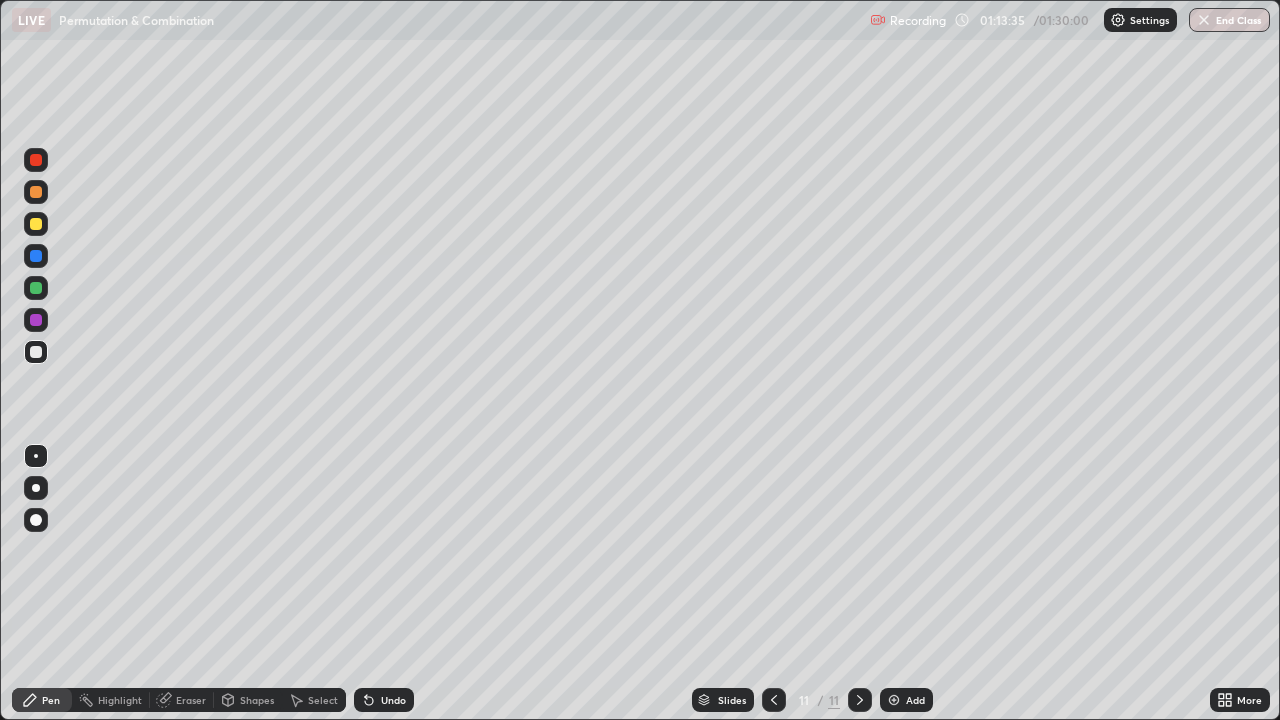 click 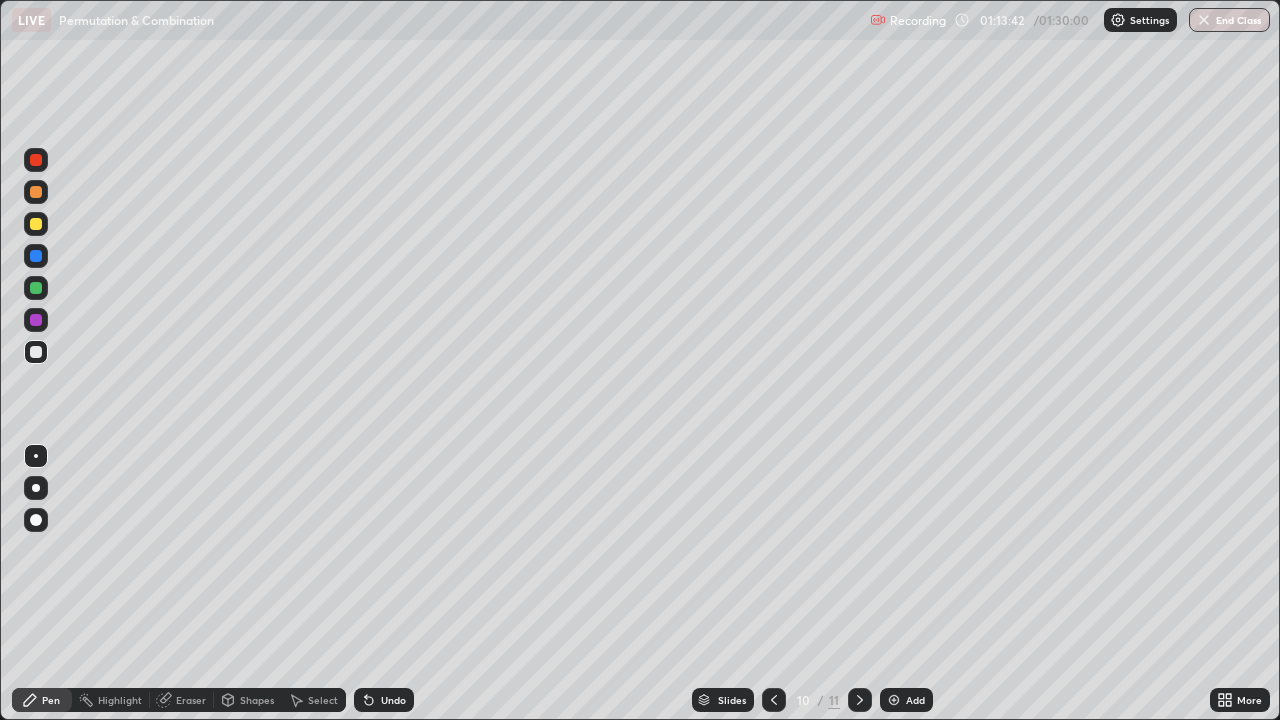 click 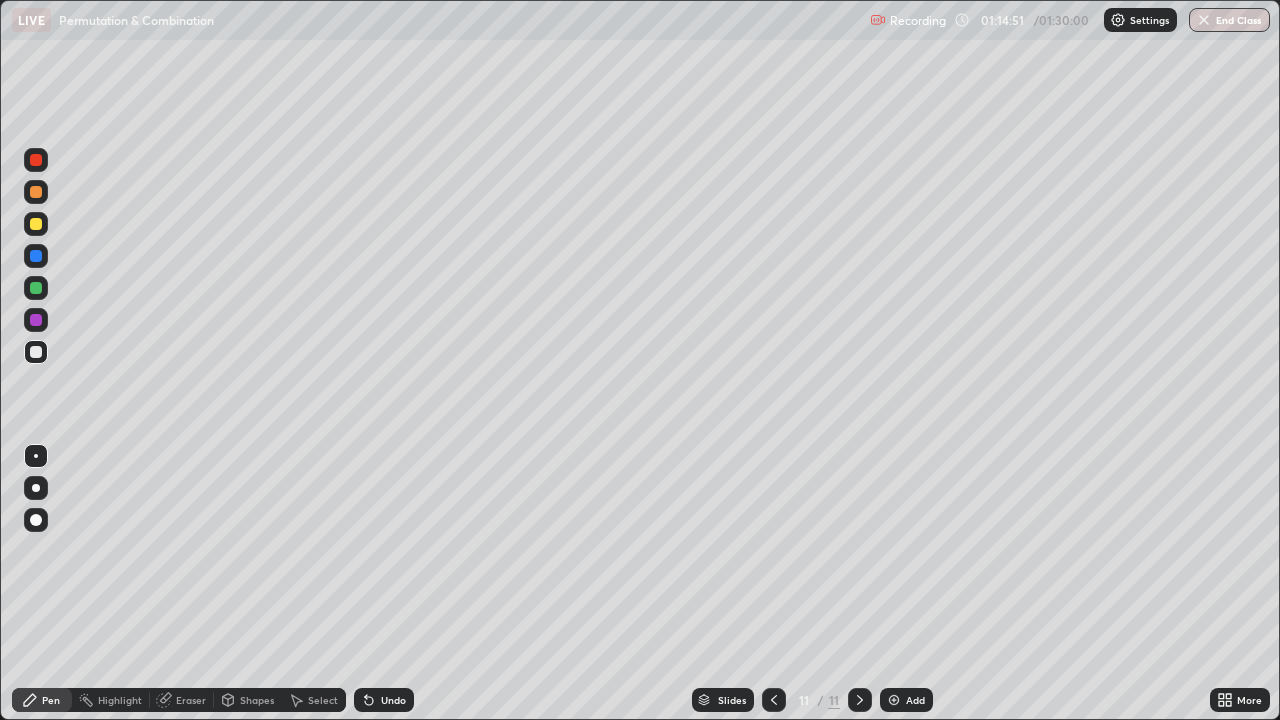 click at bounding box center [774, 700] 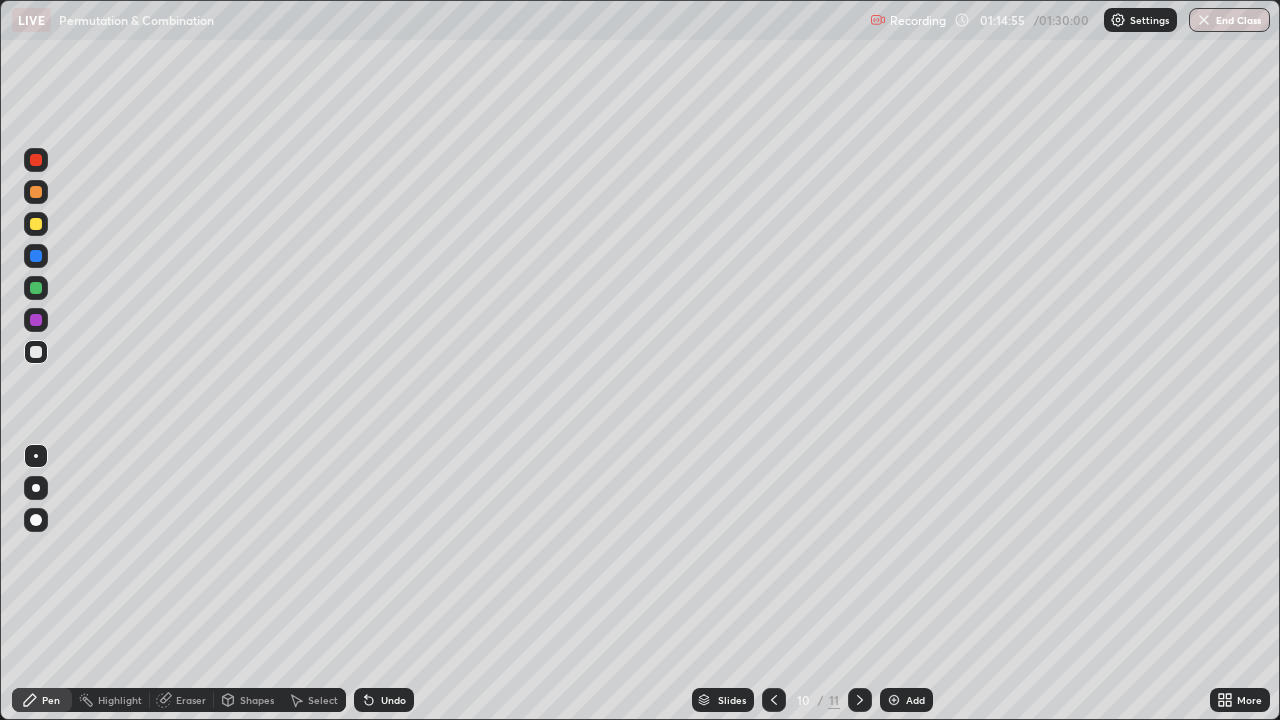 click 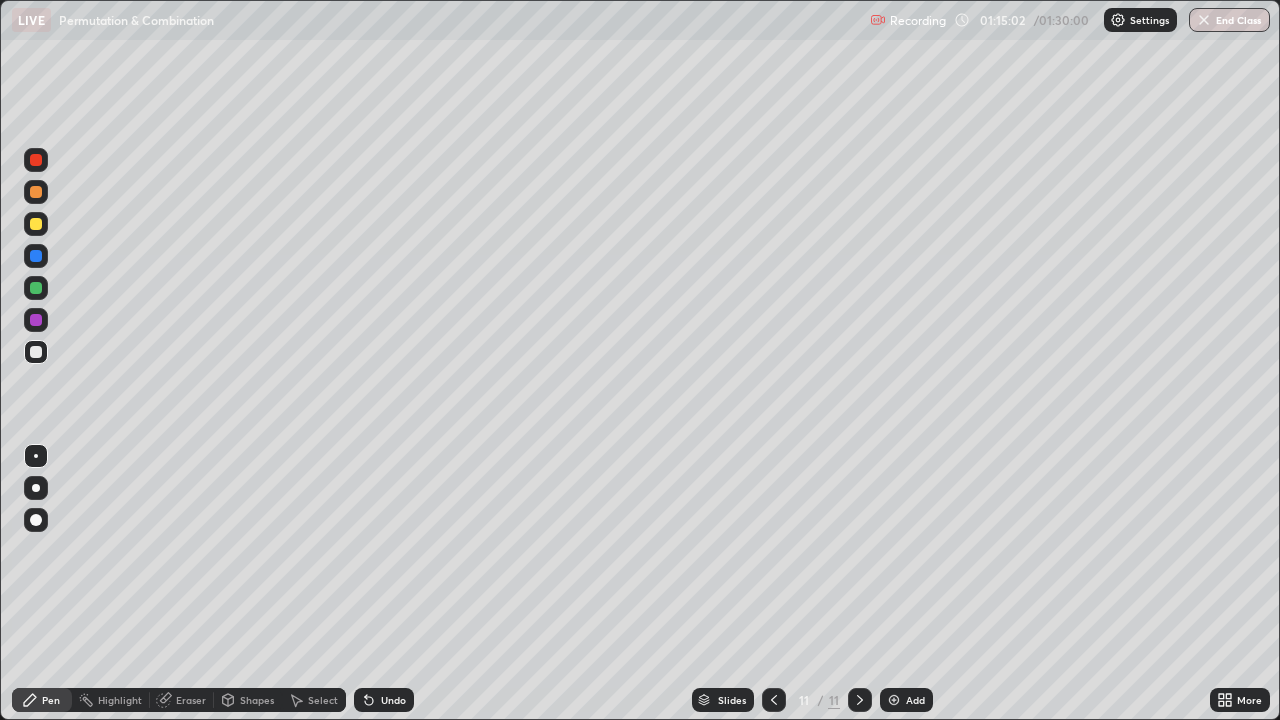 click 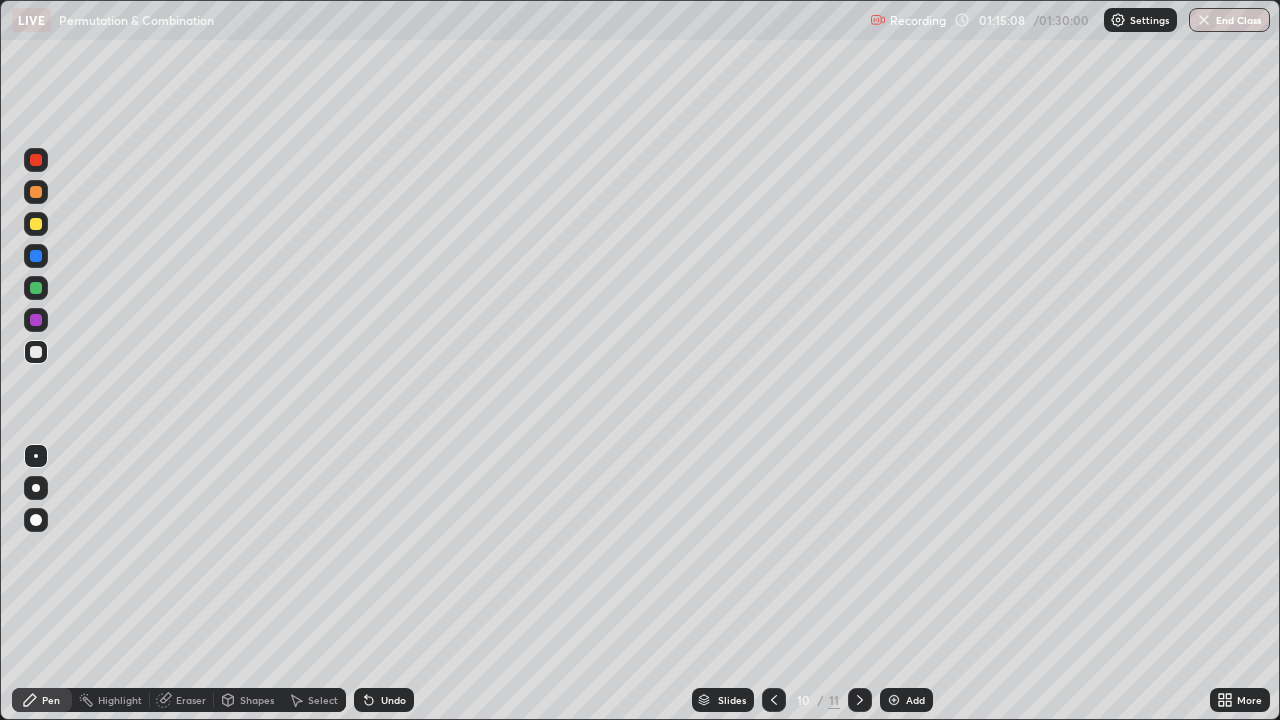 click at bounding box center [860, 700] 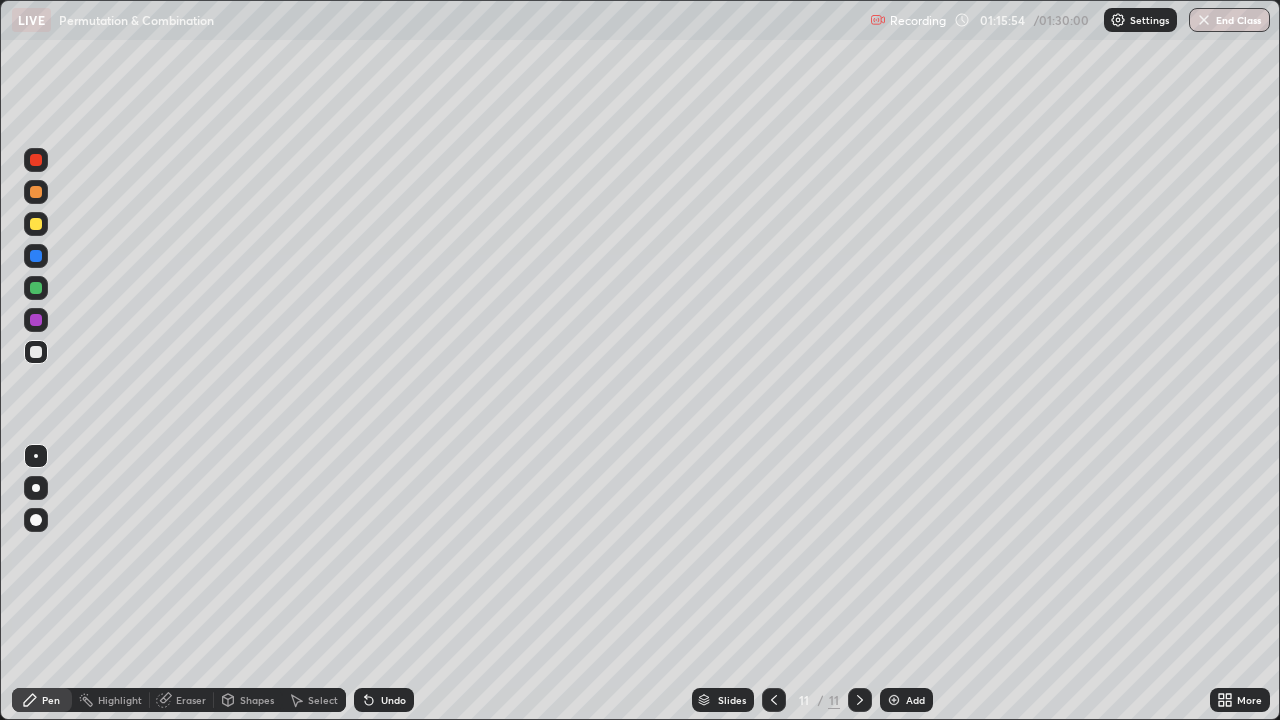 click 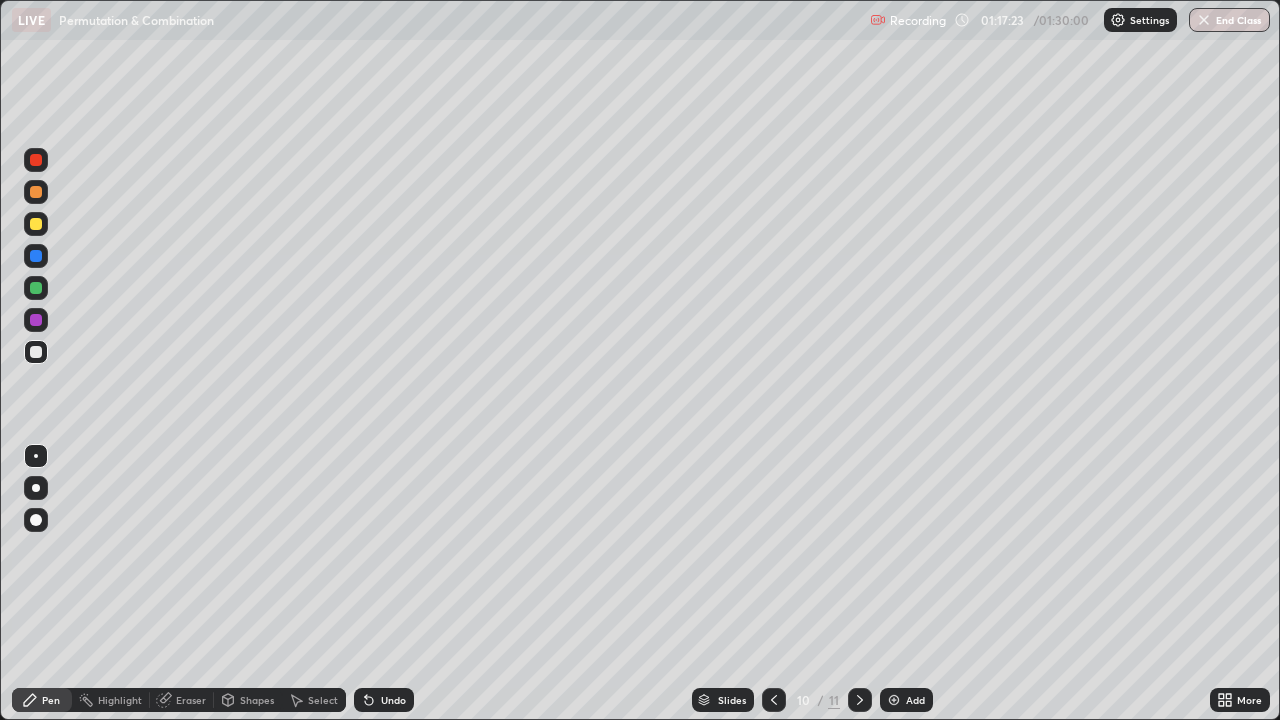 click 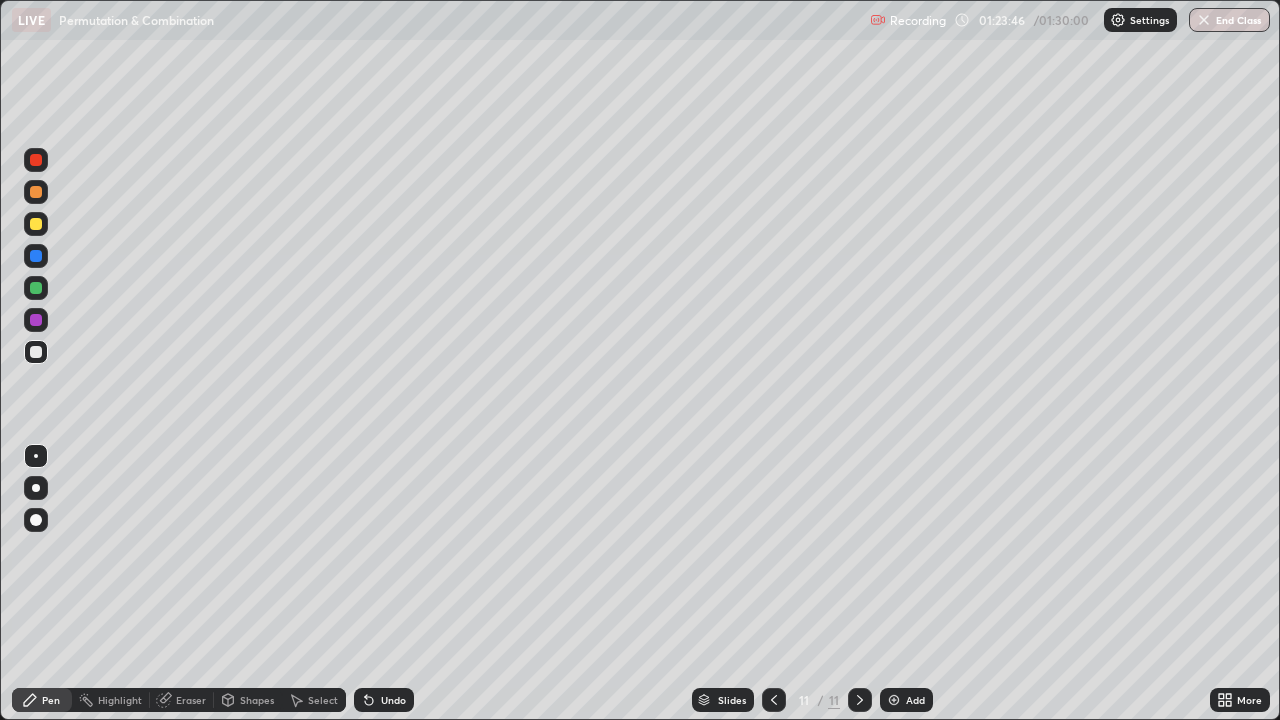 click at bounding box center (36, 160) 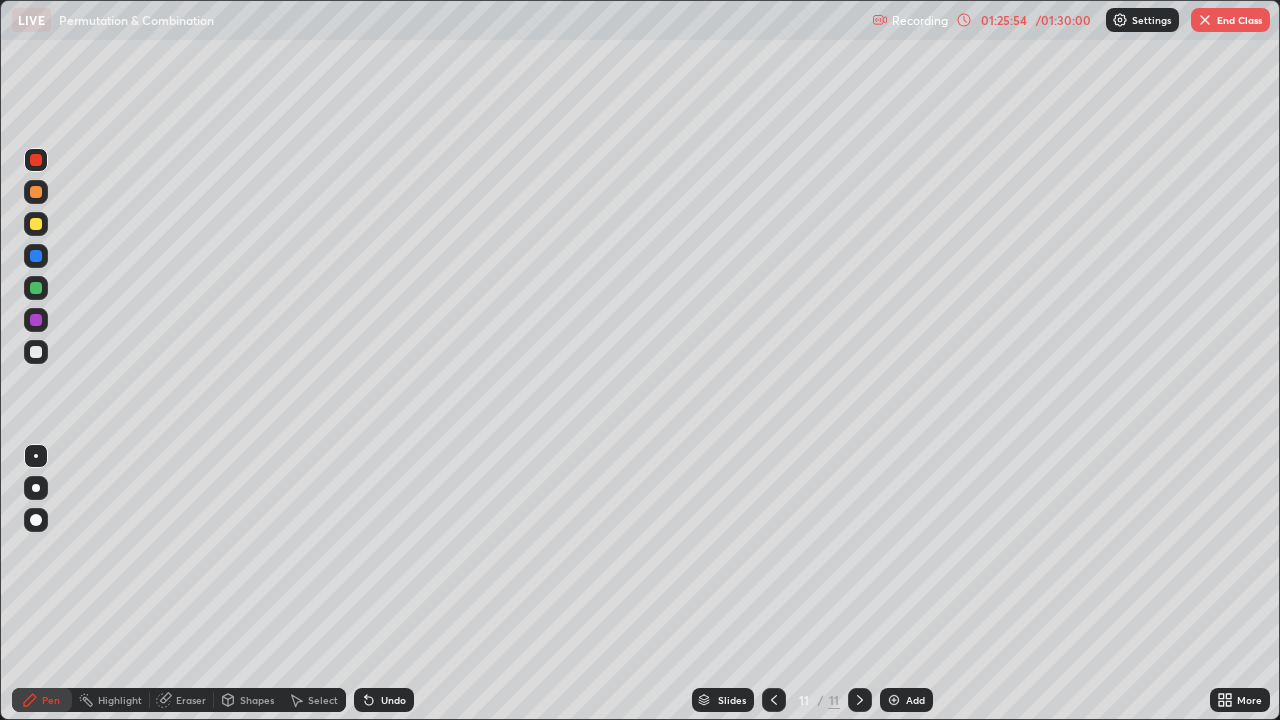 click on "End Class" at bounding box center [1230, 20] 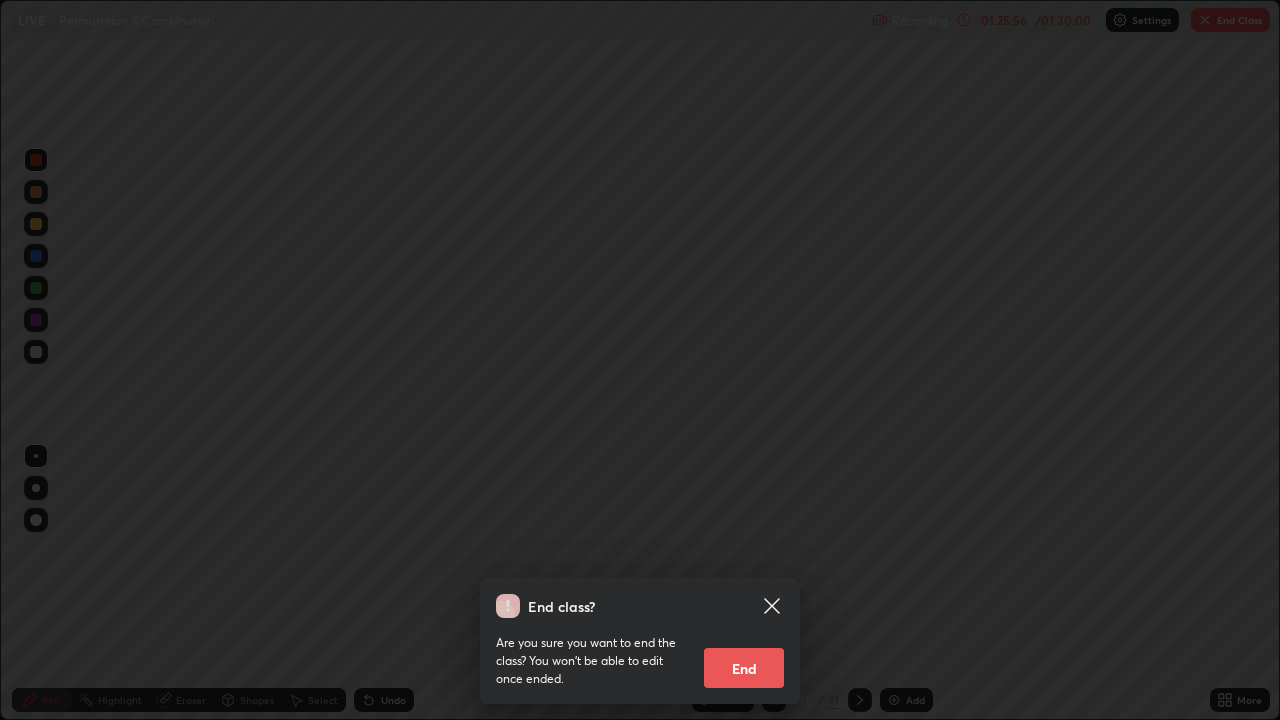 click on "End" at bounding box center (744, 668) 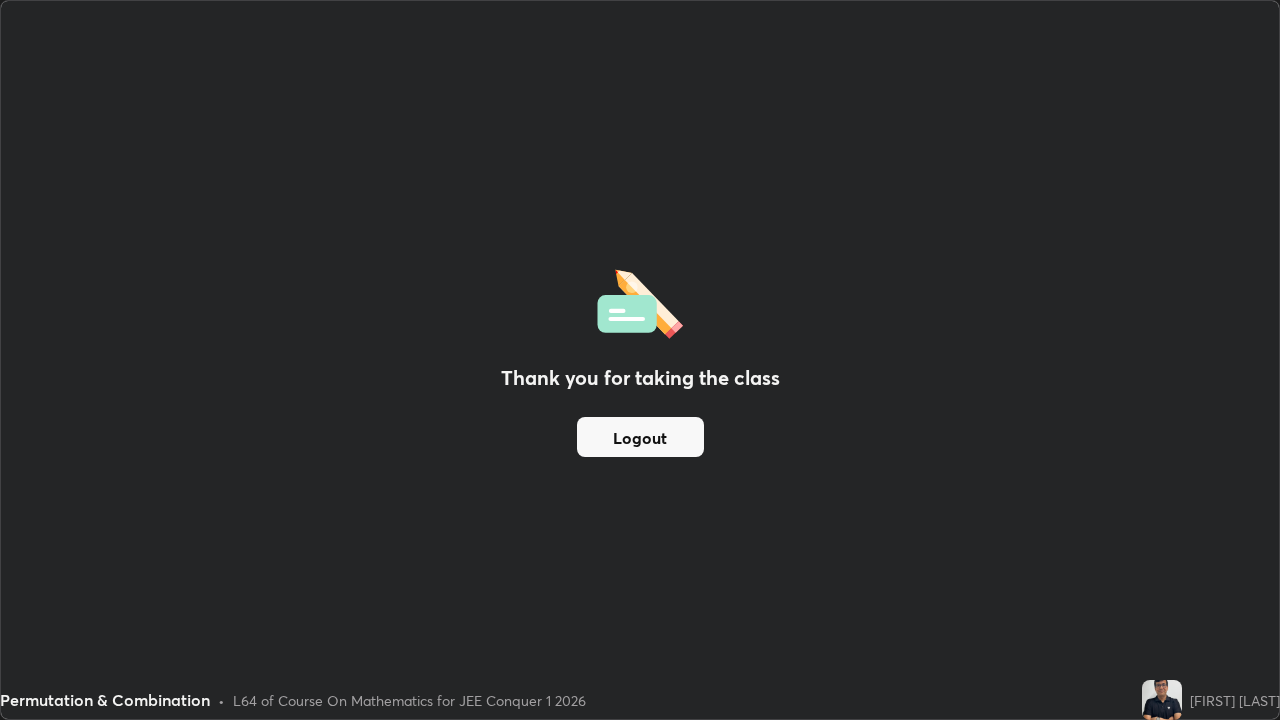 click on "Logout" at bounding box center [640, 437] 